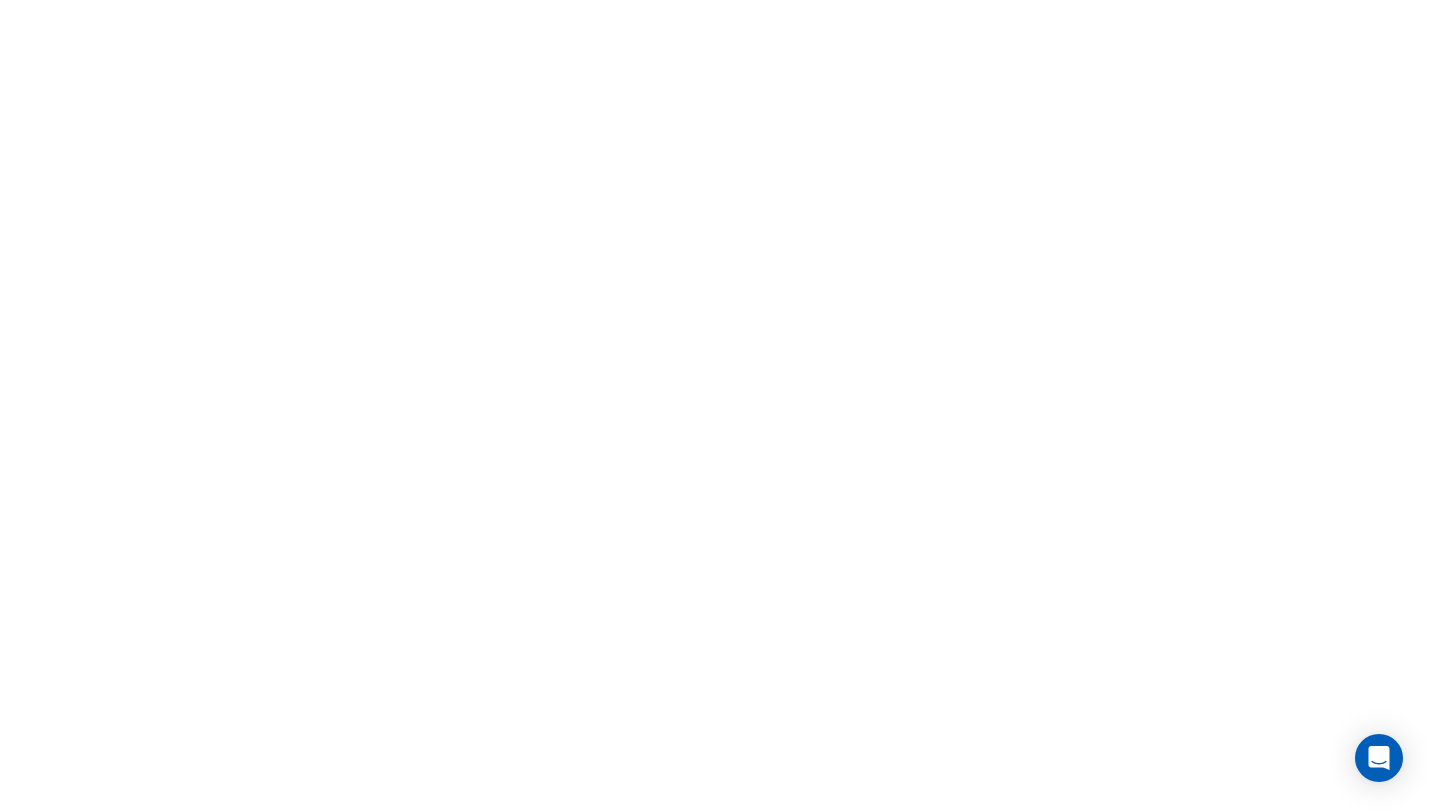 scroll, scrollTop: 0, scrollLeft: 0, axis: both 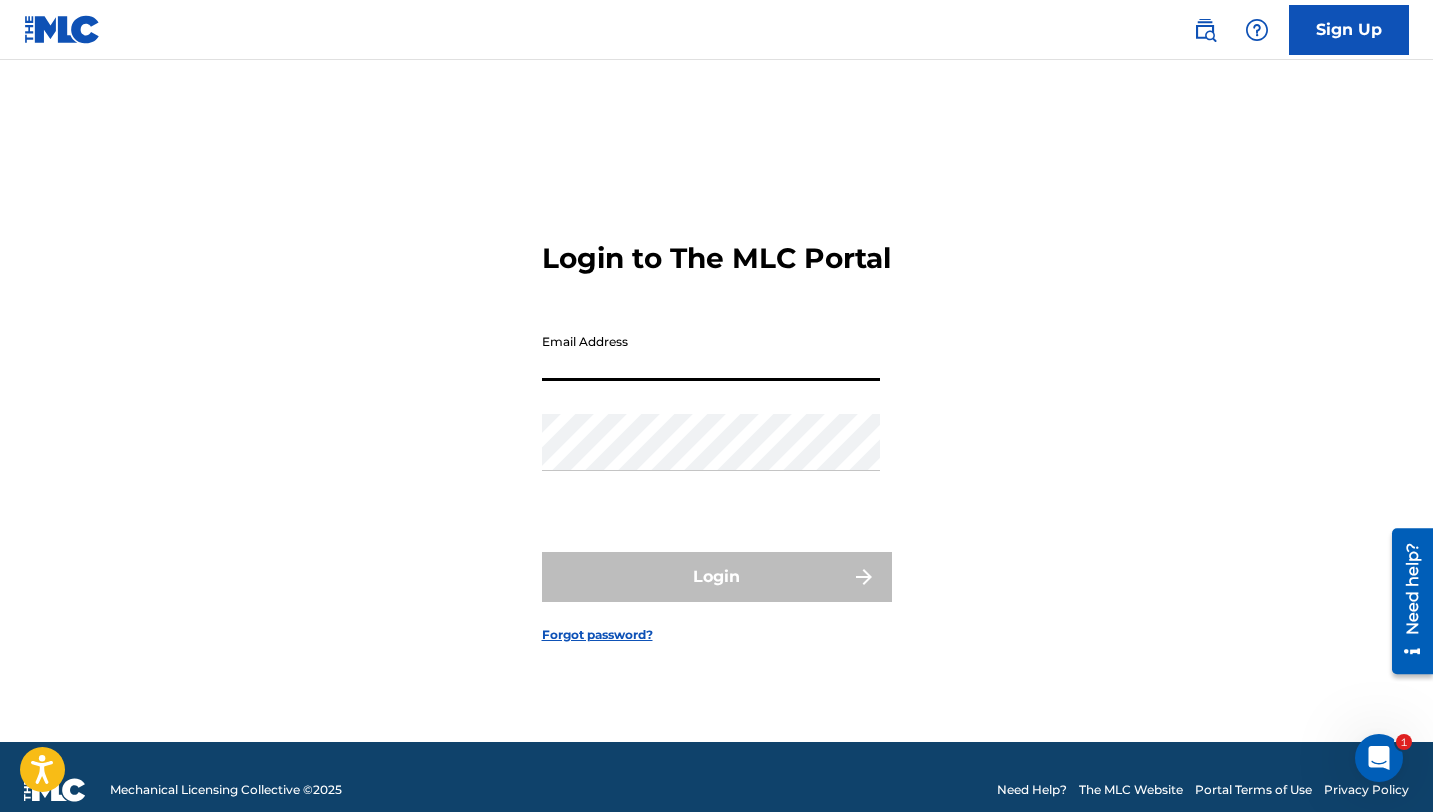 click on "Email Address" at bounding box center (711, 352) 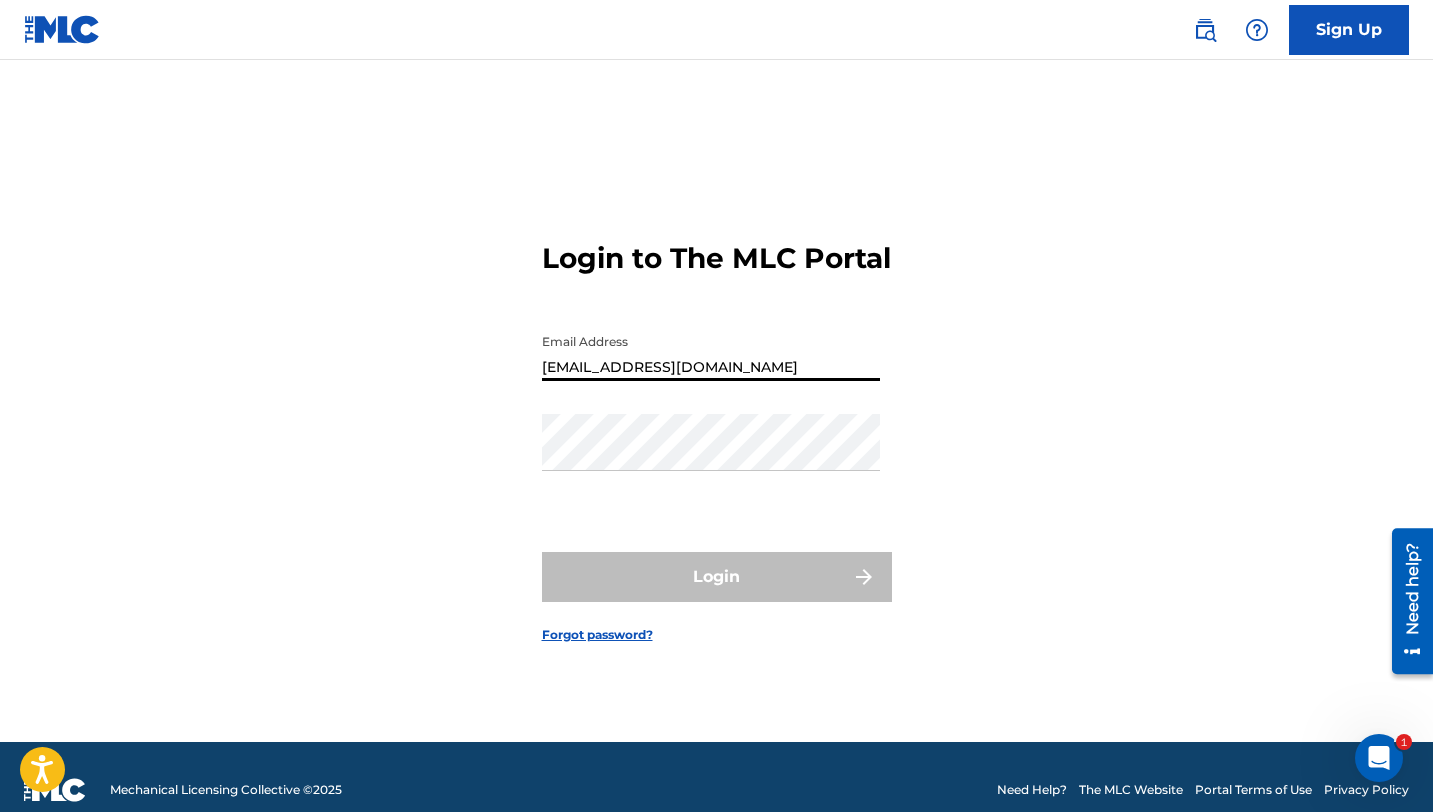 type on "[EMAIL_ADDRESS][DOMAIN_NAME]" 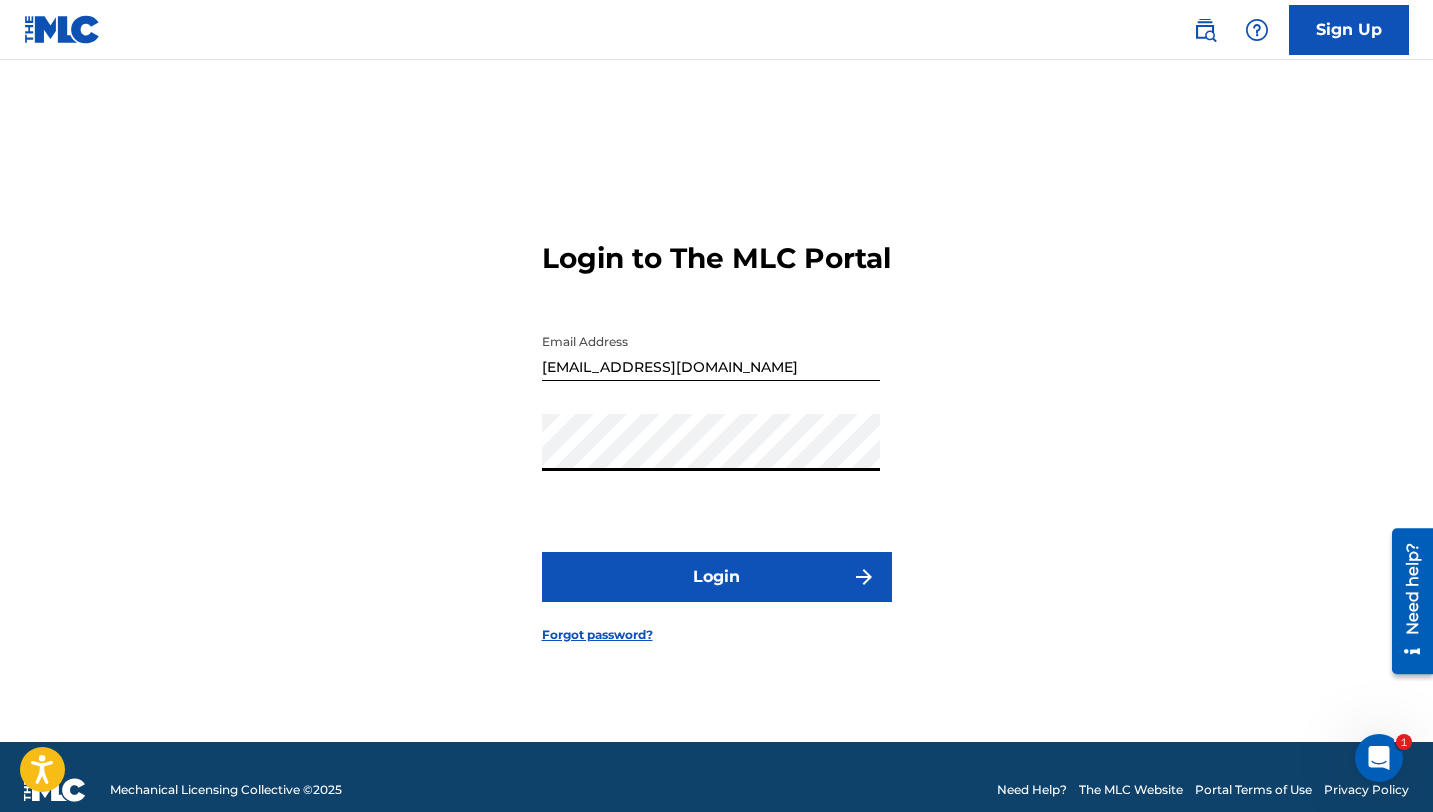 click on "Login" at bounding box center (717, 577) 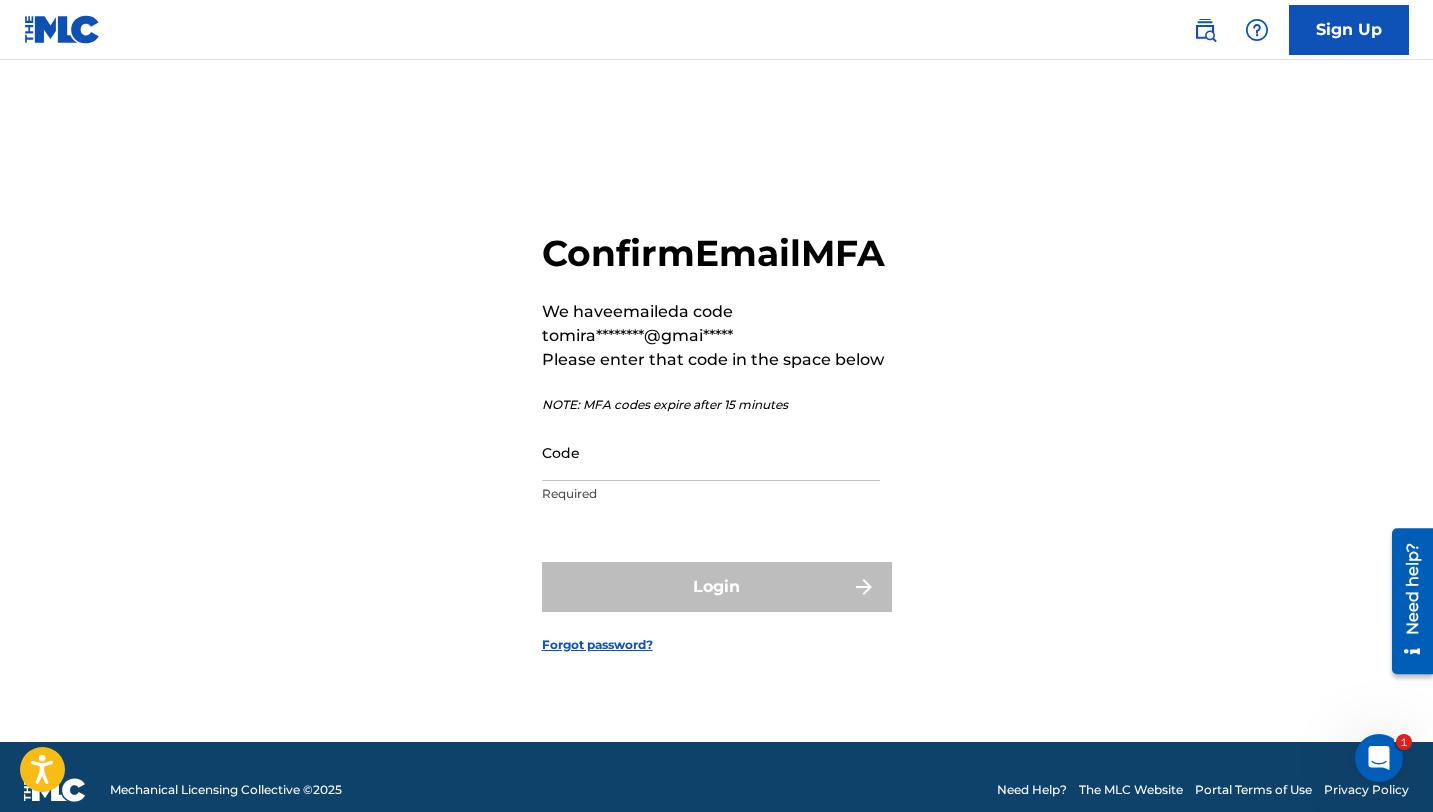click on "Code" at bounding box center [711, 452] 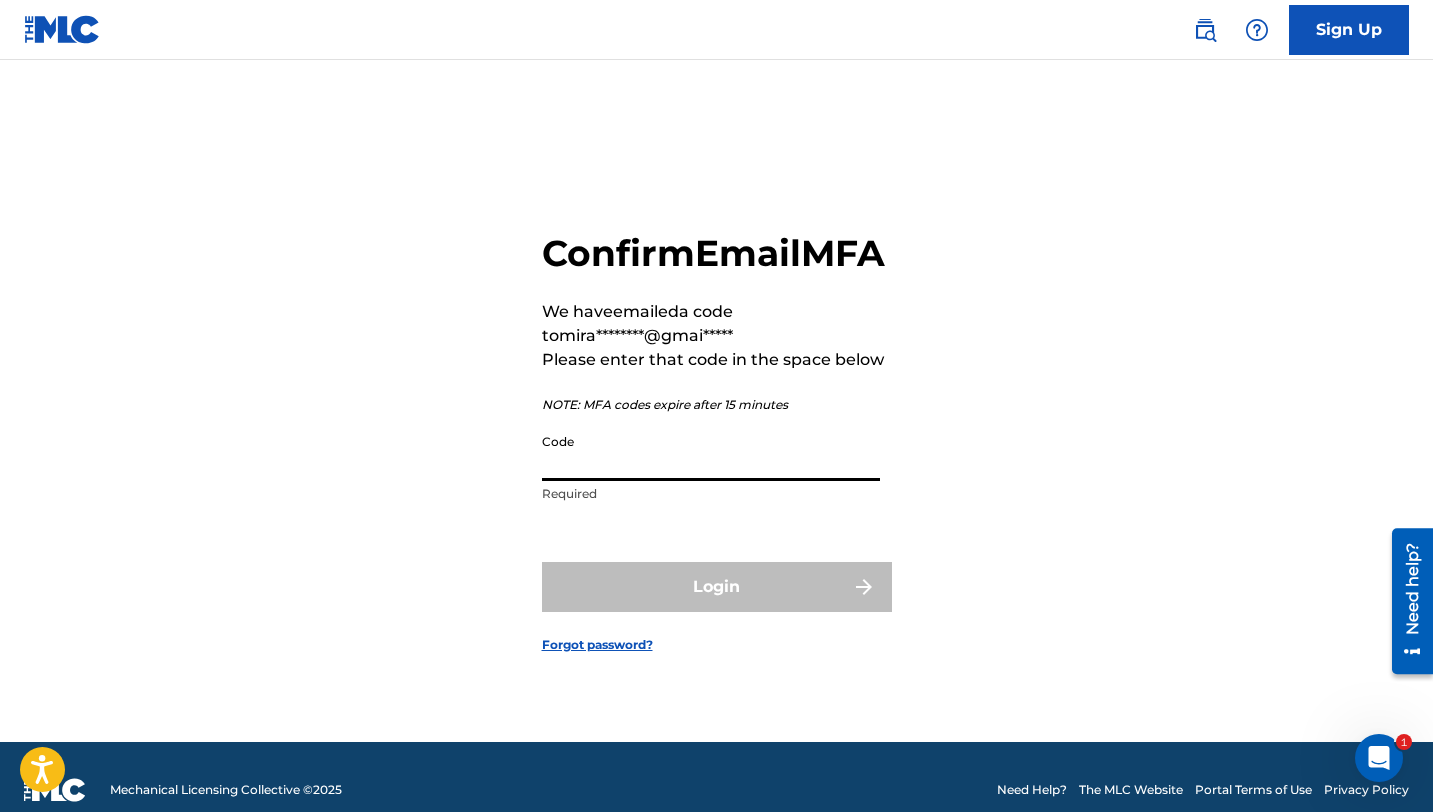 paste on "245158" 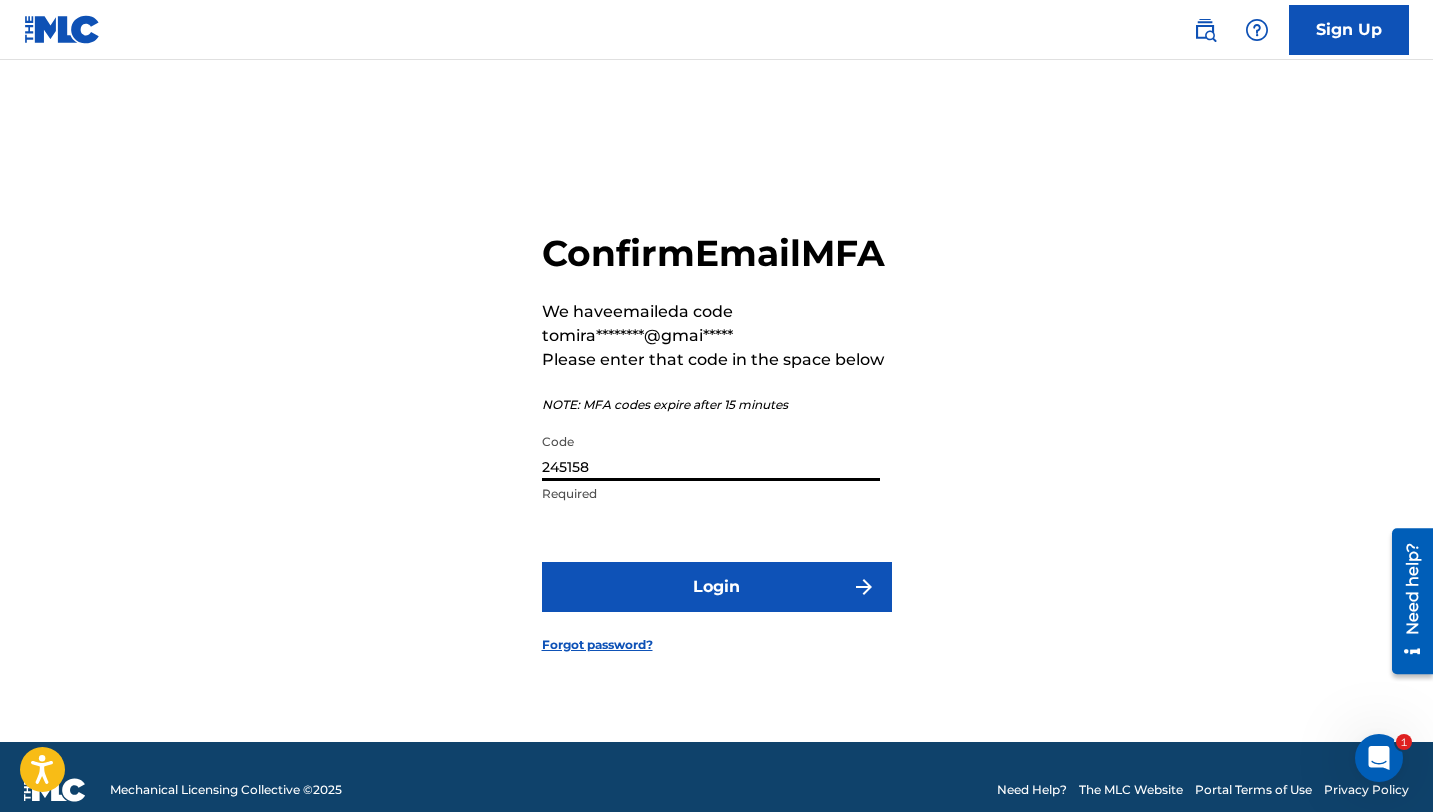 type on "245158" 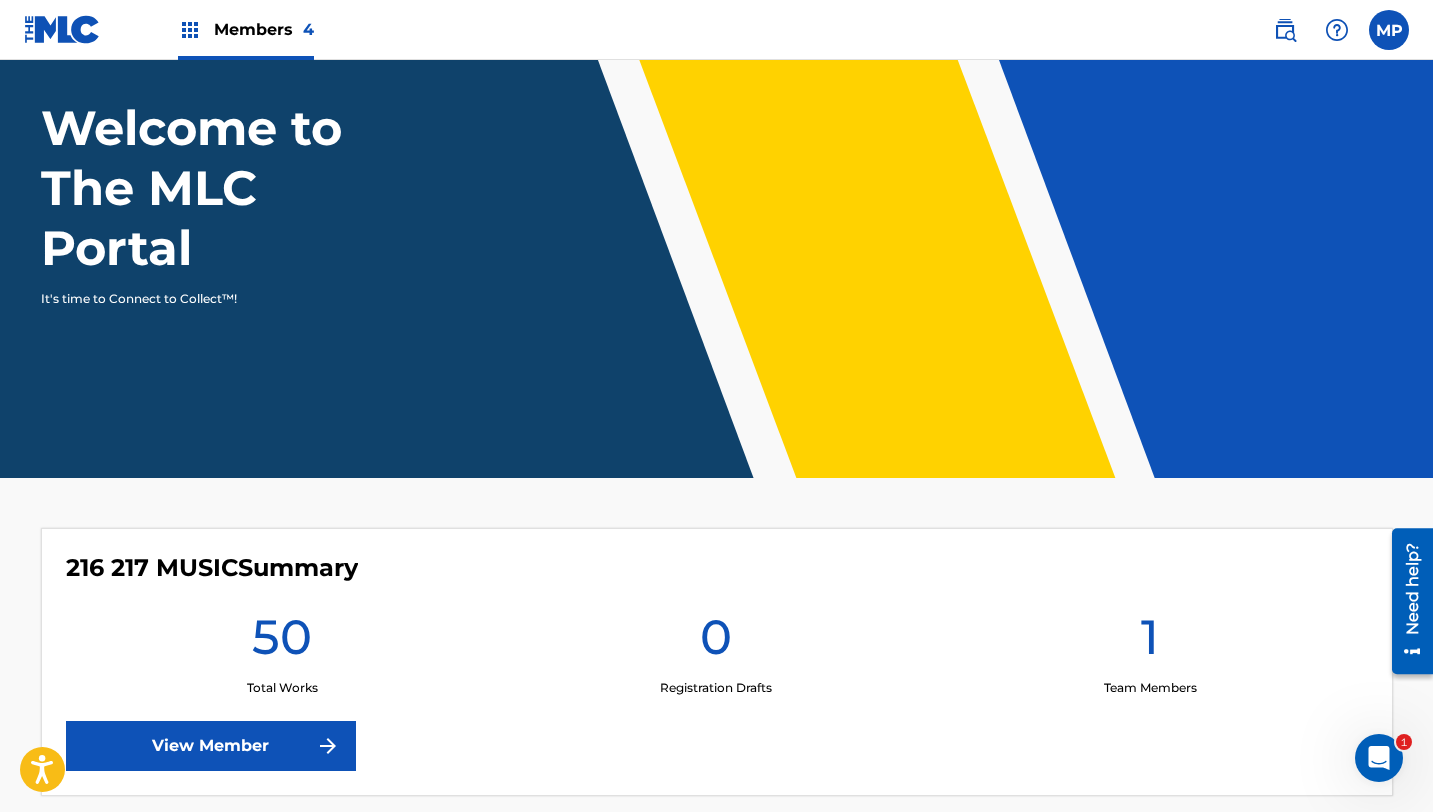 scroll, scrollTop: 238, scrollLeft: 0, axis: vertical 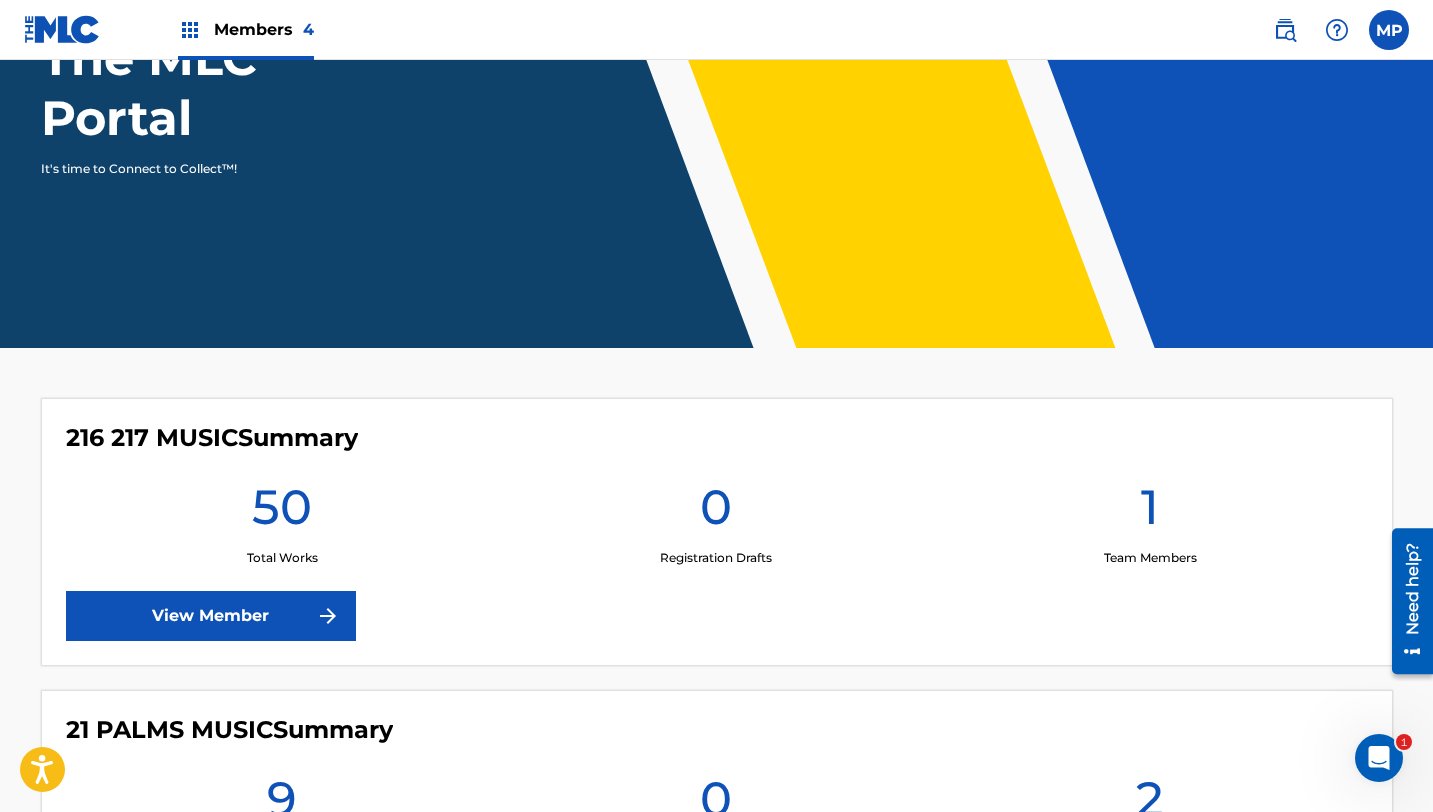 click at bounding box center [328, 616] 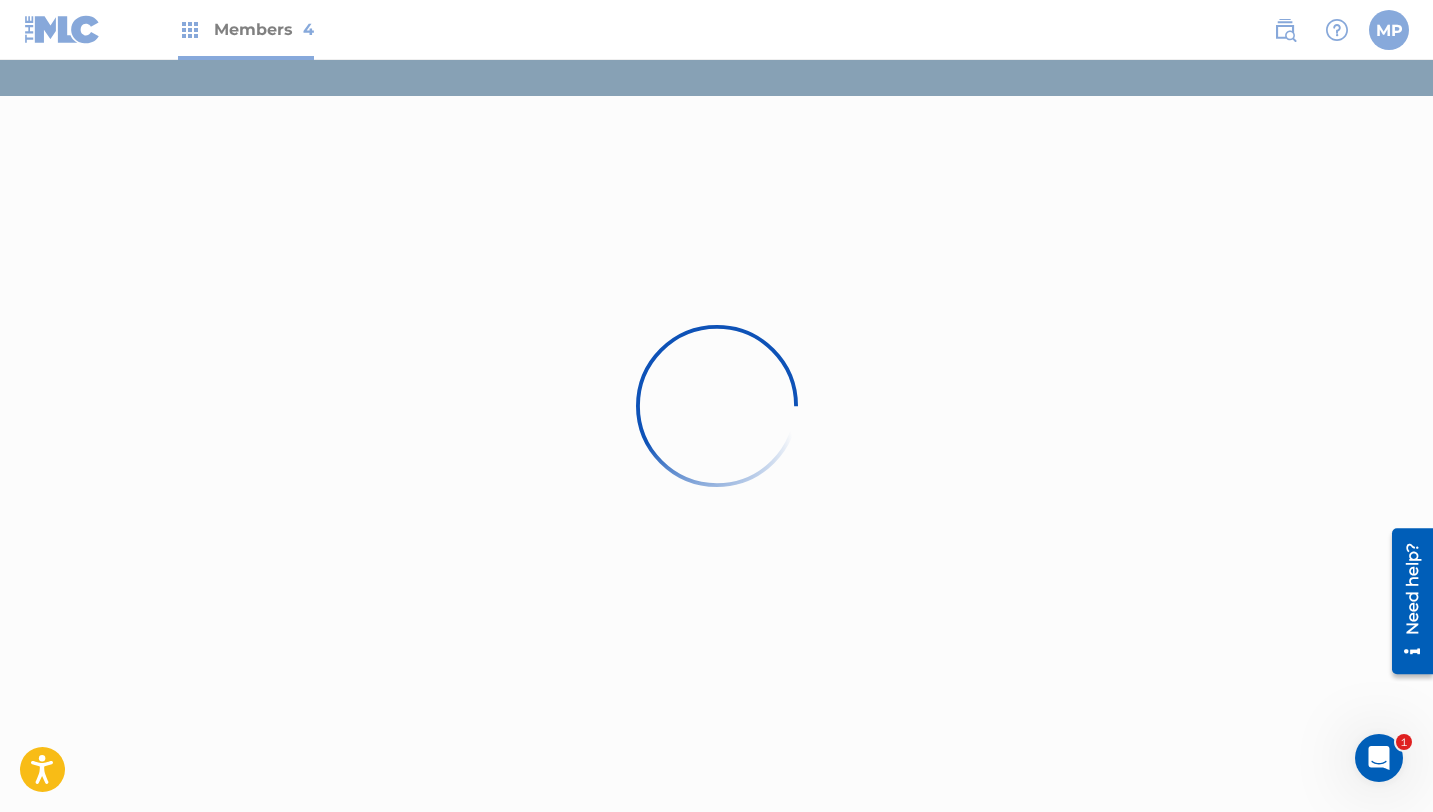 scroll, scrollTop: 0, scrollLeft: 0, axis: both 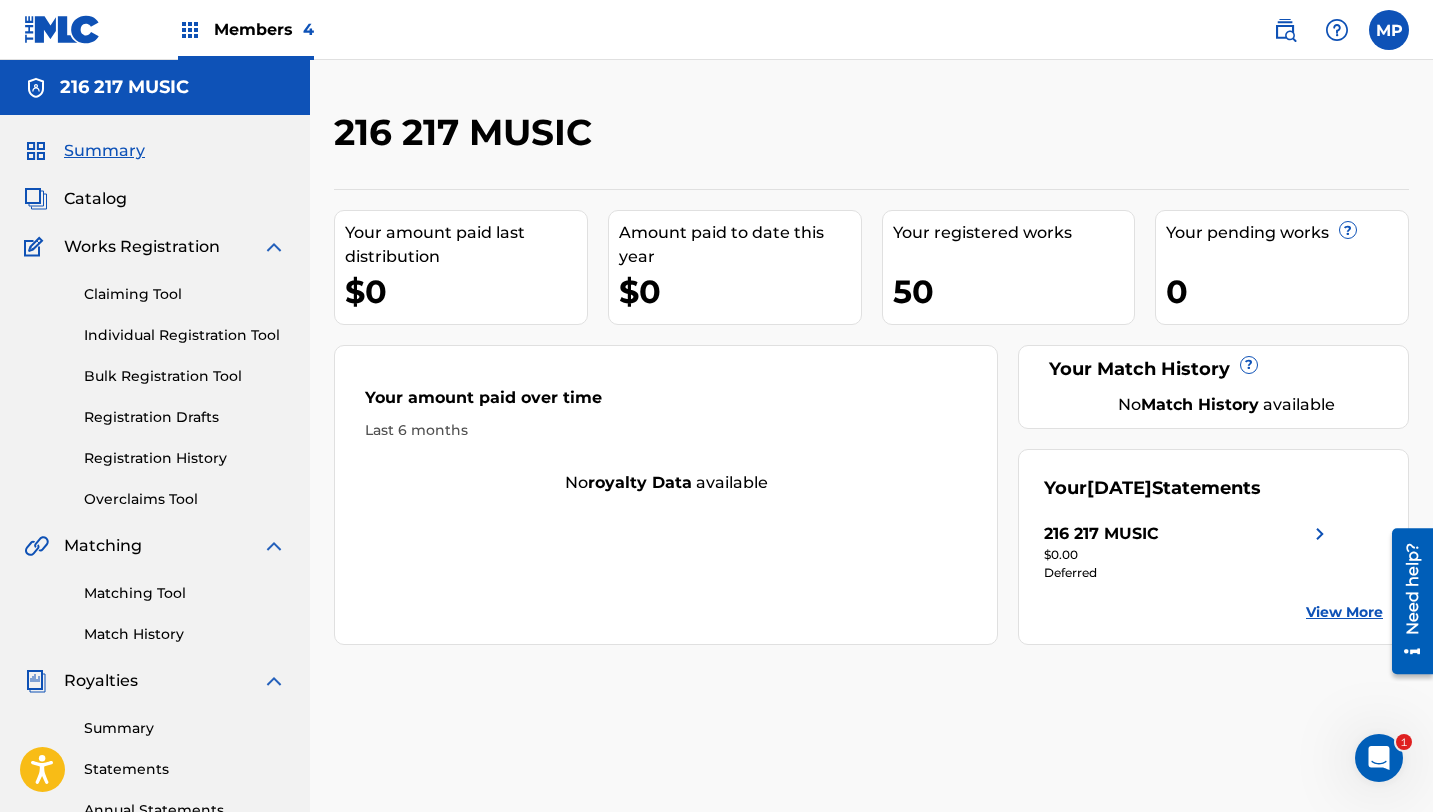 click on "View More" at bounding box center (1344, 612) 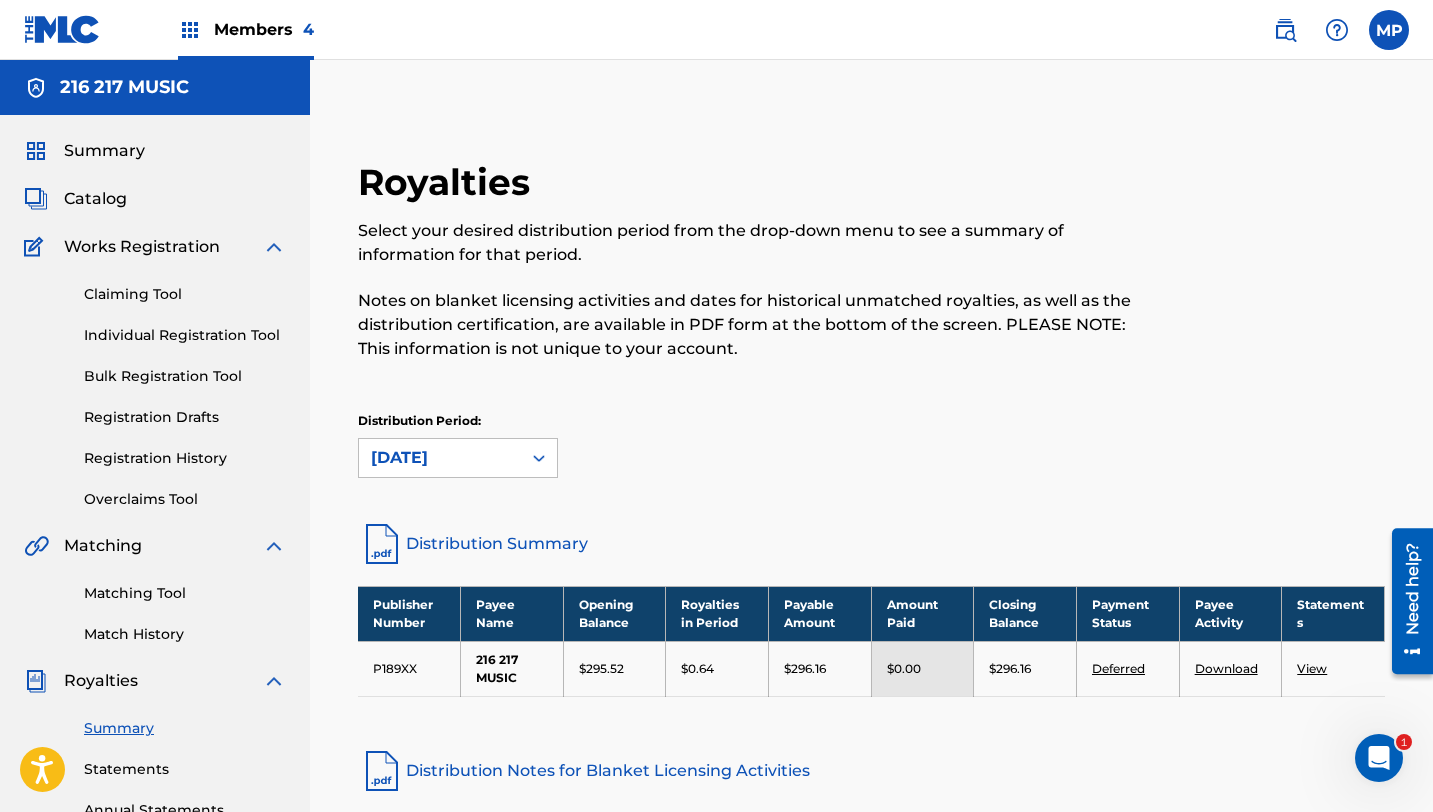 click on "Members    4" at bounding box center [264, 29] 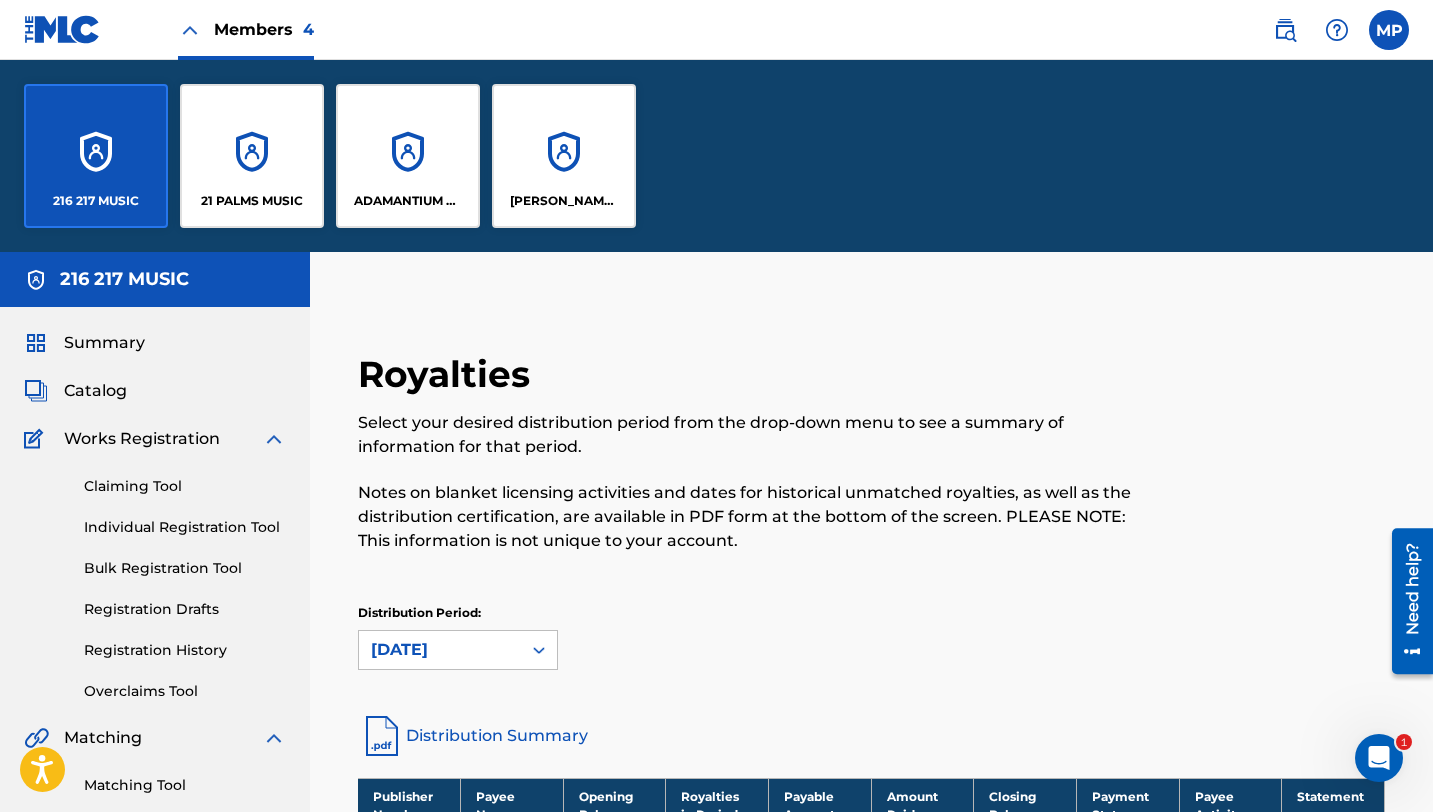 click on "21 PALMS MUSIC" at bounding box center [252, 156] 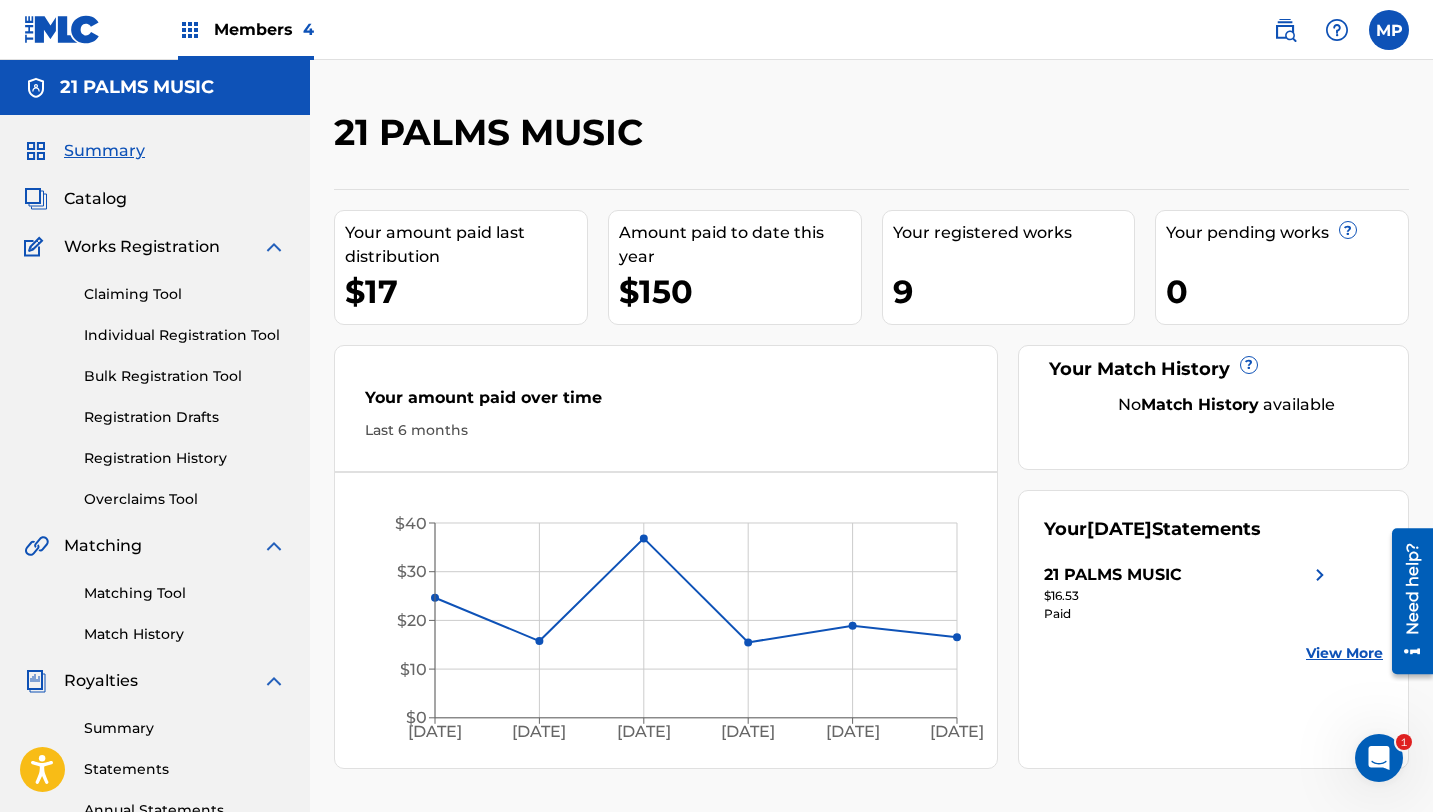 click on "View More" at bounding box center [1344, 653] 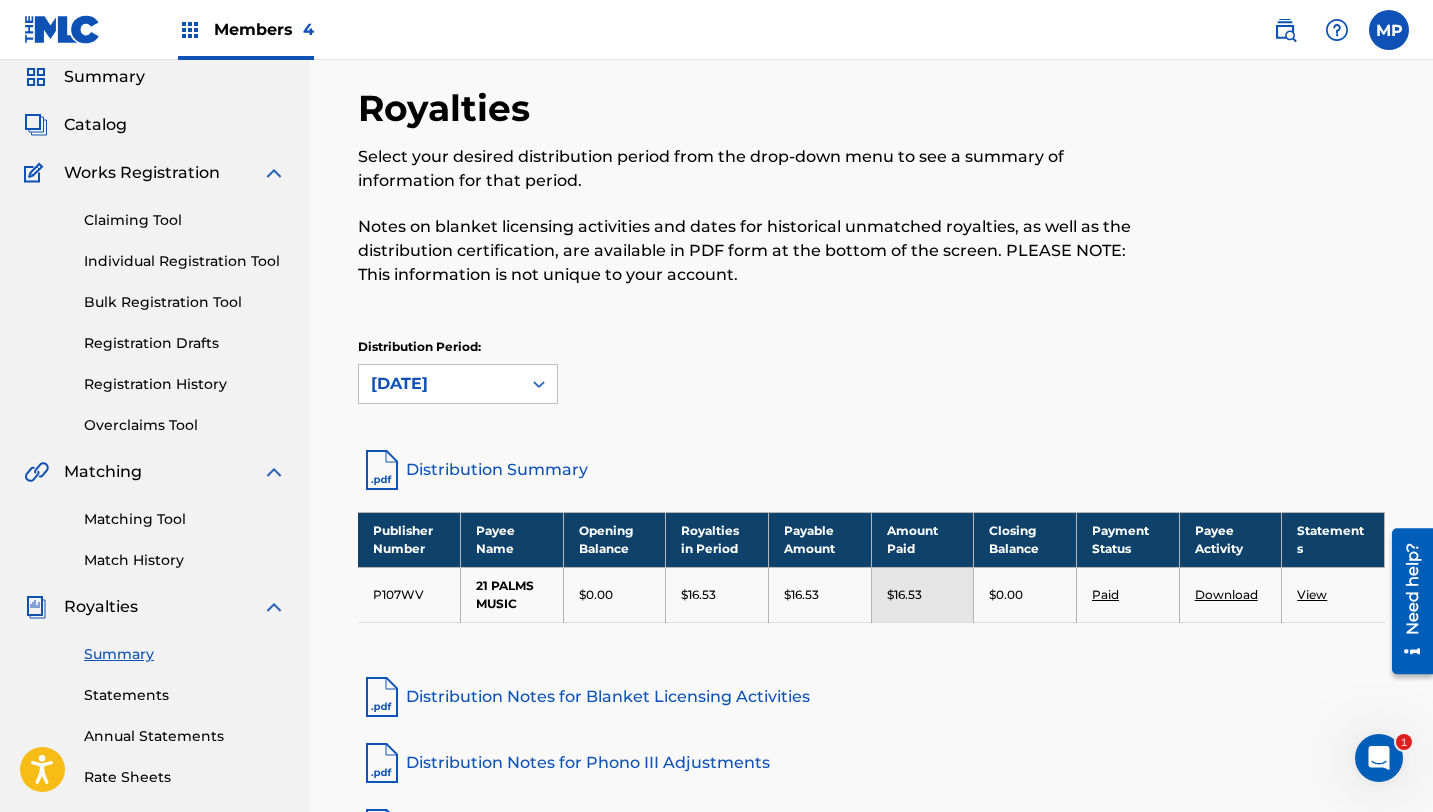 scroll, scrollTop: 75, scrollLeft: 0, axis: vertical 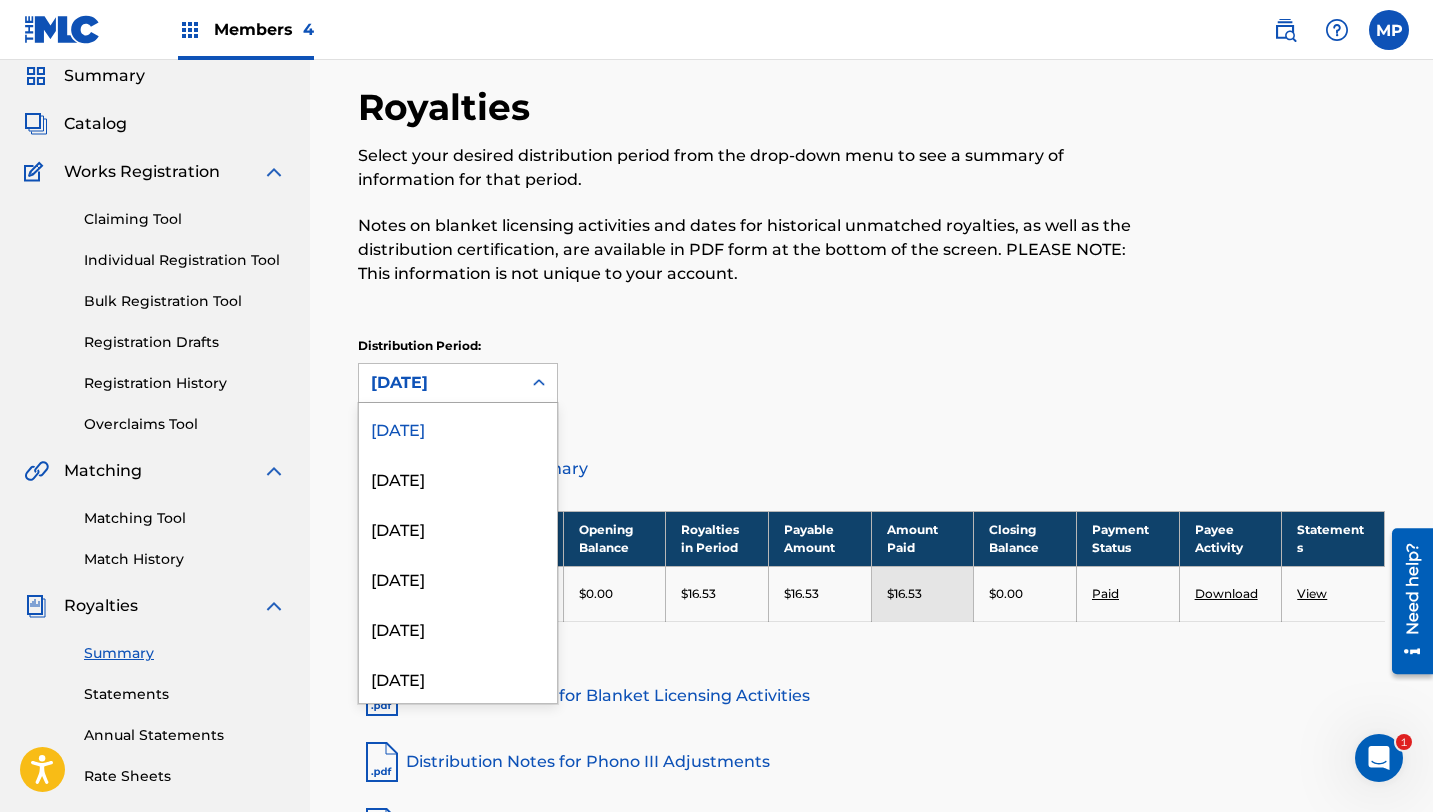 click at bounding box center (539, 383) 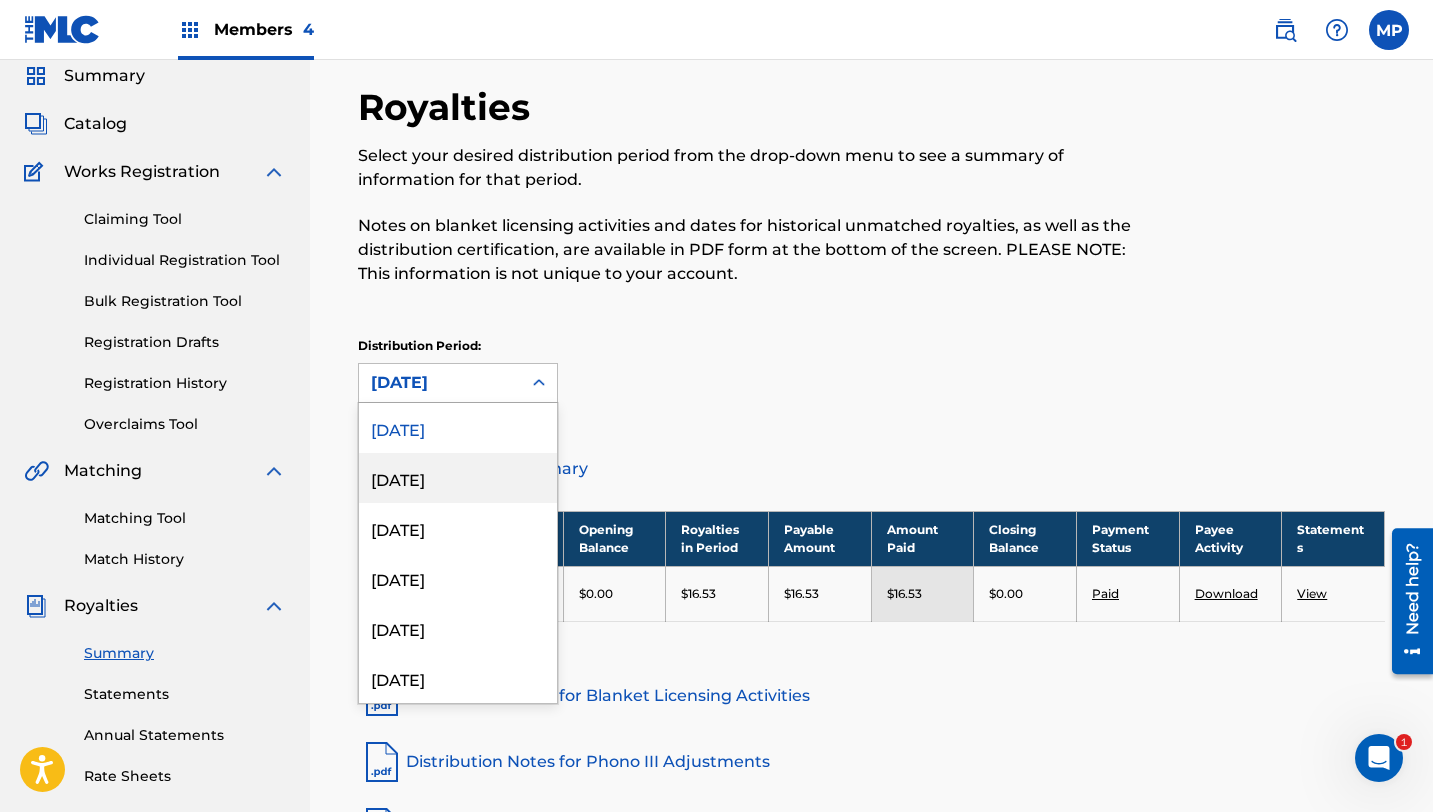 click on "[DATE]" at bounding box center [458, 478] 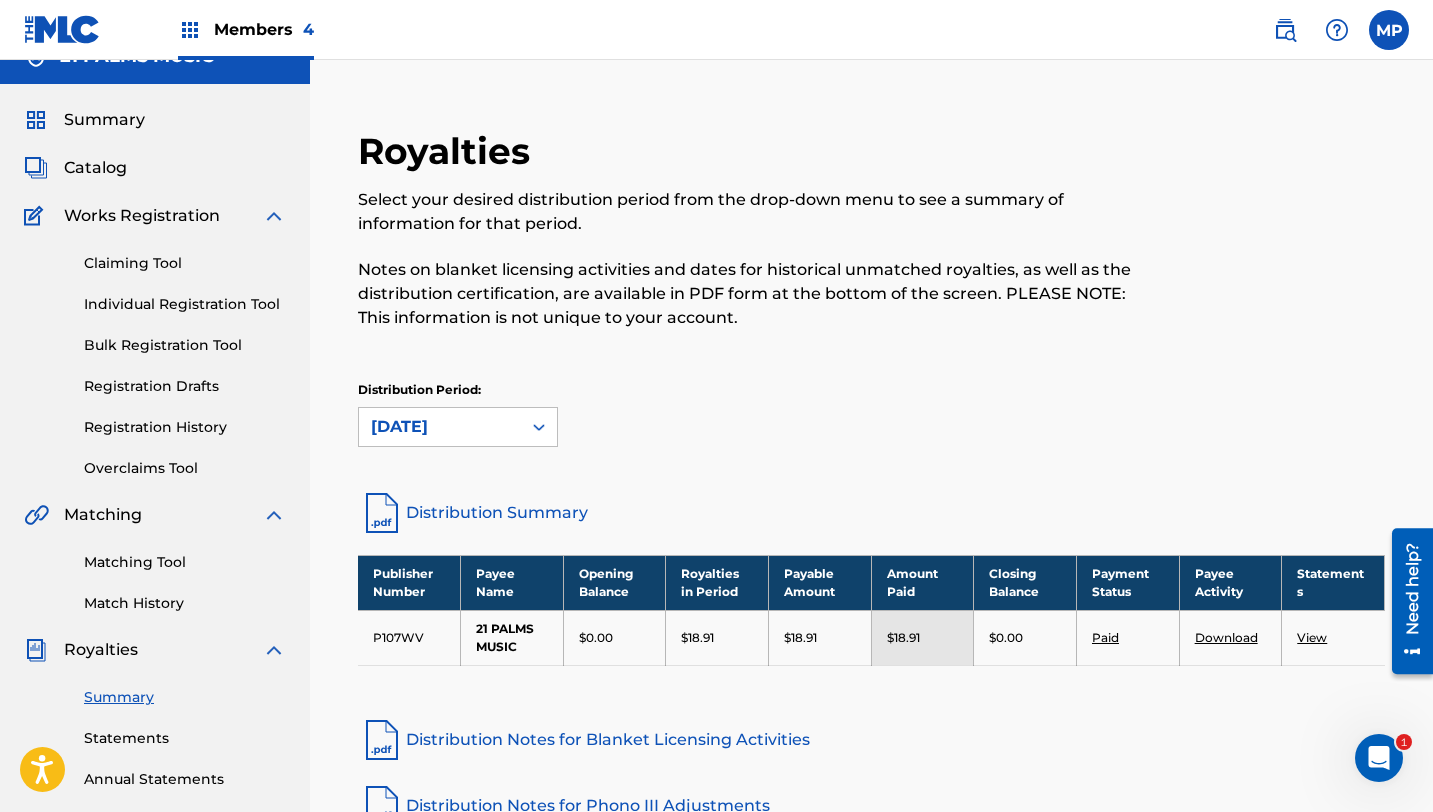 scroll, scrollTop: 0, scrollLeft: 0, axis: both 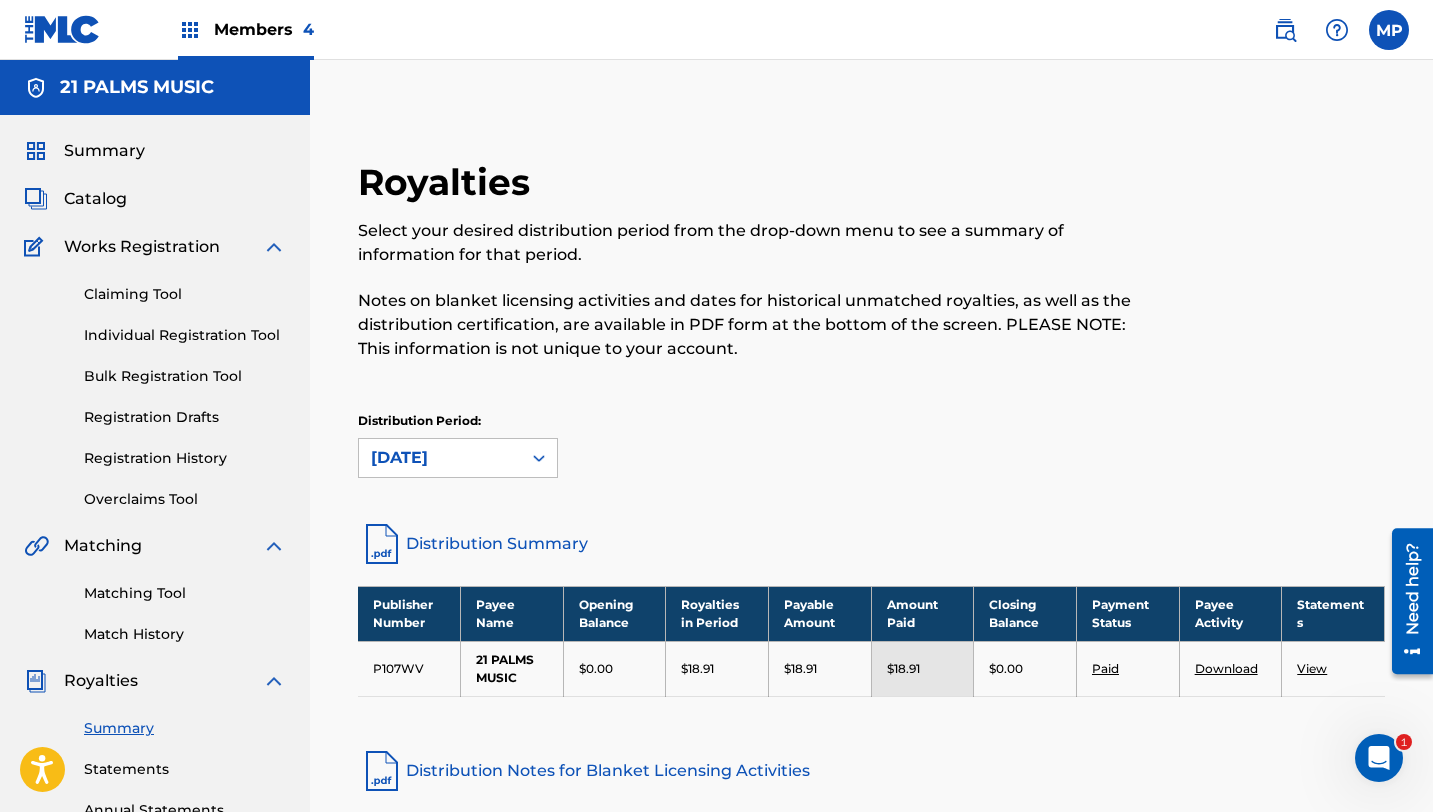 click on "Summary" at bounding box center (104, 151) 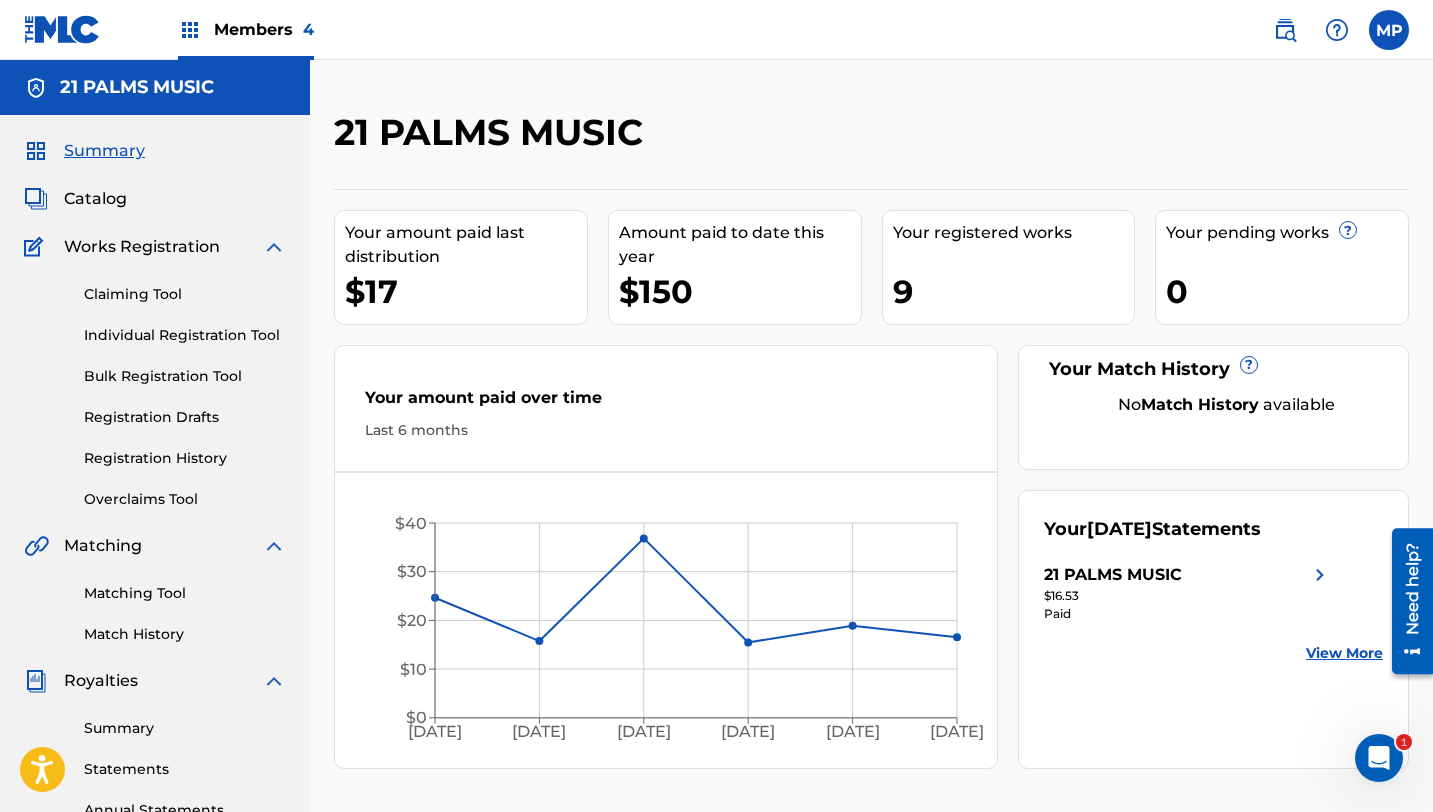 click at bounding box center [1389, 30] 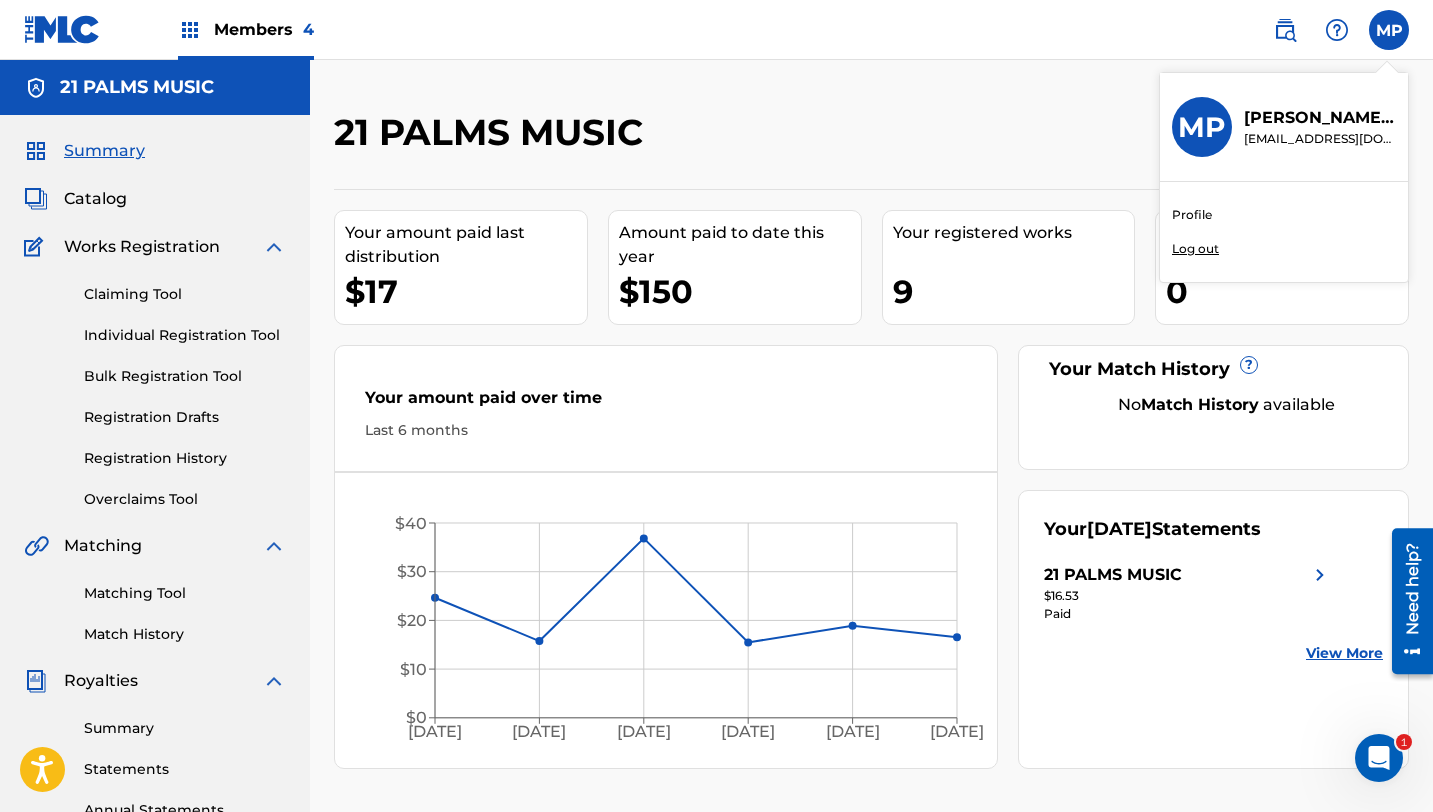 click on "MP MP [PERSON_NAME] [EMAIL_ADDRESS][DOMAIN_NAME] Profile Log out" at bounding box center [1389, 30] 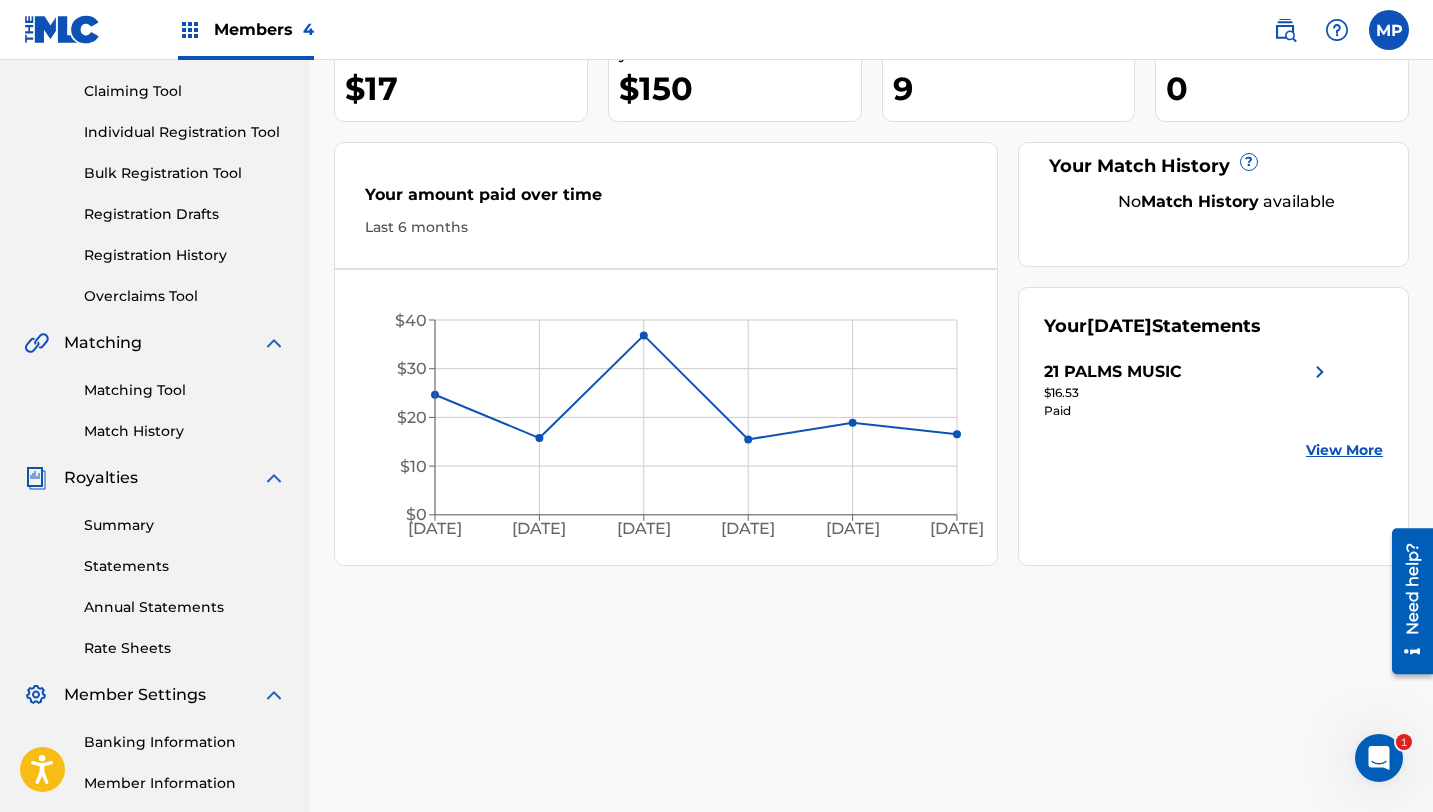 scroll, scrollTop: 428, scrollLeft: 0, axis: vertical 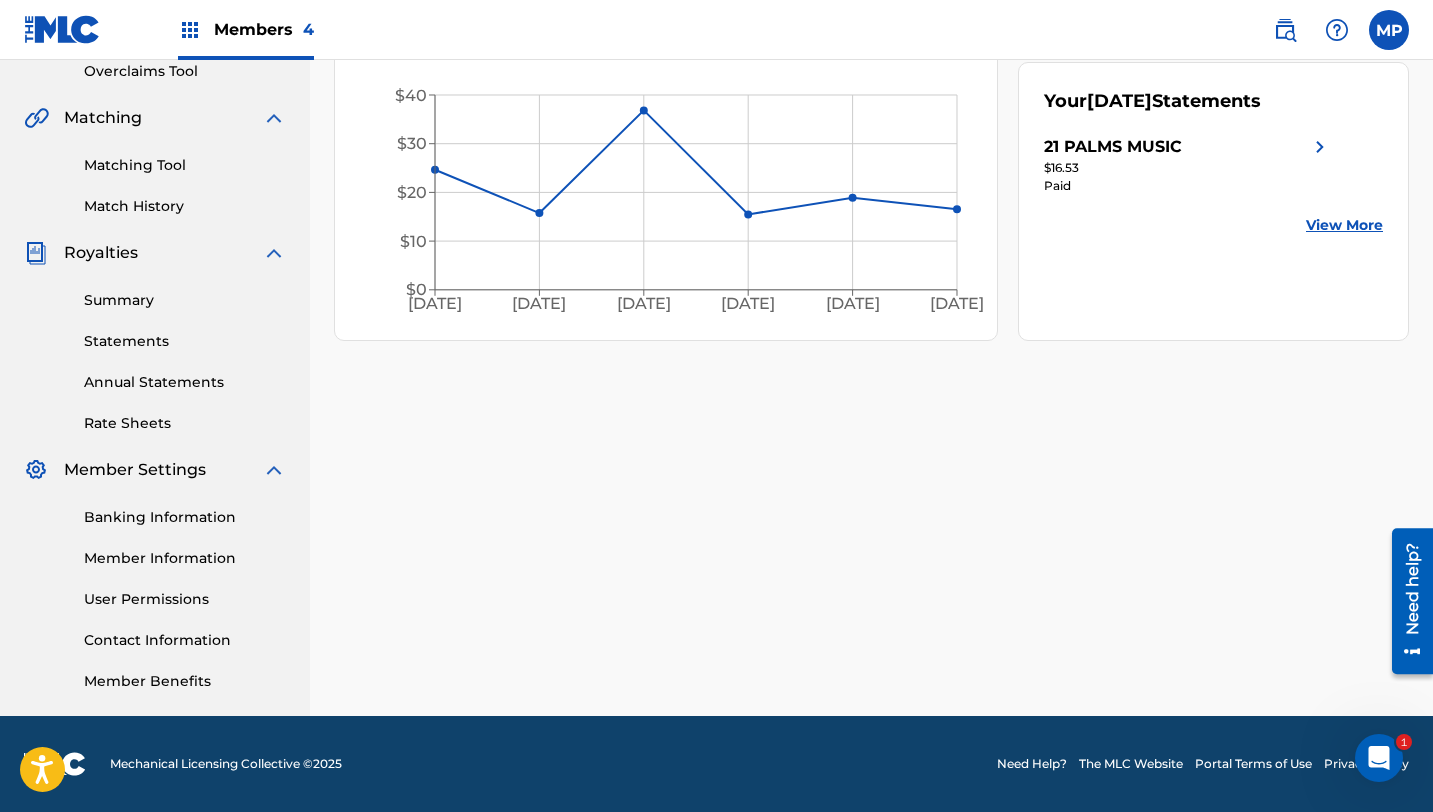 click on "User Permissions" at bounding box center (185, 599) 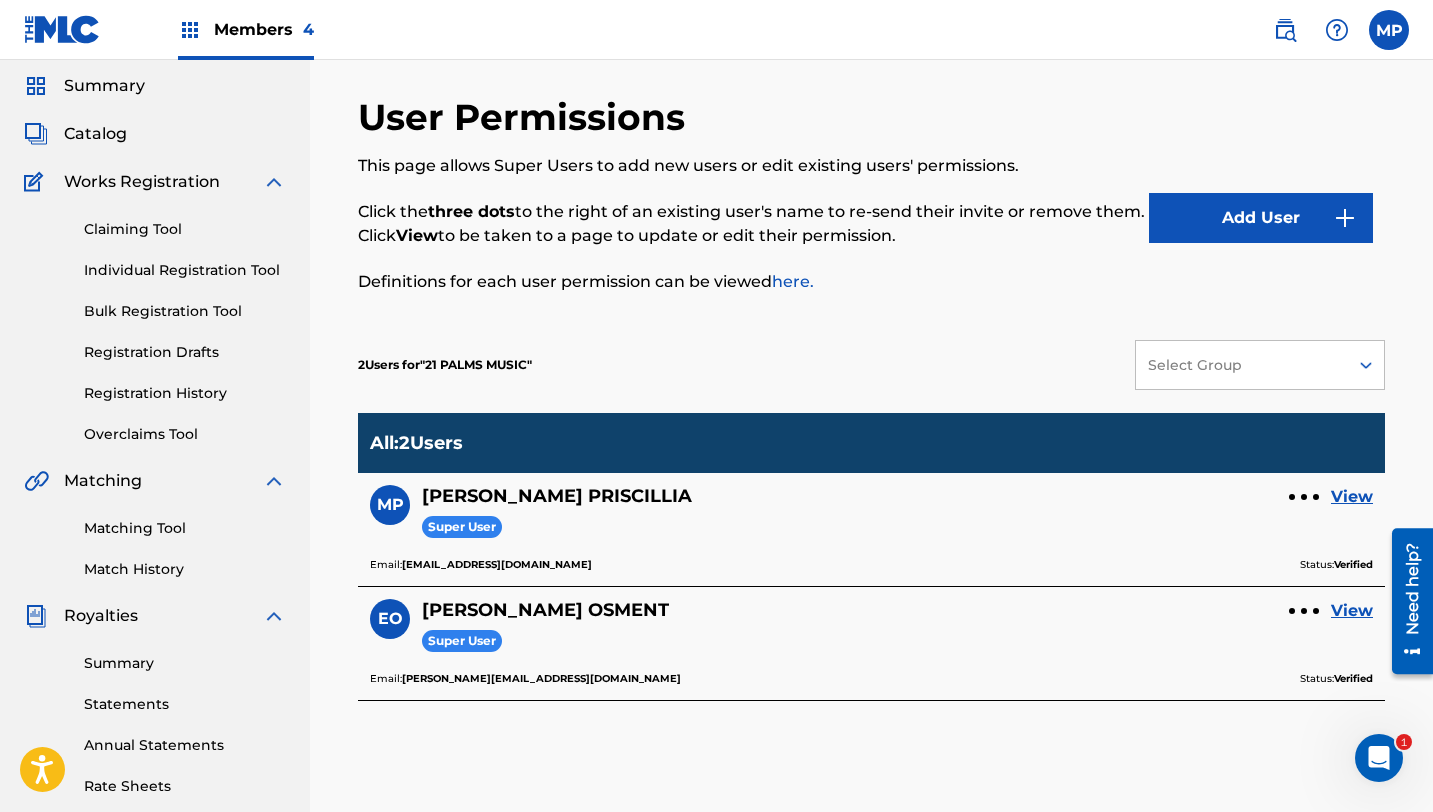scroll, scrollTop: 68, scrollLeft: 0, axis: vertical 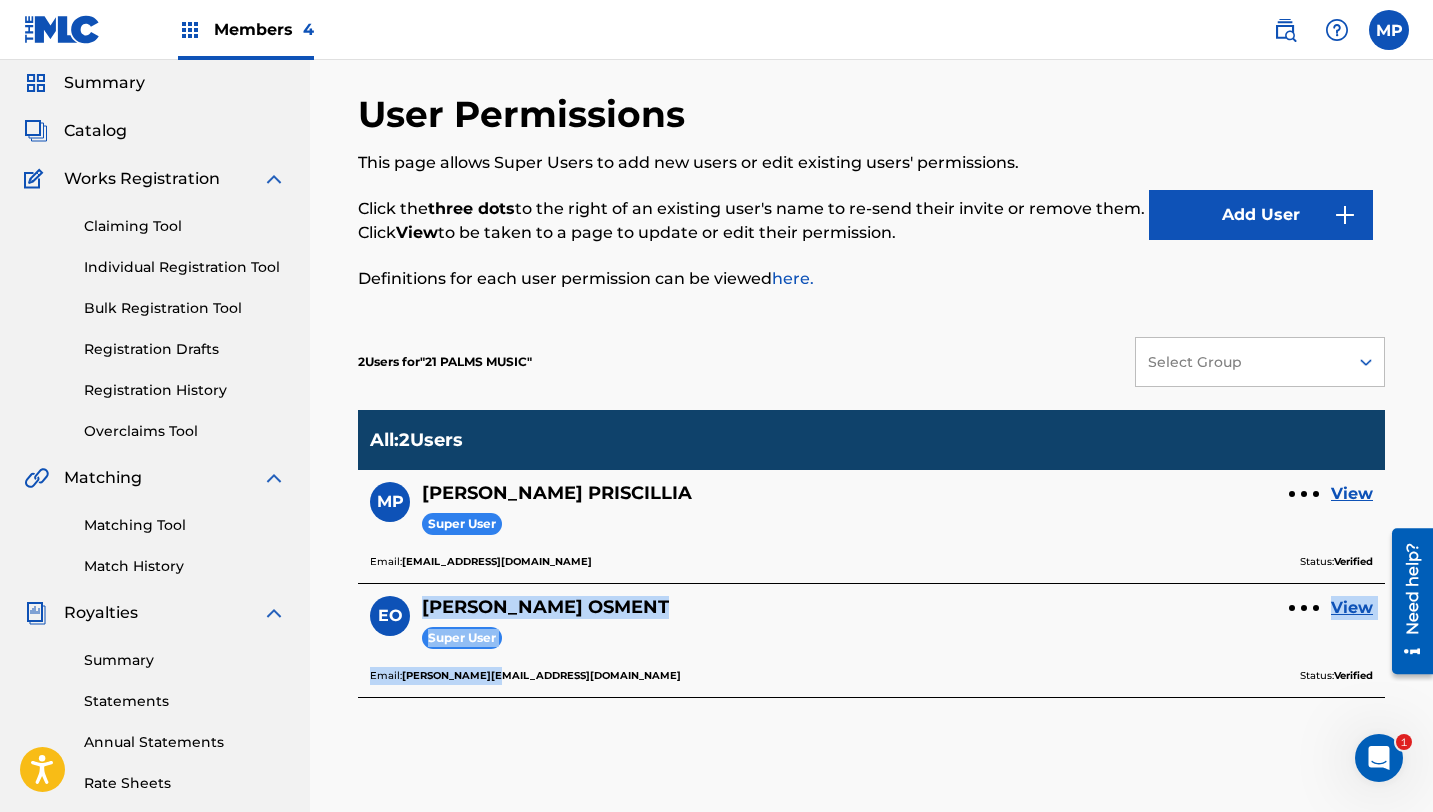 drag, startPoint x: 425, startPoint y: 604, endPoint x: 701, endPoint y: 692, distance: 289.68948 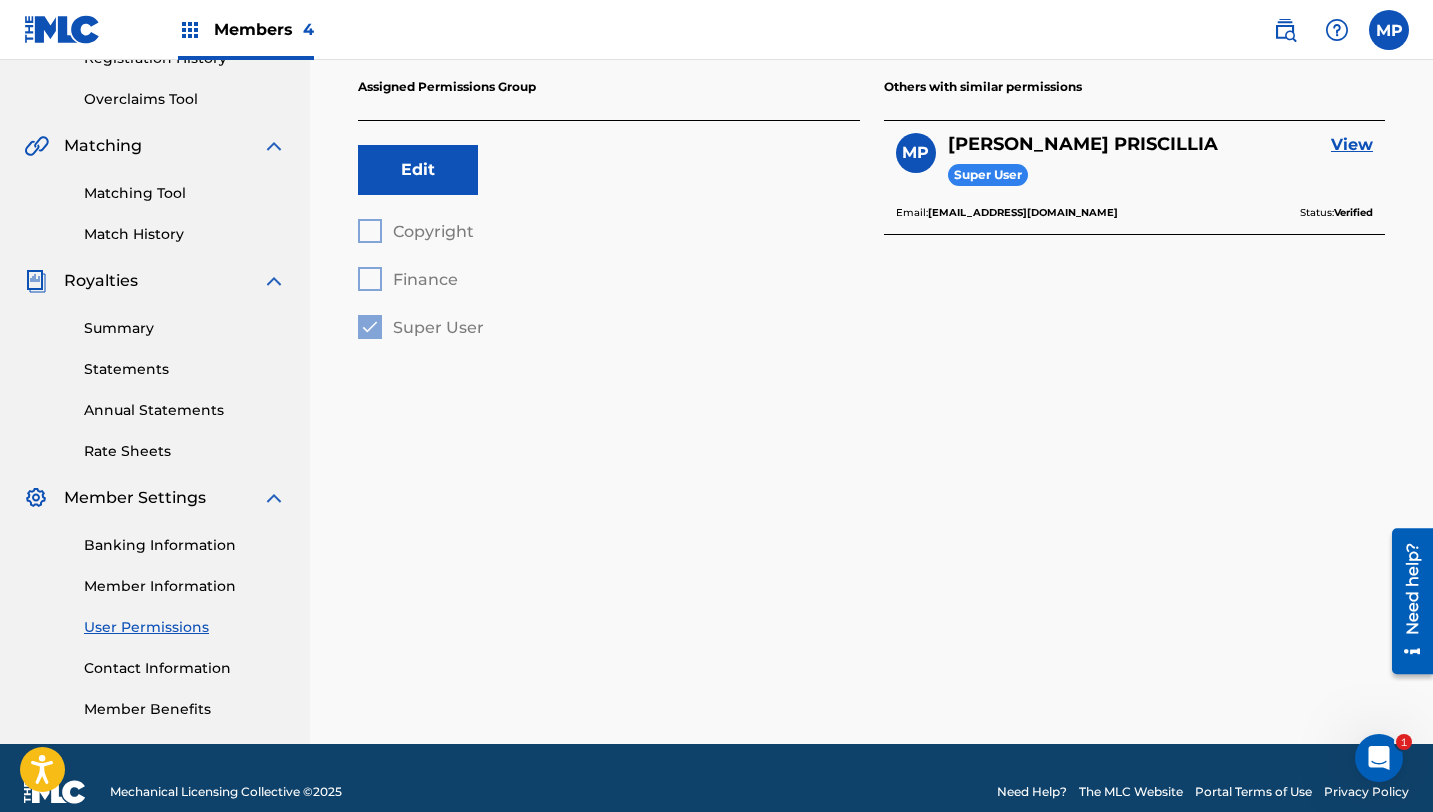 scroll, scrollTop: 428, scrollLeft: 0, axis: vertical 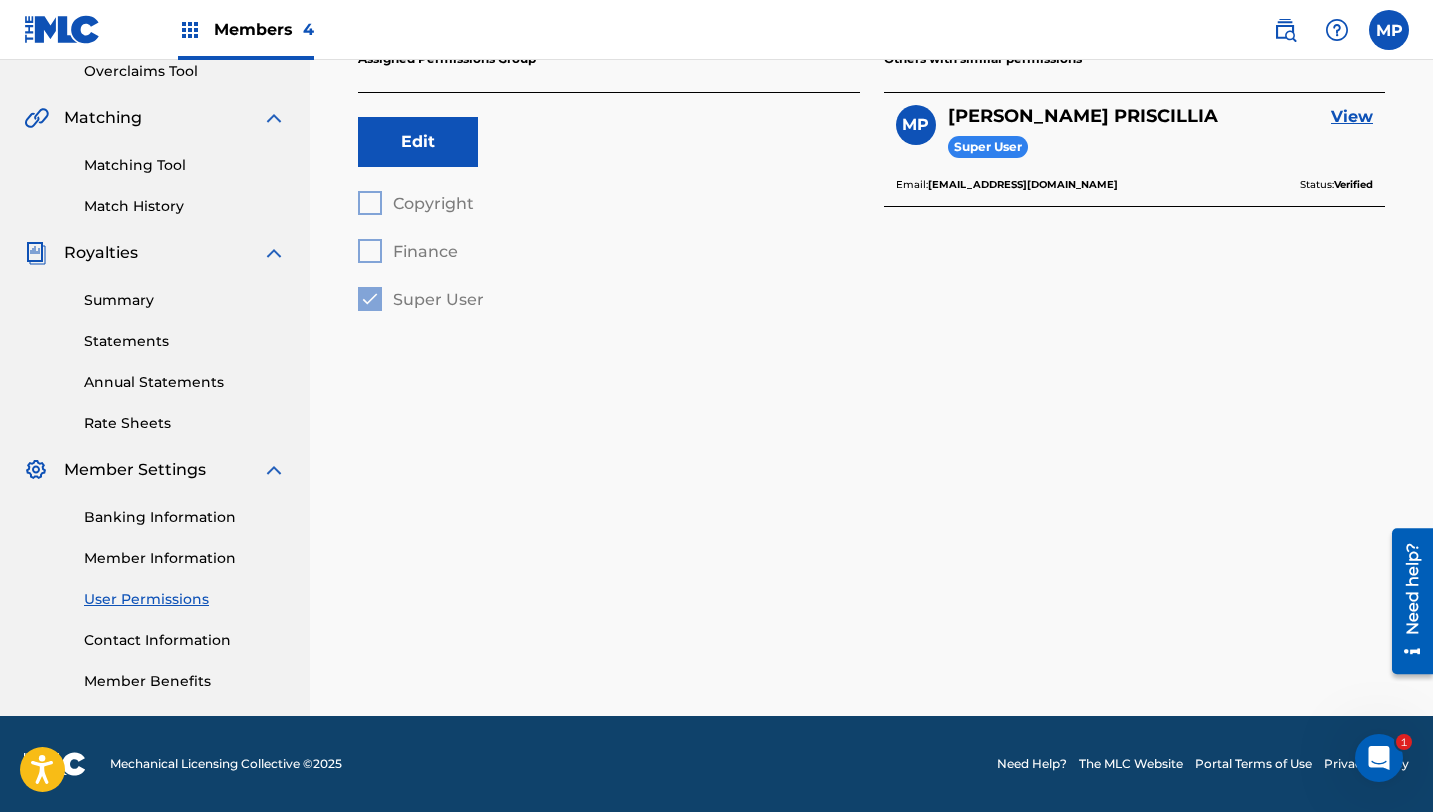 click on "Member Information" at bounding box center (185, 558) 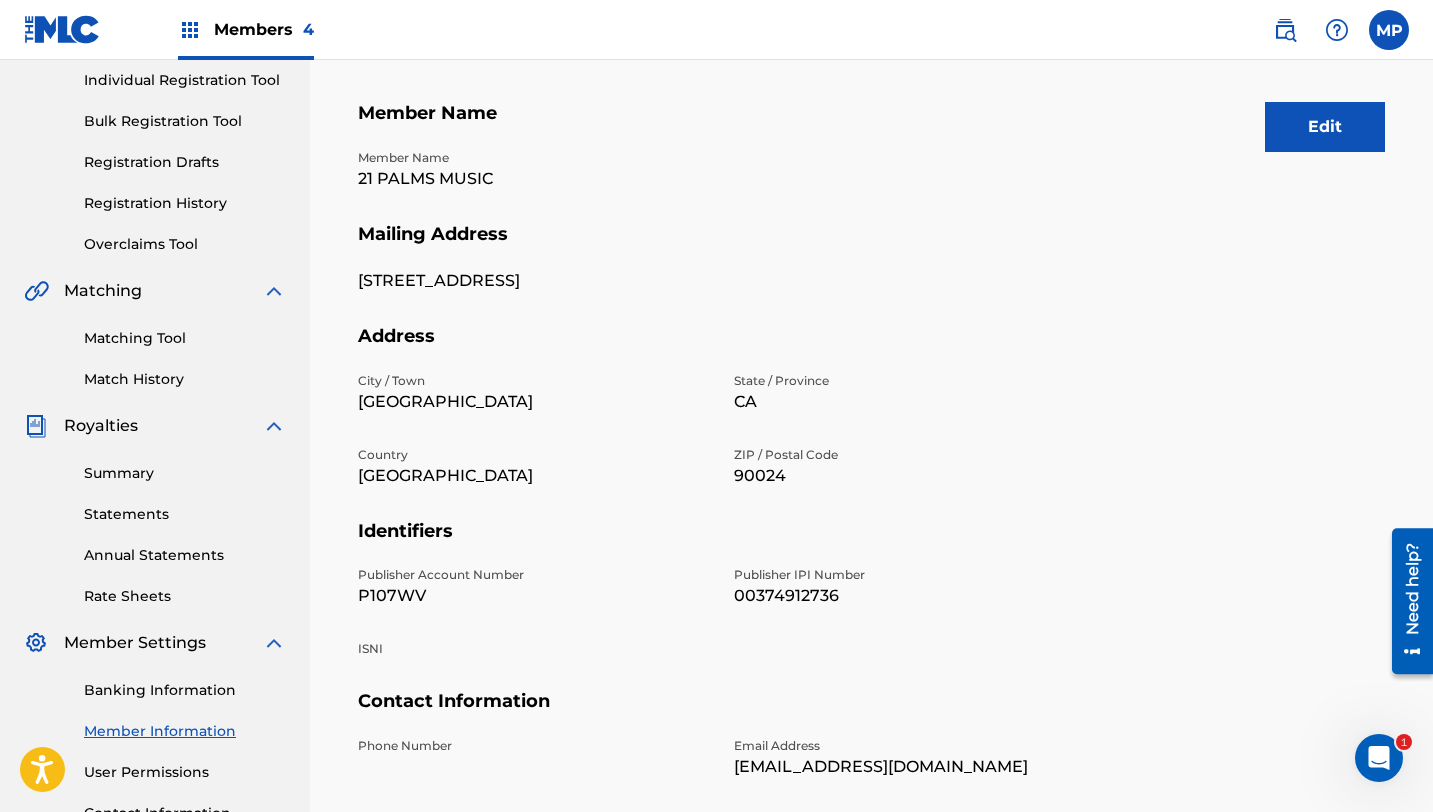 scroll, scrollTop: 261, scrollLeft: 0, axis: vertical 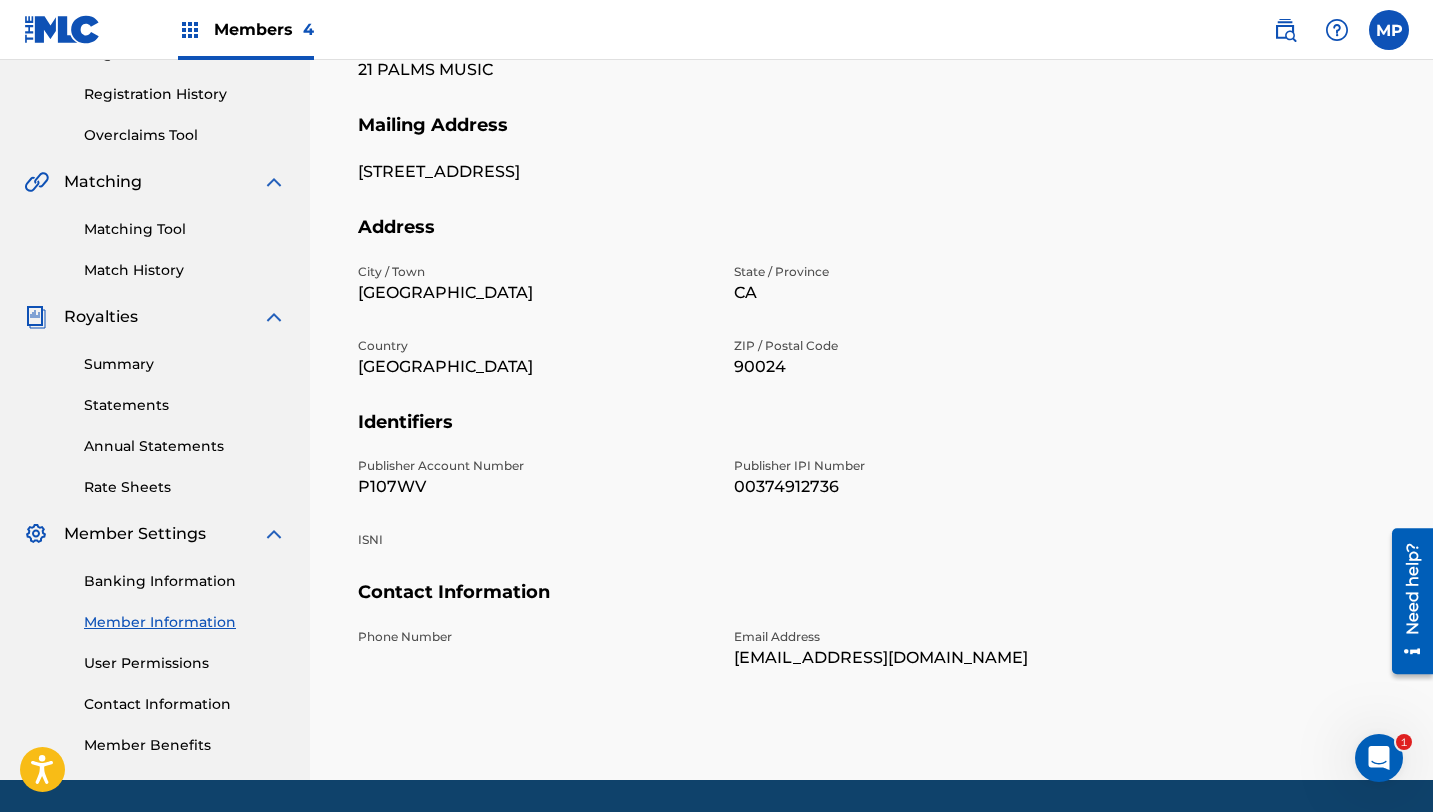 click on "[GEOGRAPHIC_DATA]" at bounding box center (534, 293) 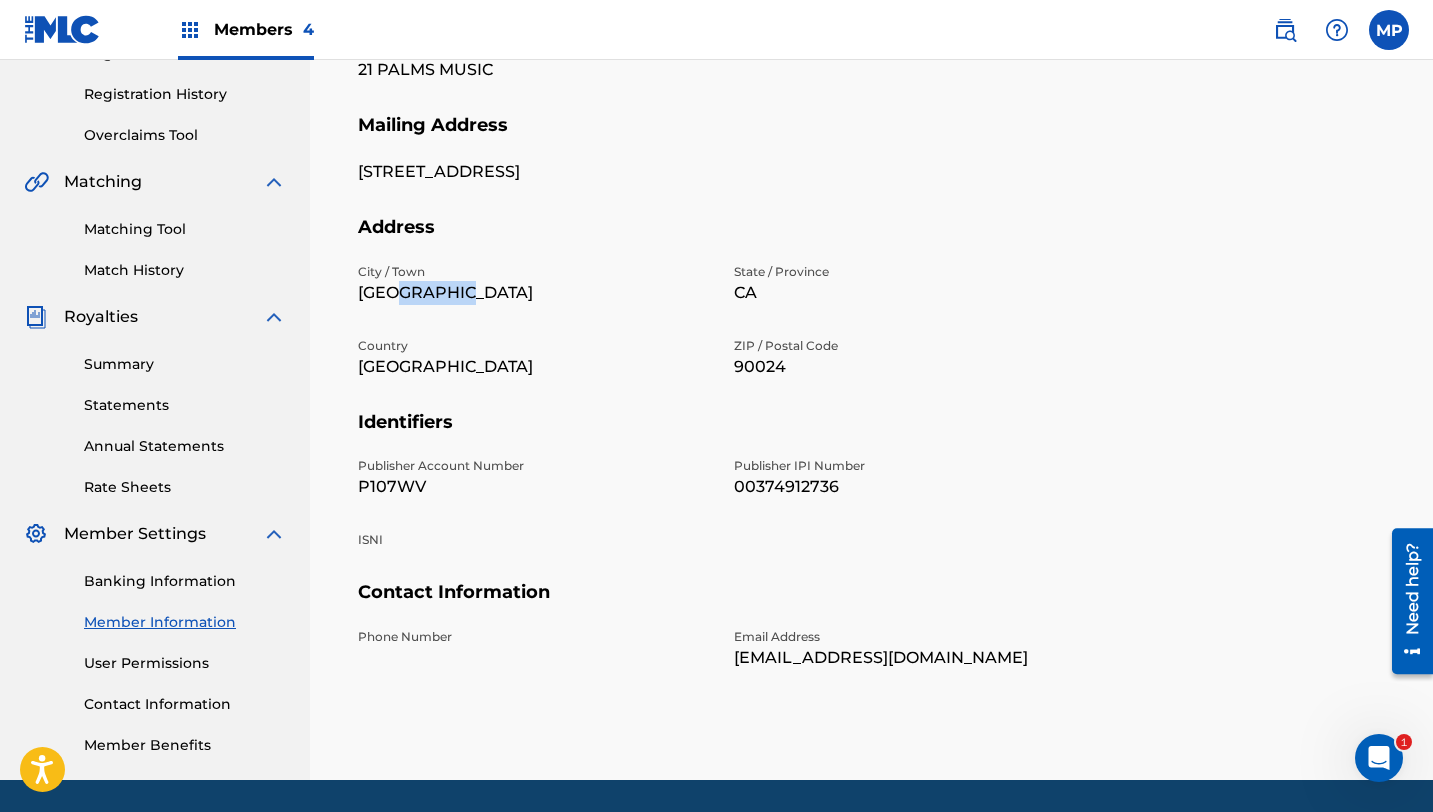 click on "[GEOGRAPHIC_DATA]" at bounding box center [534, 293] 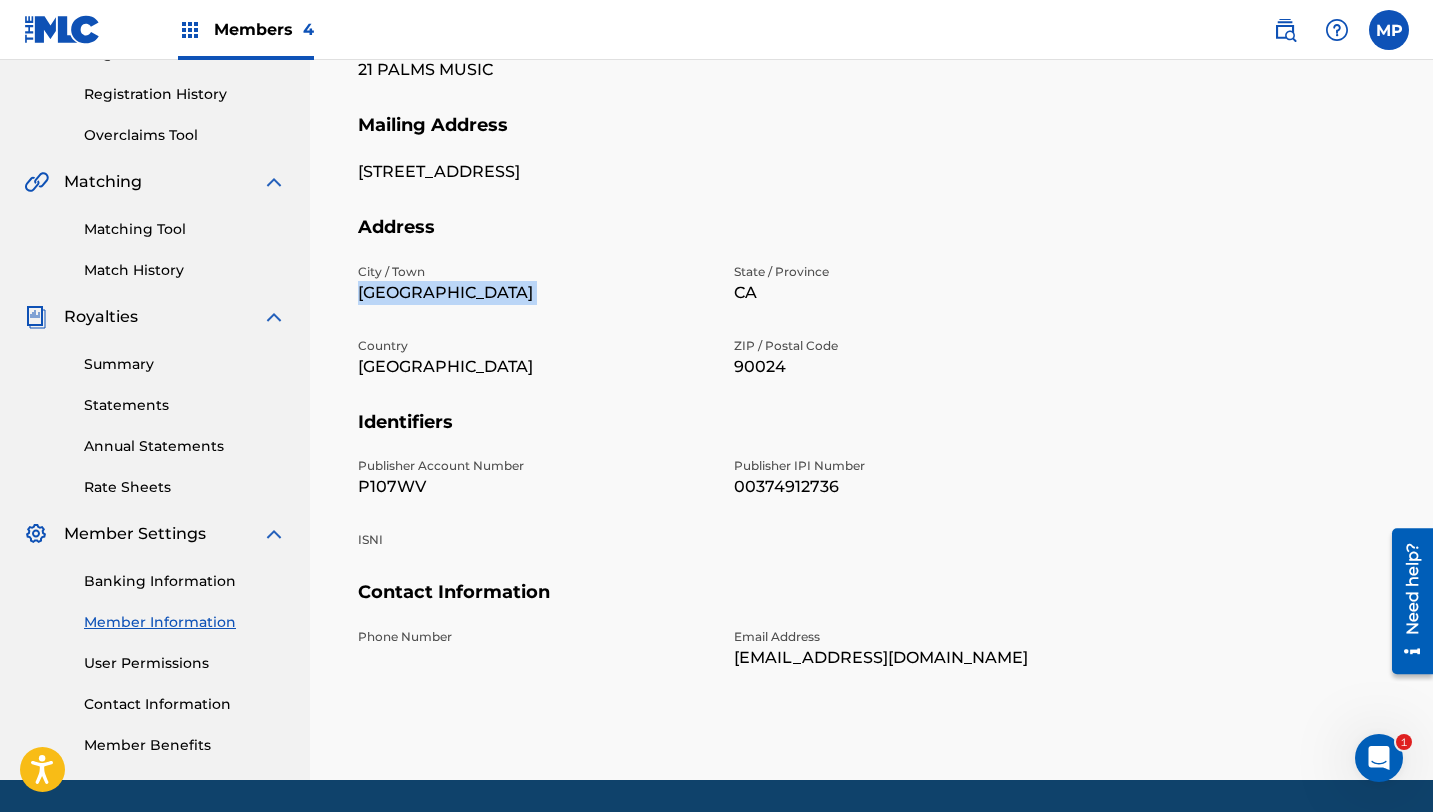 click on "[GEOGRAPHIC_DATA]" at bounding box center (534, 293) 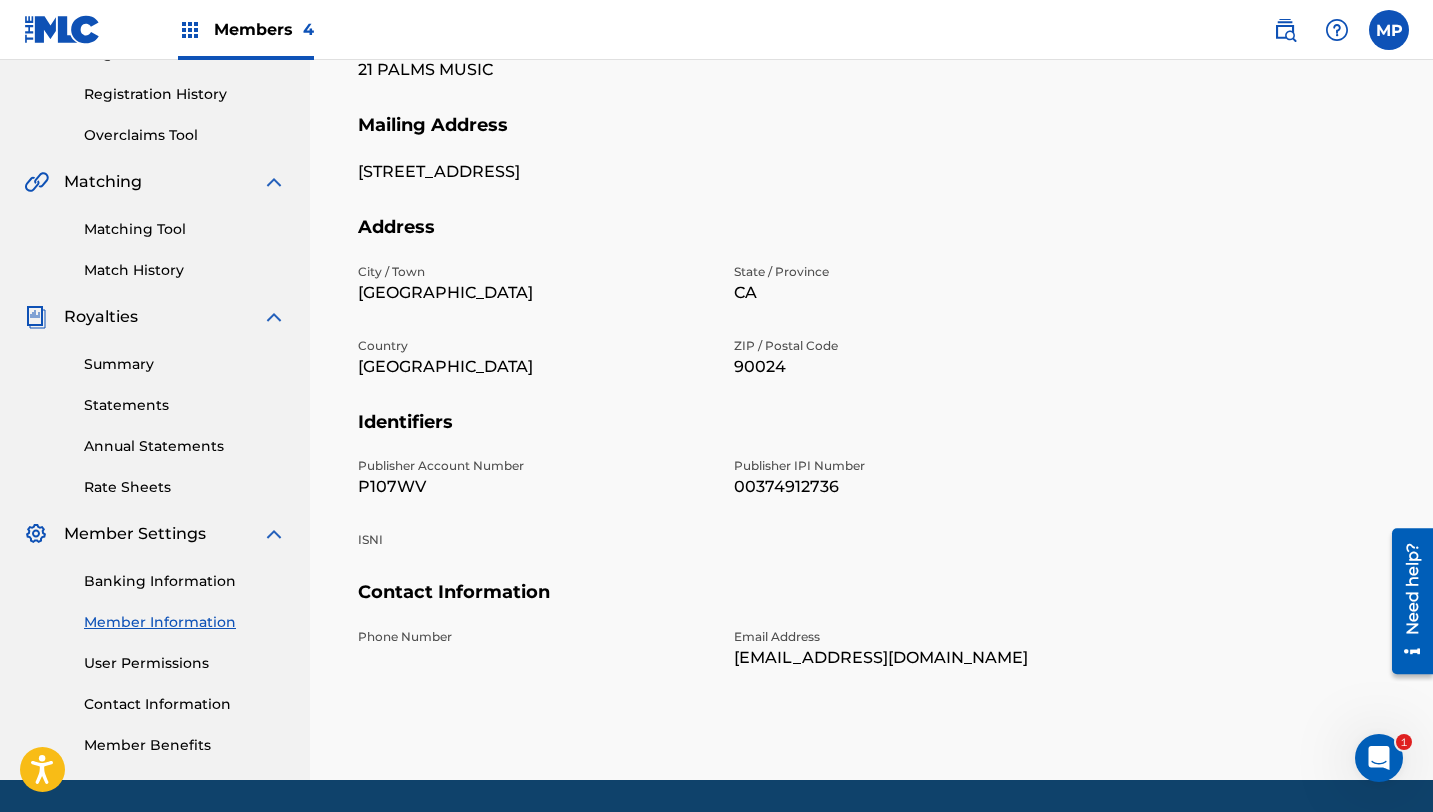 click on "City / Town [GEOGRAPHIC_DATA] / Province [GEOGRAPHIC_DATA] Country [GEOGRAPHIC_DATA] ZIP / Postal Code 90024" at bounding box center [722, 337] 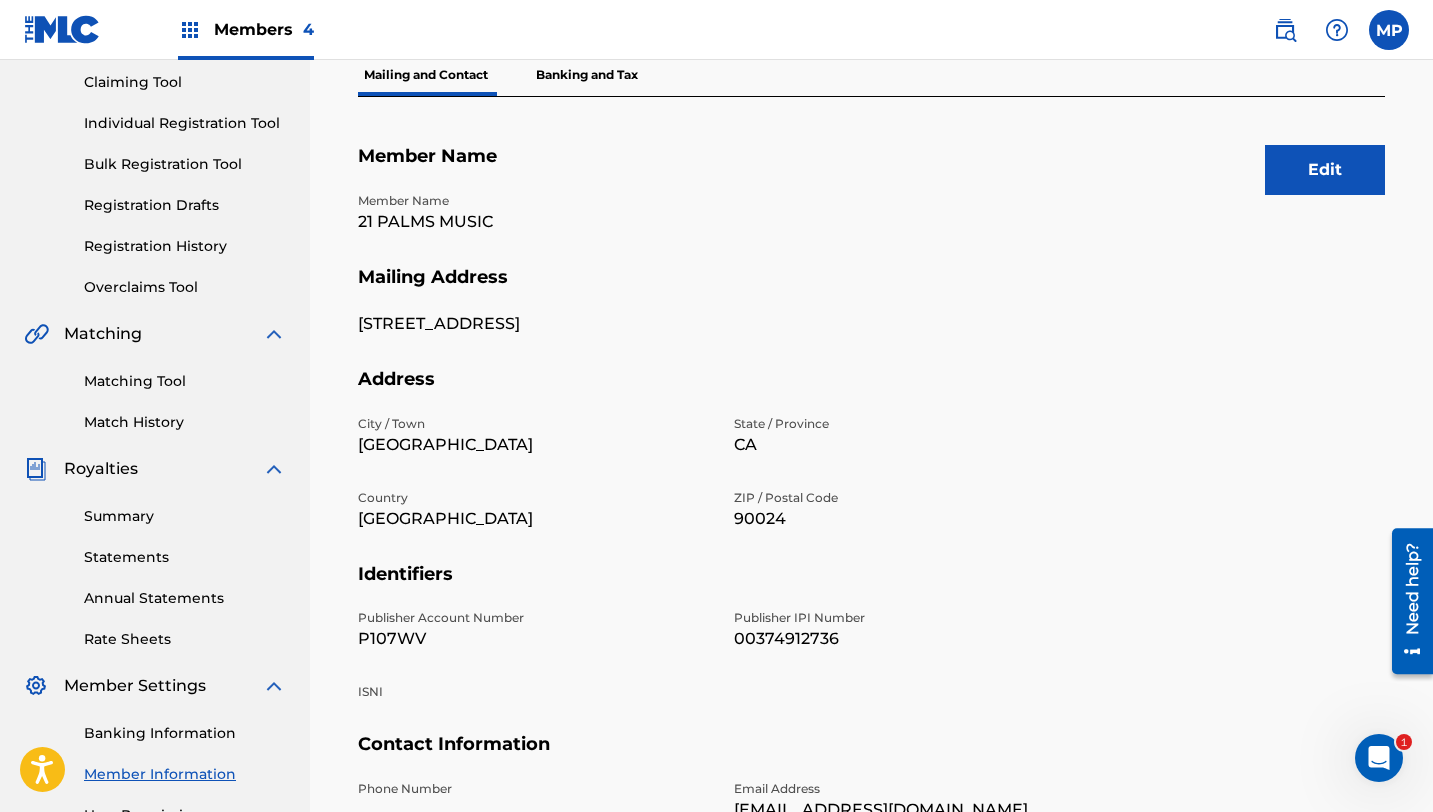 scroll, scrollTop: 202, scrollLeft: 0, axis: vertical 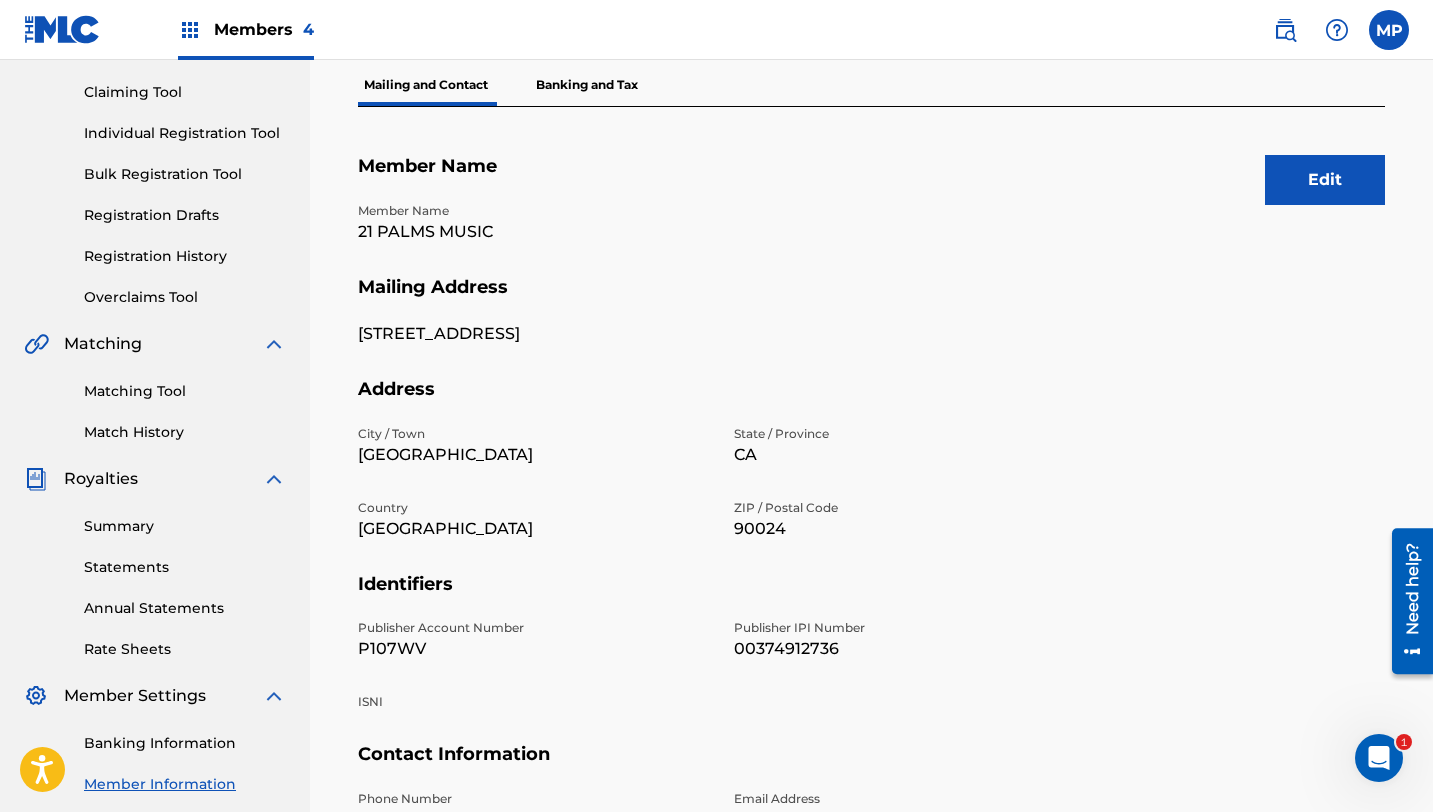 click at bounding box center [1389, 30] 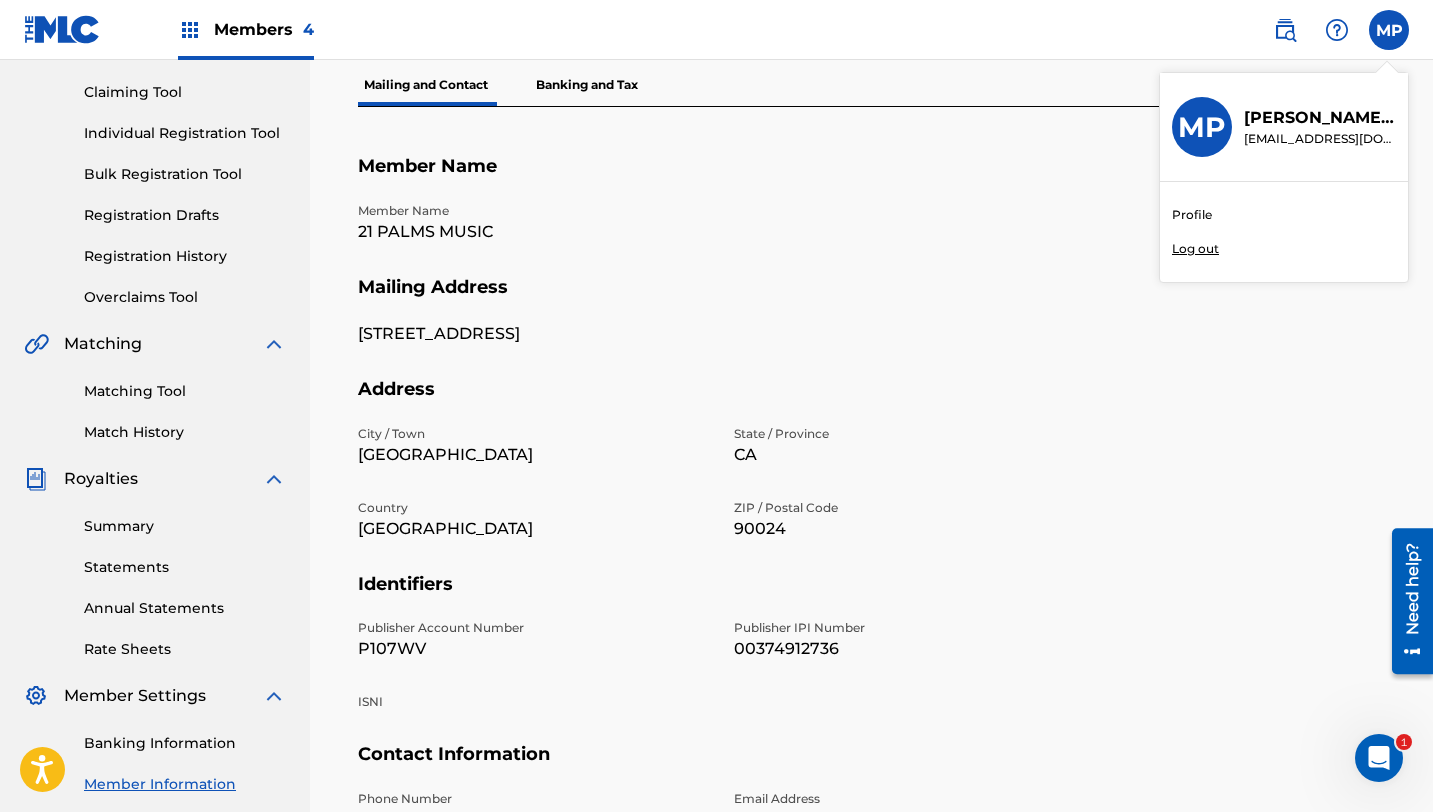 click on "Profile" at bounding box center (1192, 215) 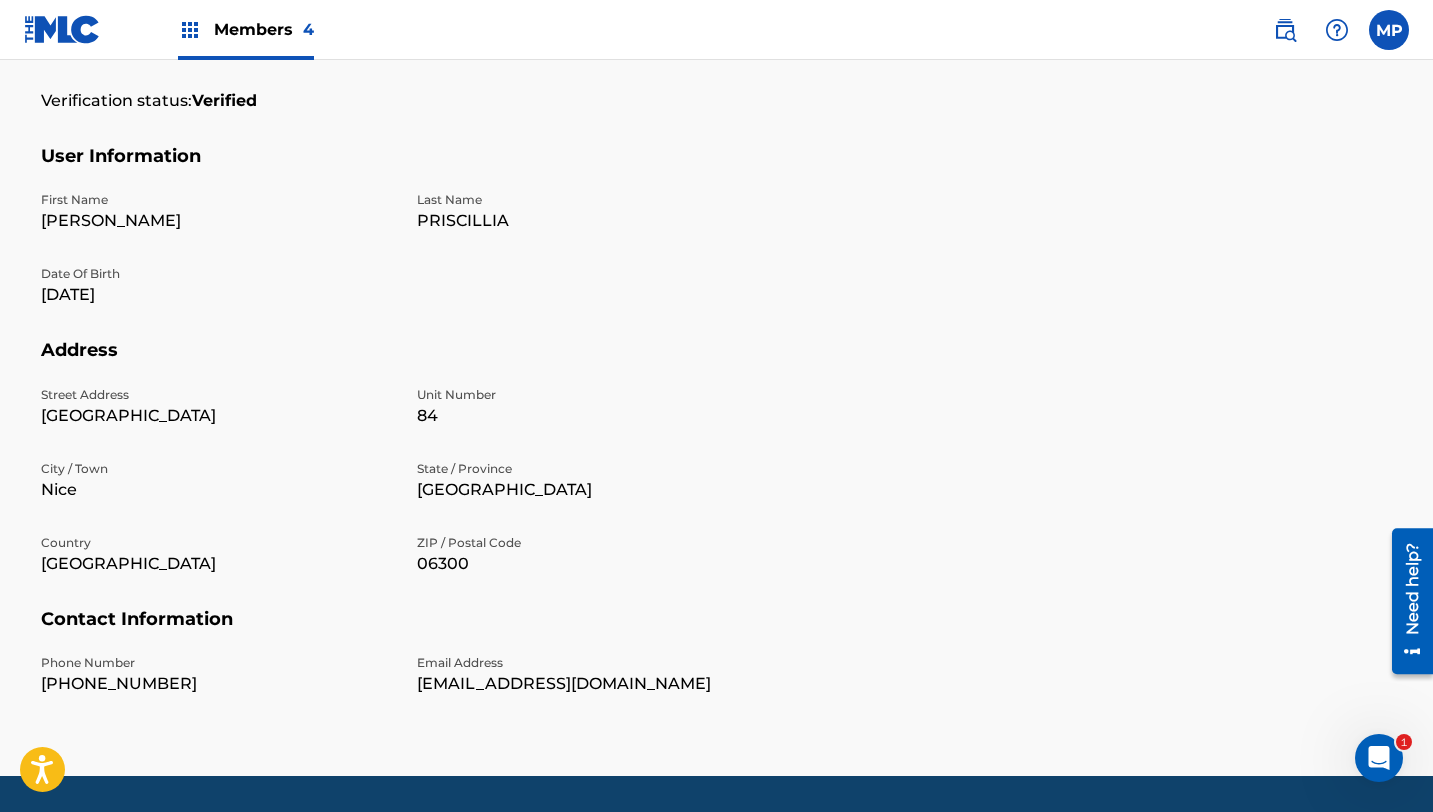 scroll, scrollTop: 477, scrollLeft: 0, axis: vertical 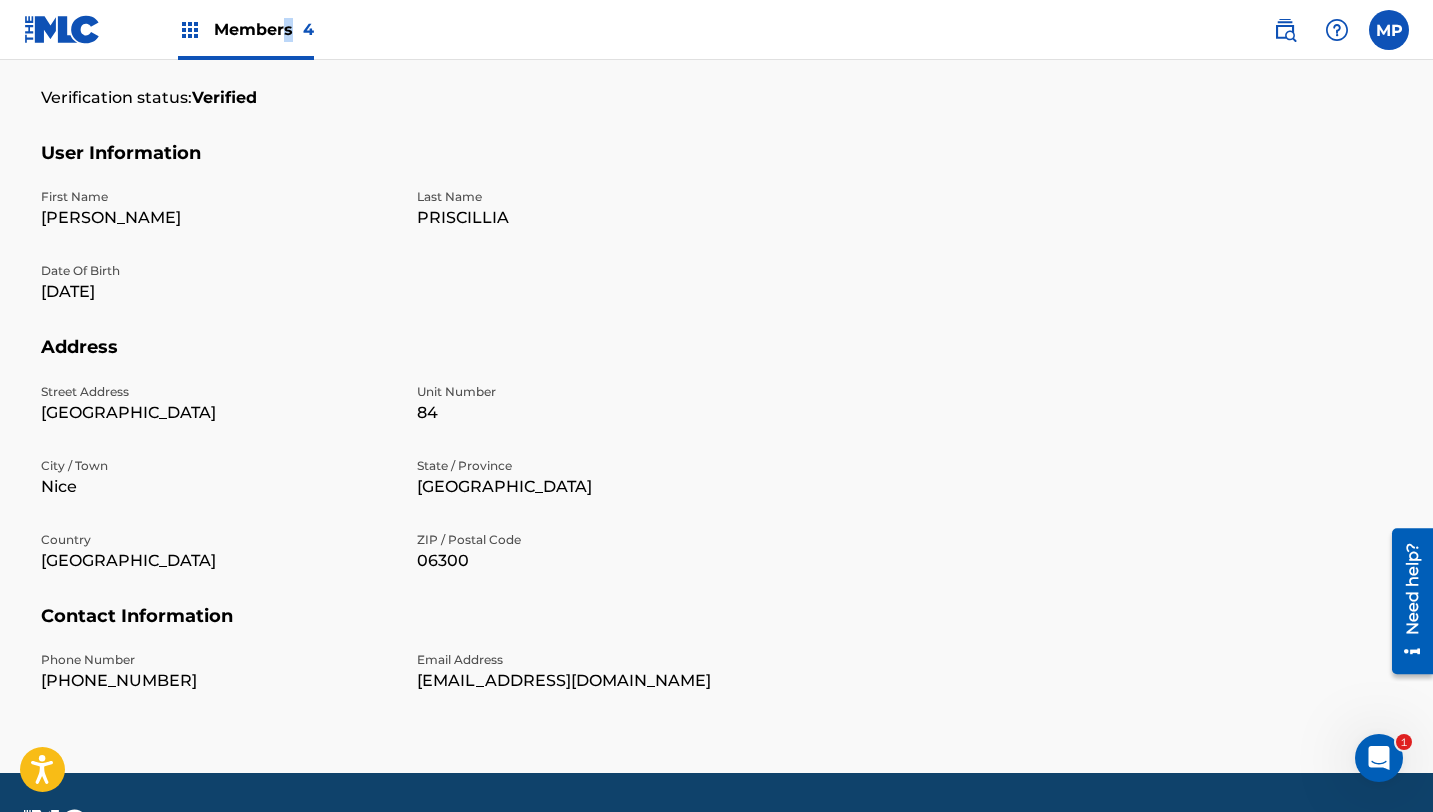 click on "Members    4" at bounding box center [264, 29] 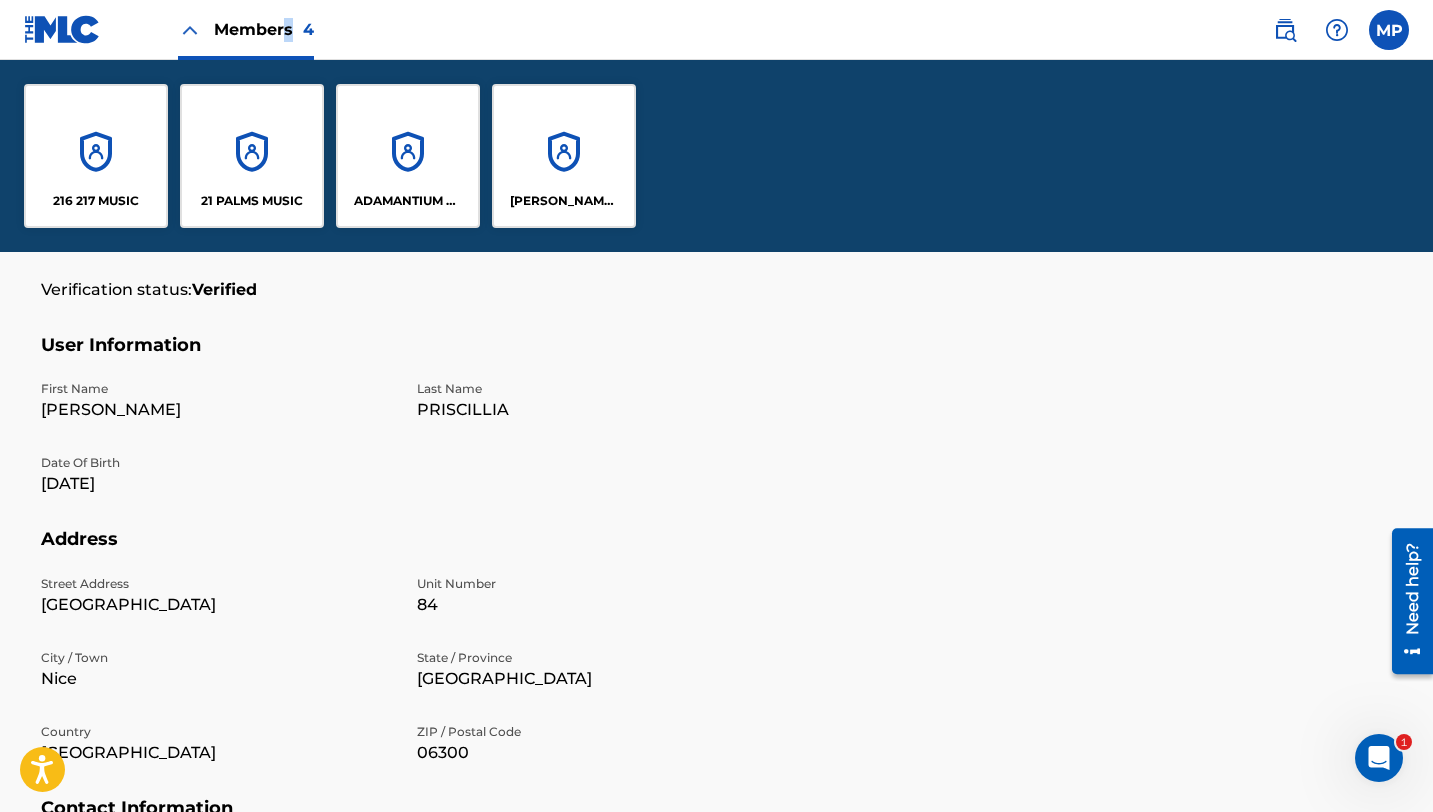 scroll, scrollTop: 669, scrollLeft: 0, axis: vertical 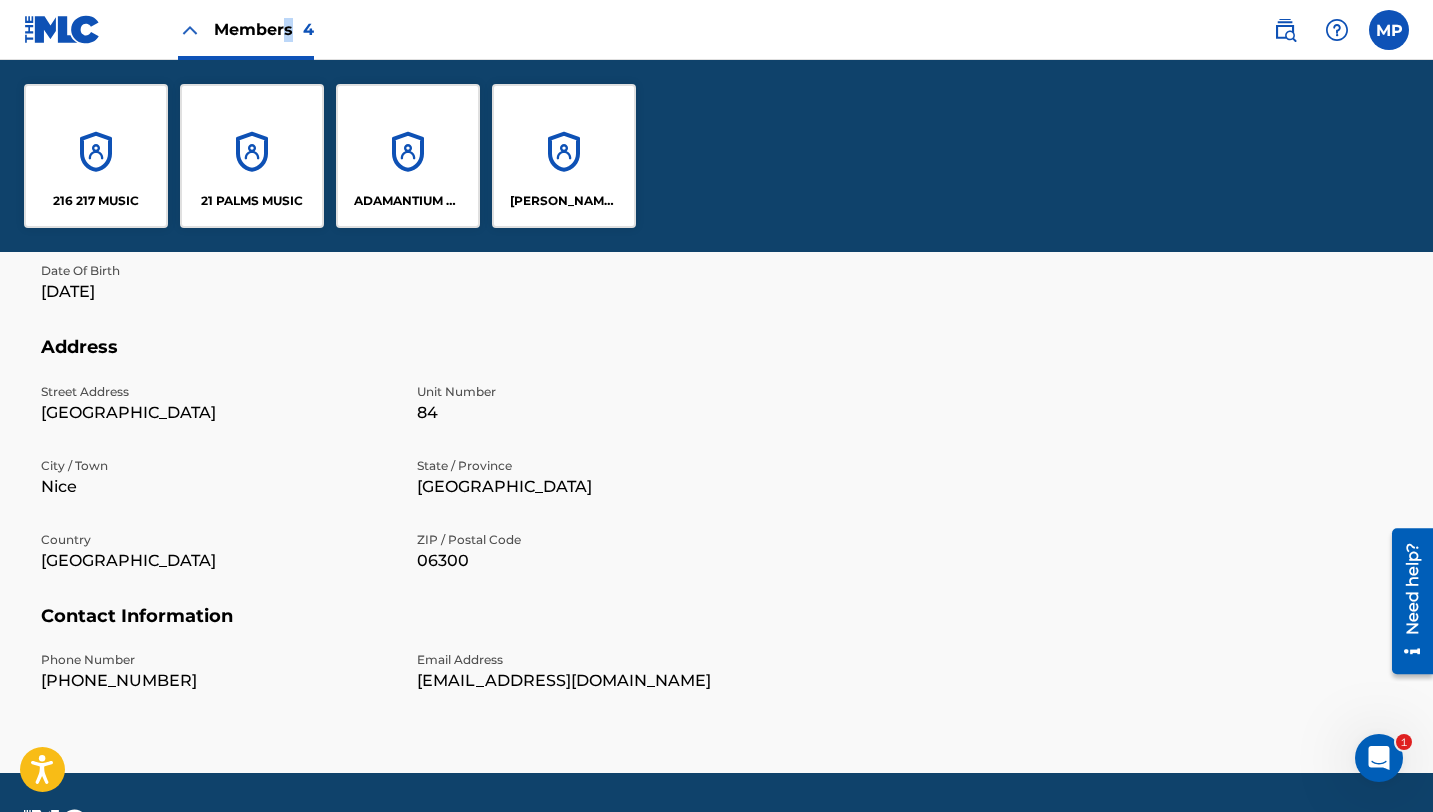 click on "ADAMANTIUM X PUBLISHING" at bounding box center [408, 156] 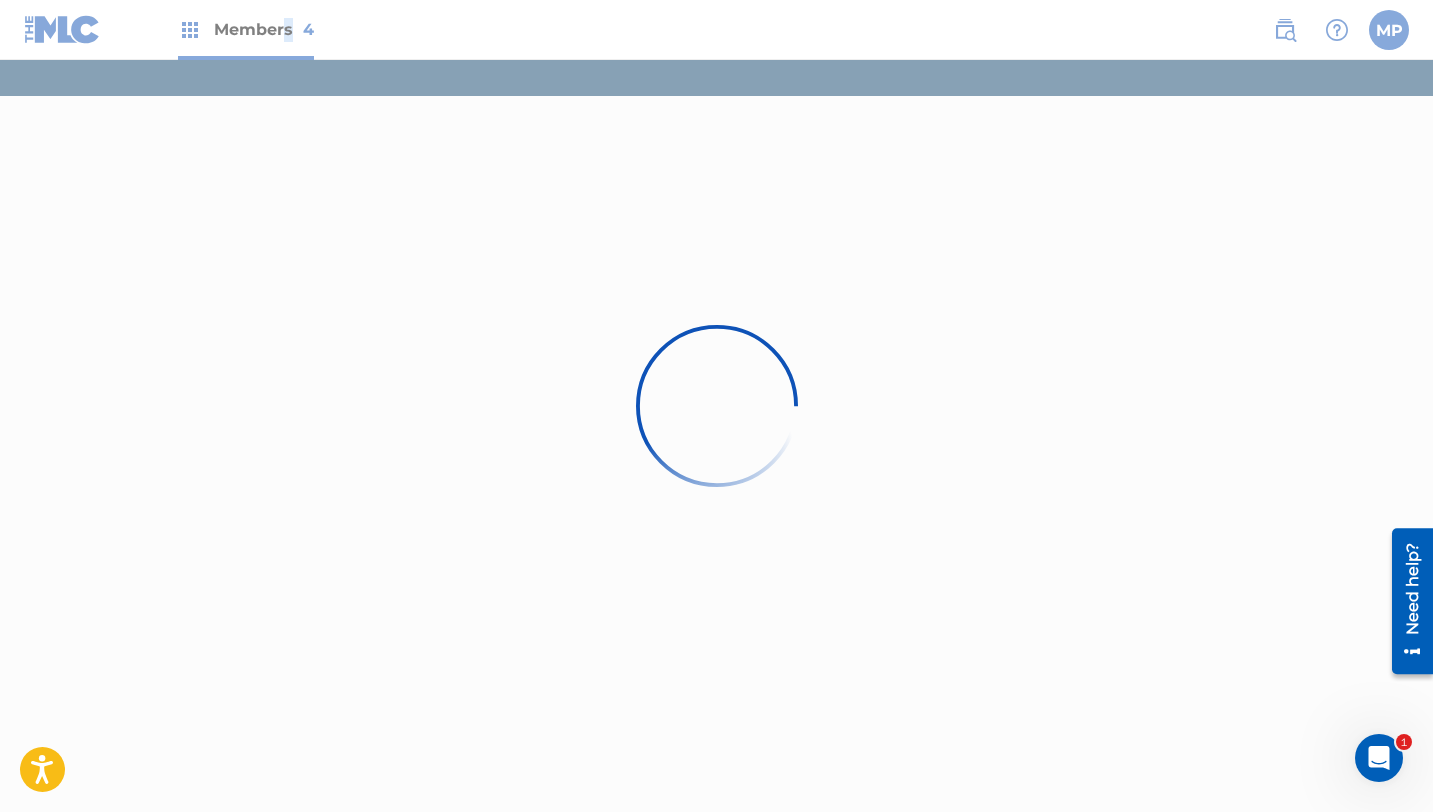 scroll, scrollTop: 0, scrollLeft: 0, axis: both 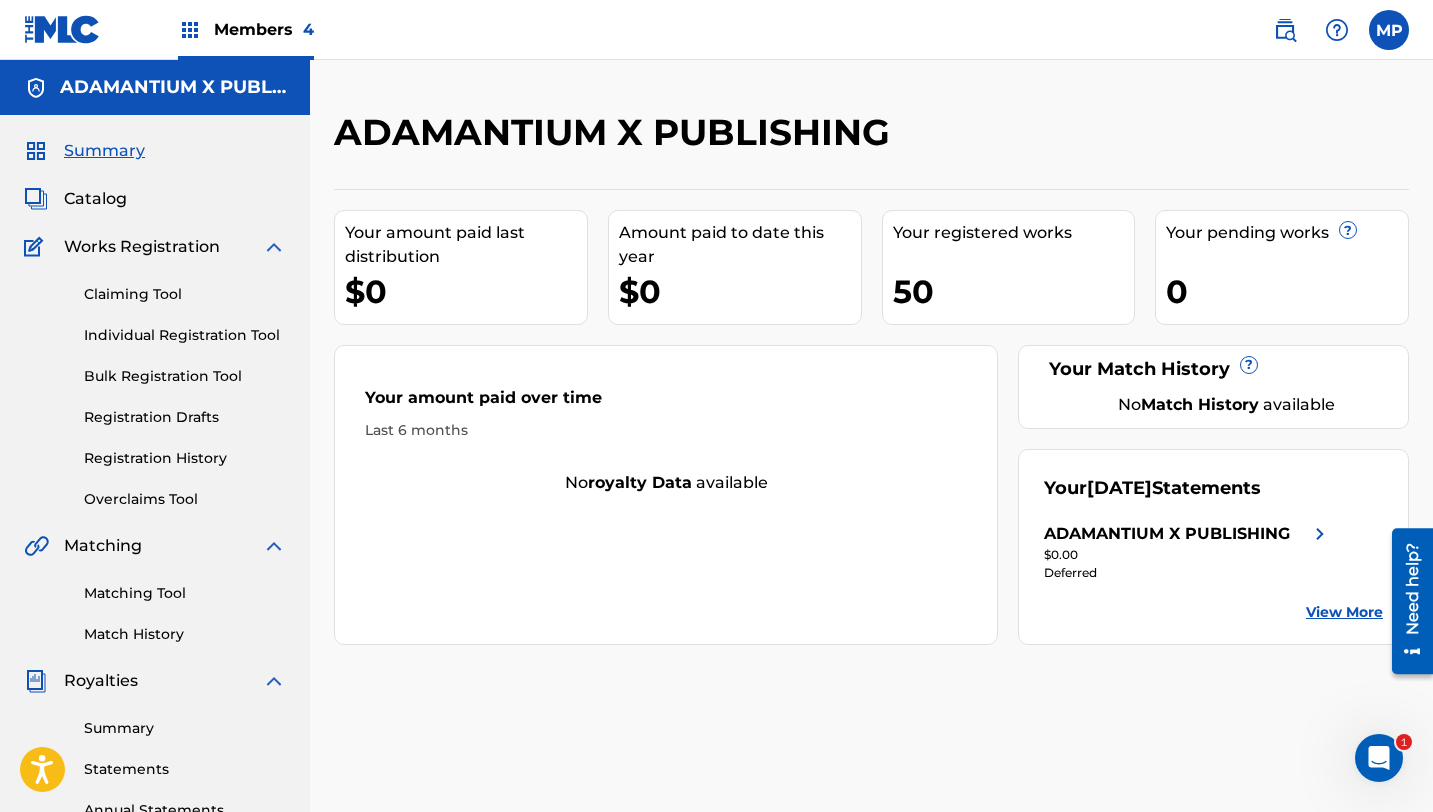 click on "Members    4" at bounding box center (264, 29) 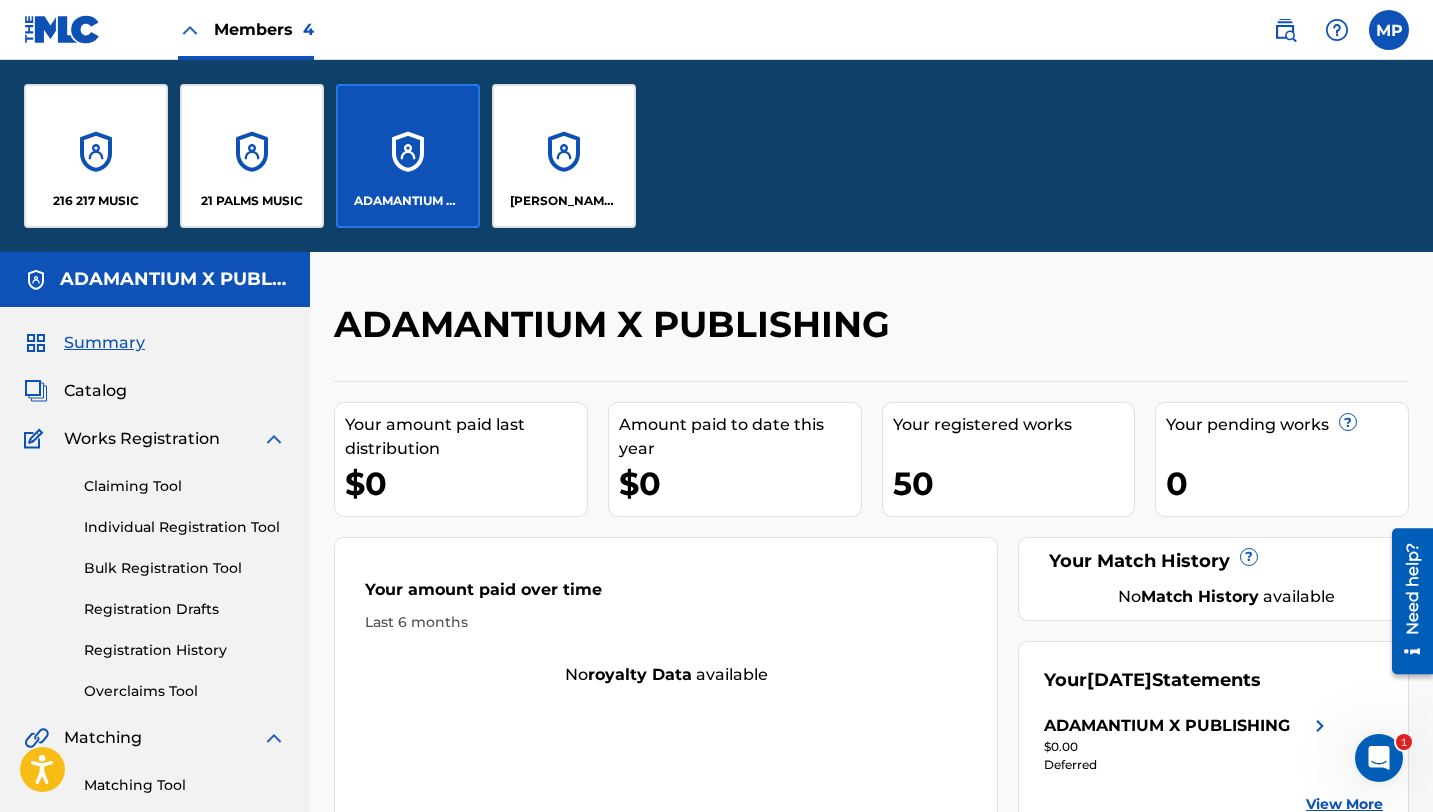 click on "21 PALMS MUSIC" at bounding box center [252, 201] 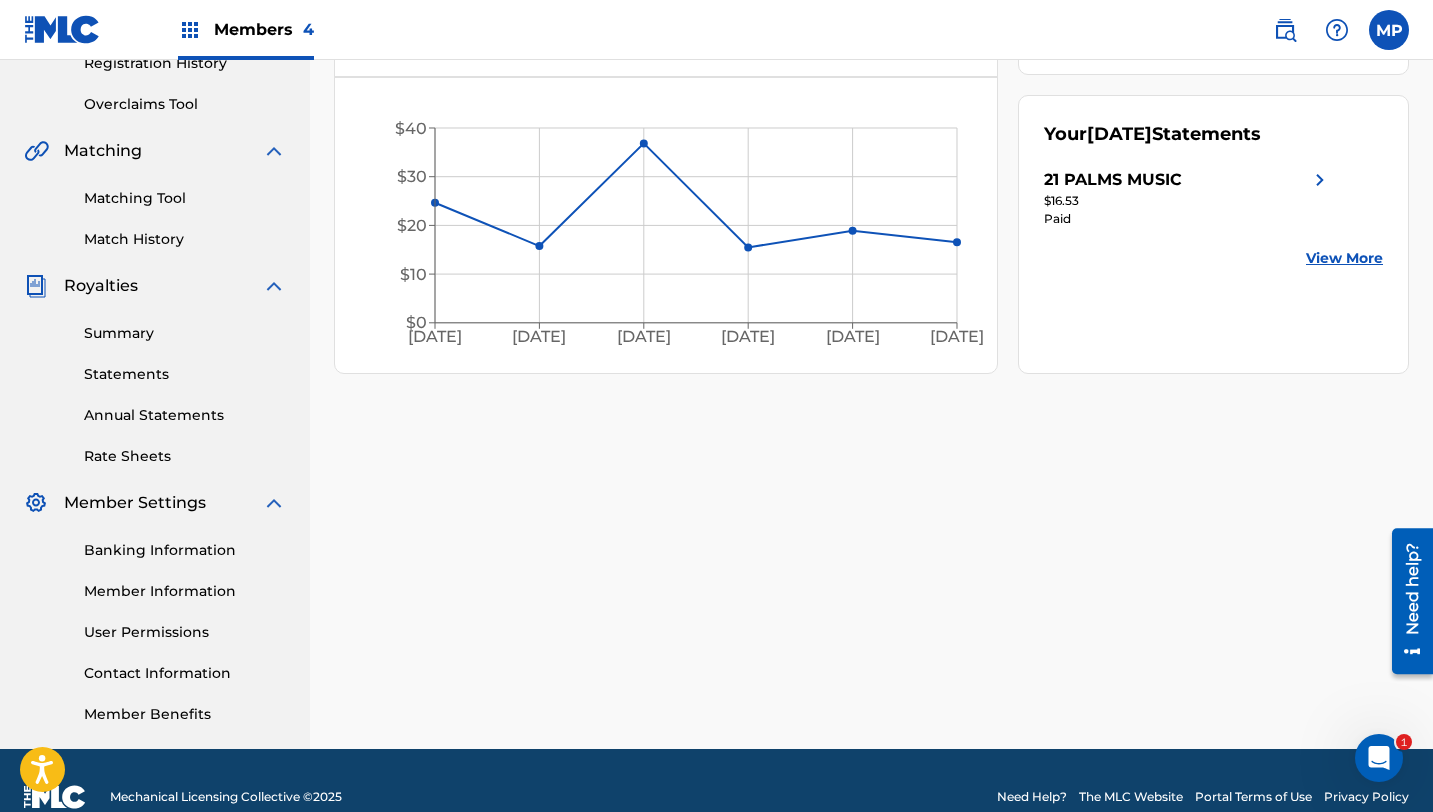 scroll, scrollTop: 428, scrollLeft: 0, axis: vertical 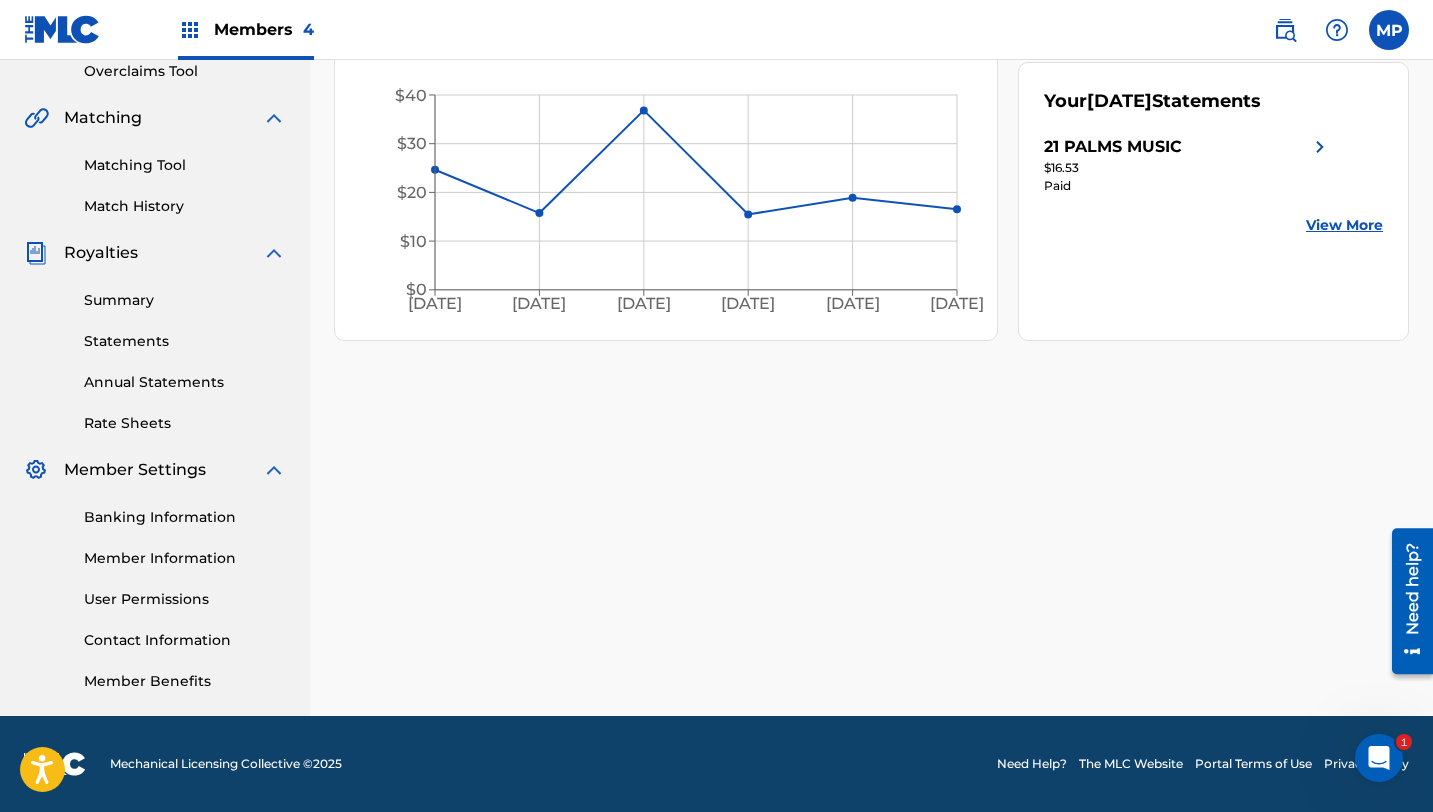 click on "Banking Information" at bounding box center (185, 517) 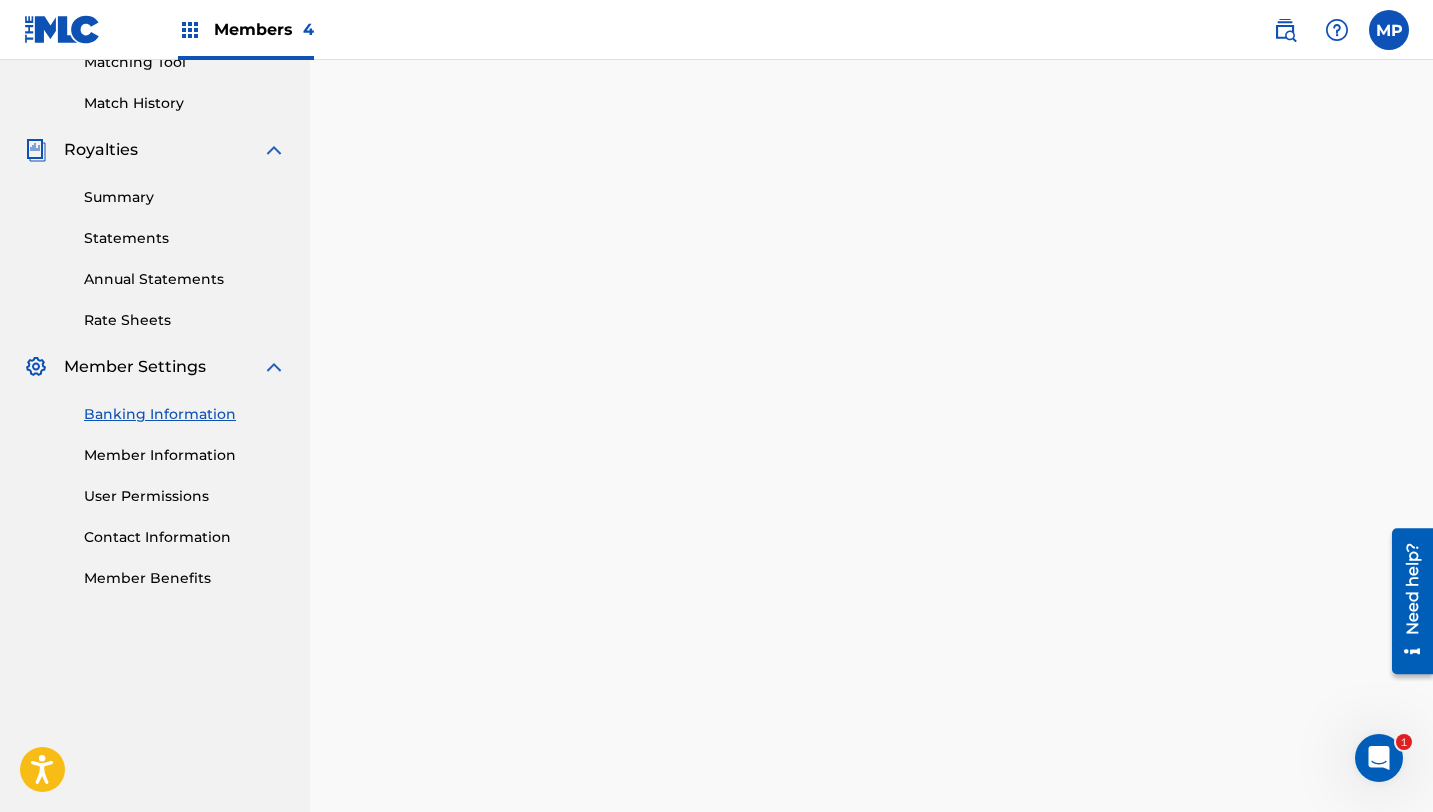 scroll, scrollTop: 513, scrollLeft: 0, axis: vertical 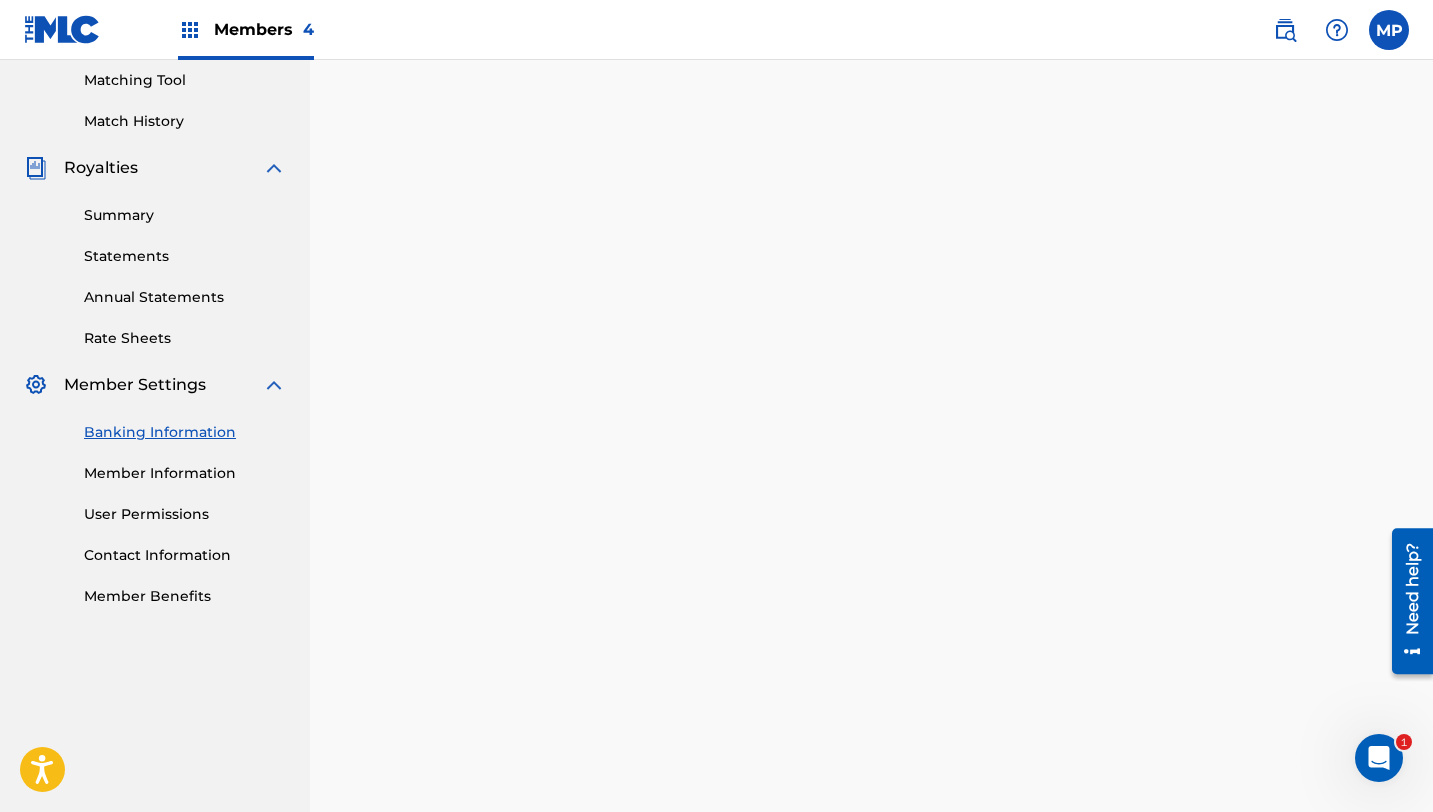 click on "Banking Information" at bounding box center (185, 432) 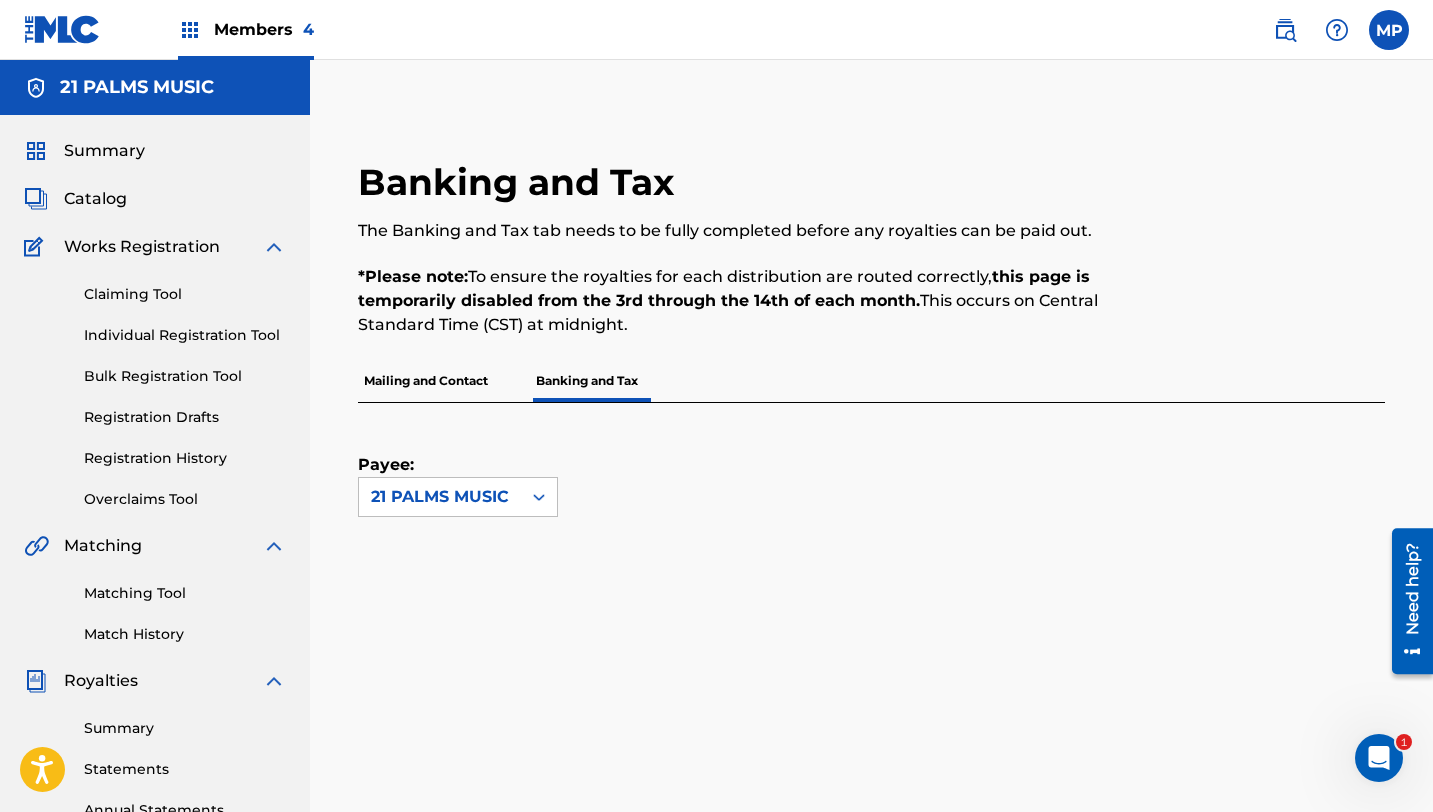 click on "Mailing and Contact" at bounding box center (426, 381) 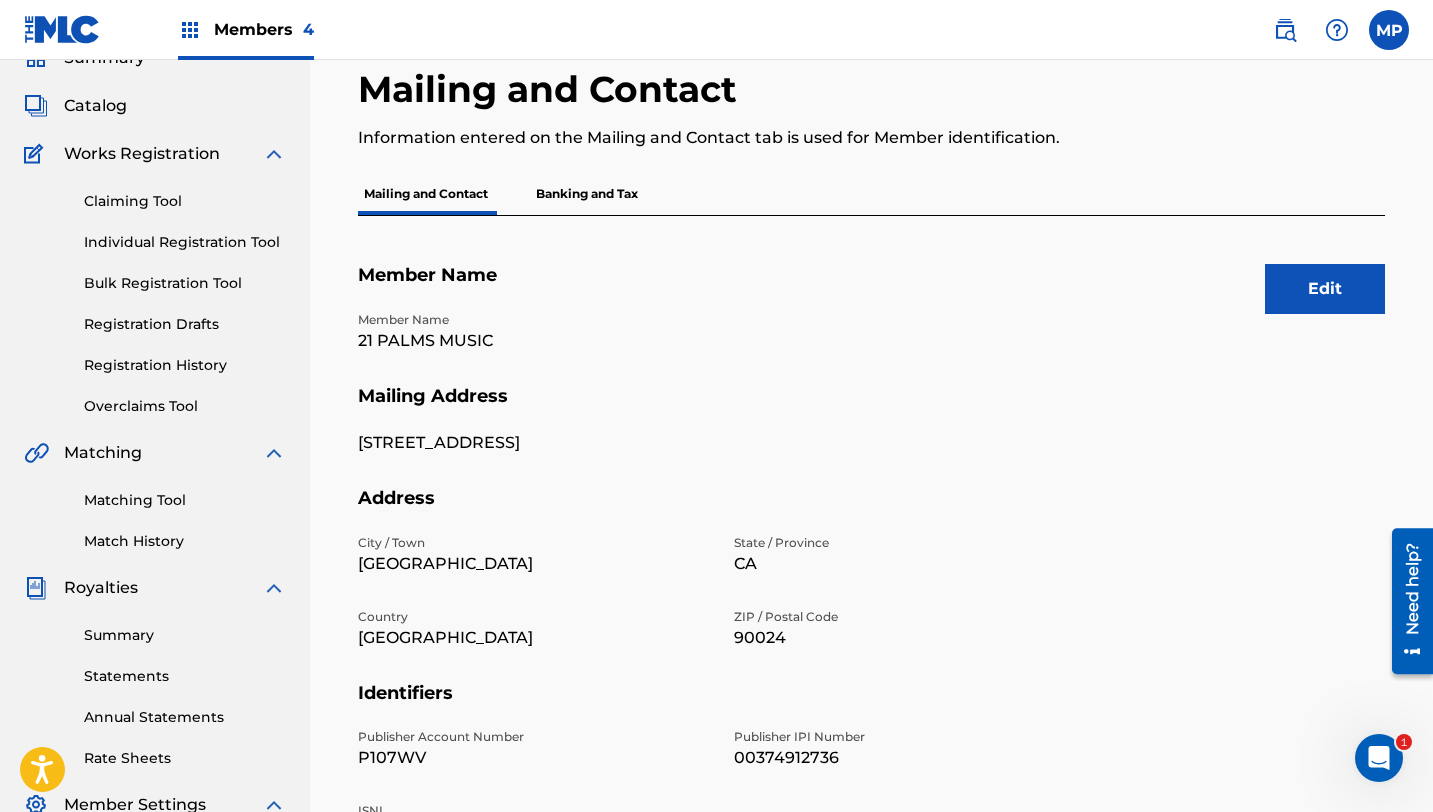 scroll, scrollTop: 55, scrollLeft: 0, axis: vertical 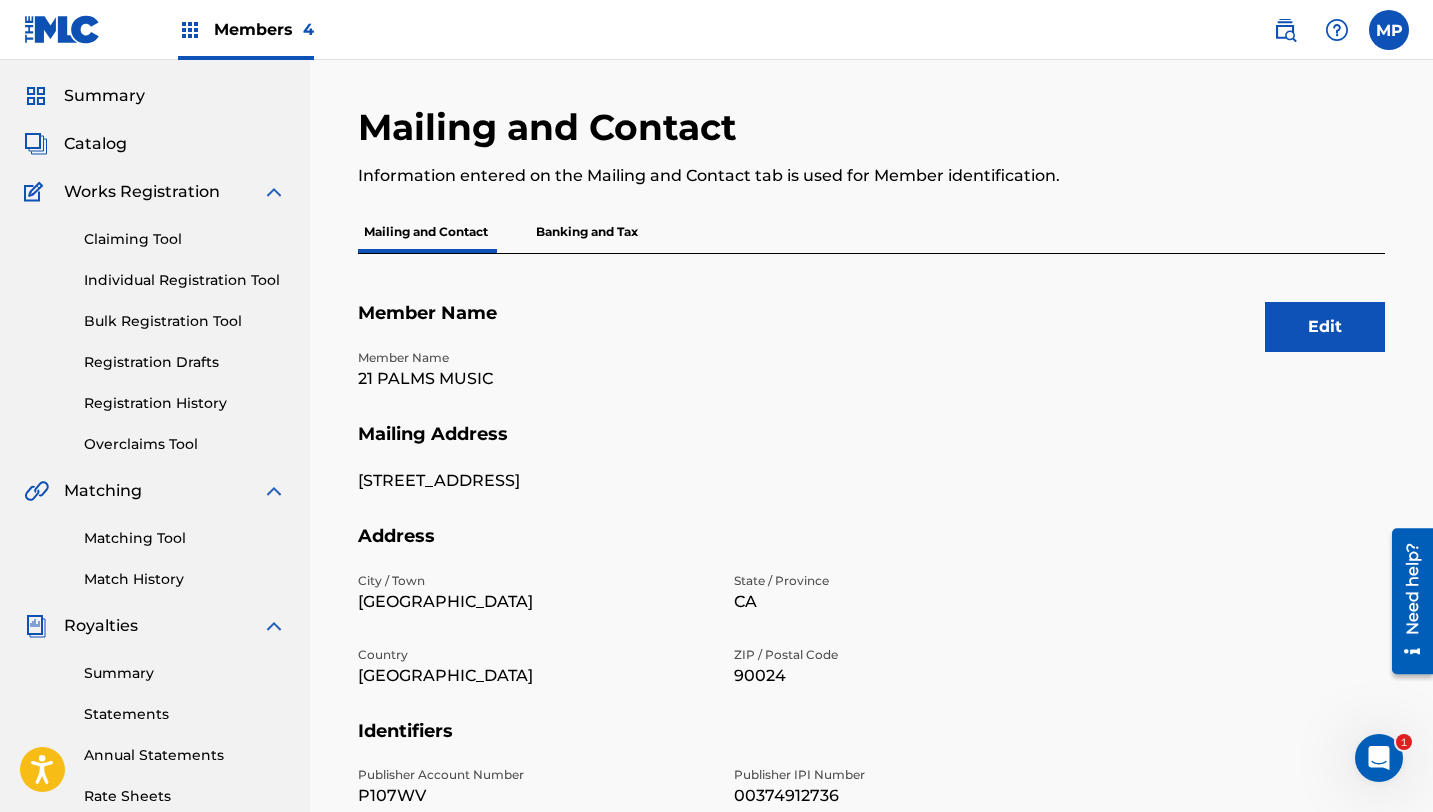 click on "Banking and Tax" at bounding box center (587, 232) 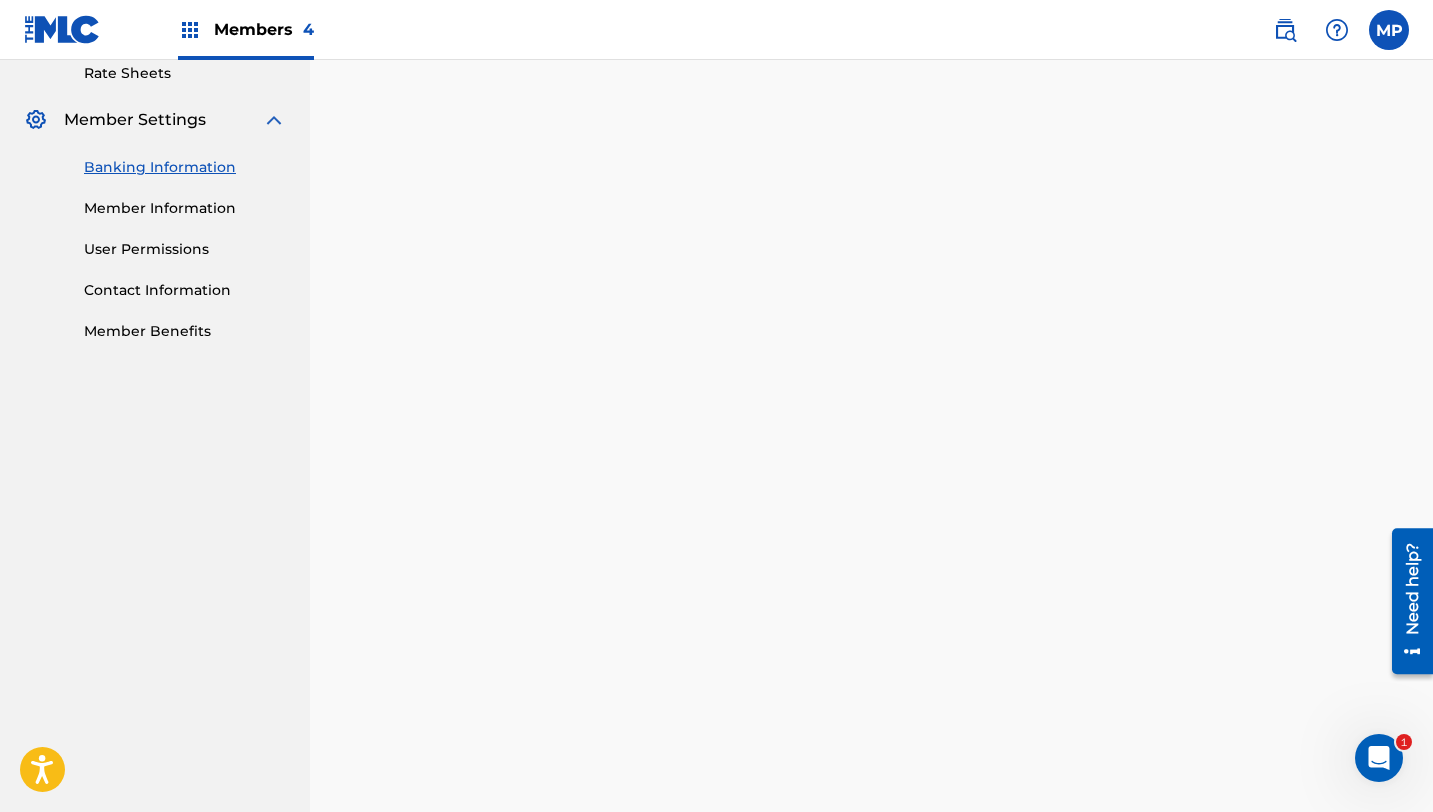 scroll, scrollTop: 757, scrollLeft: 0, axis: vertical 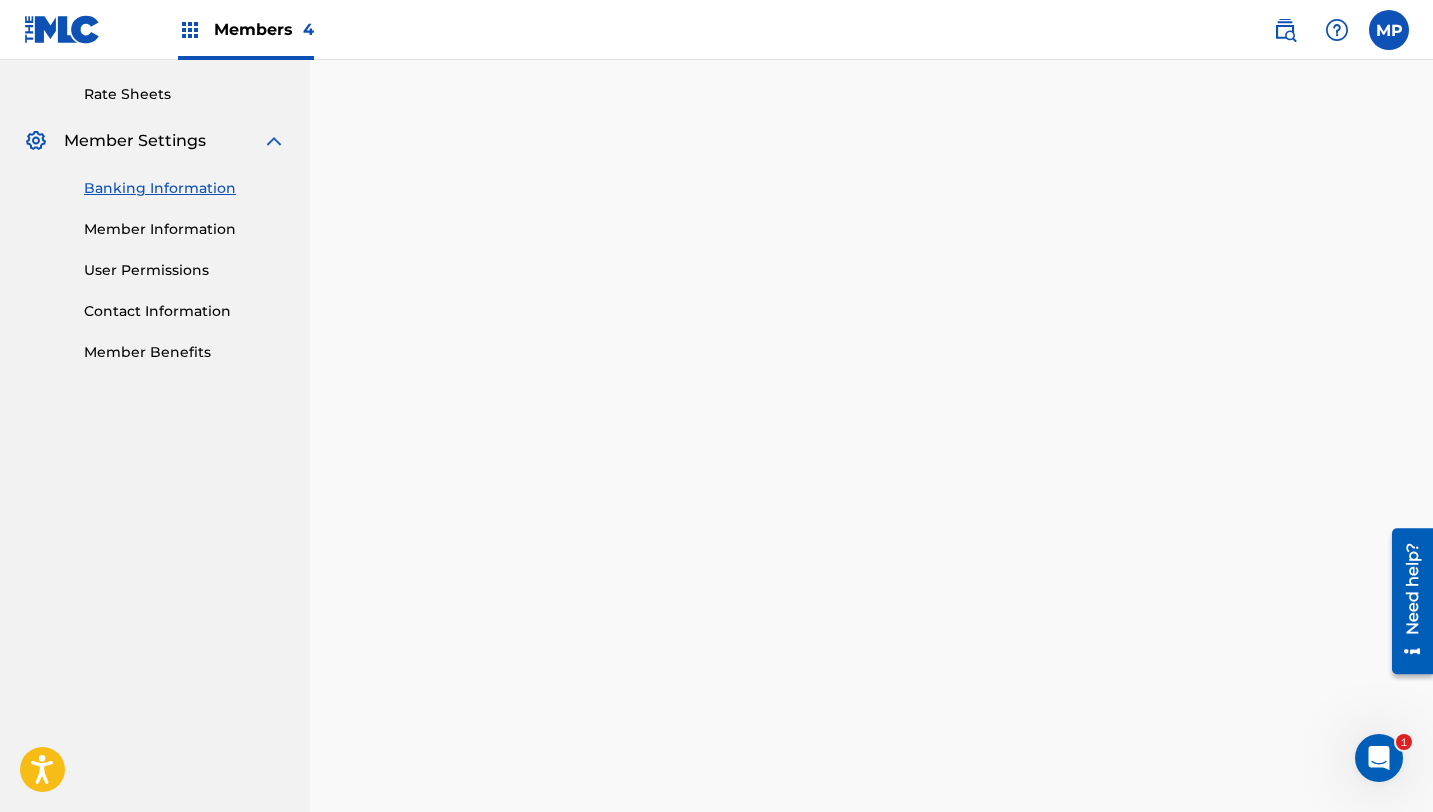 click on "Banking Information Member Information User Permissions Contact Information Member Benefits" at bounding box center (155, 258) 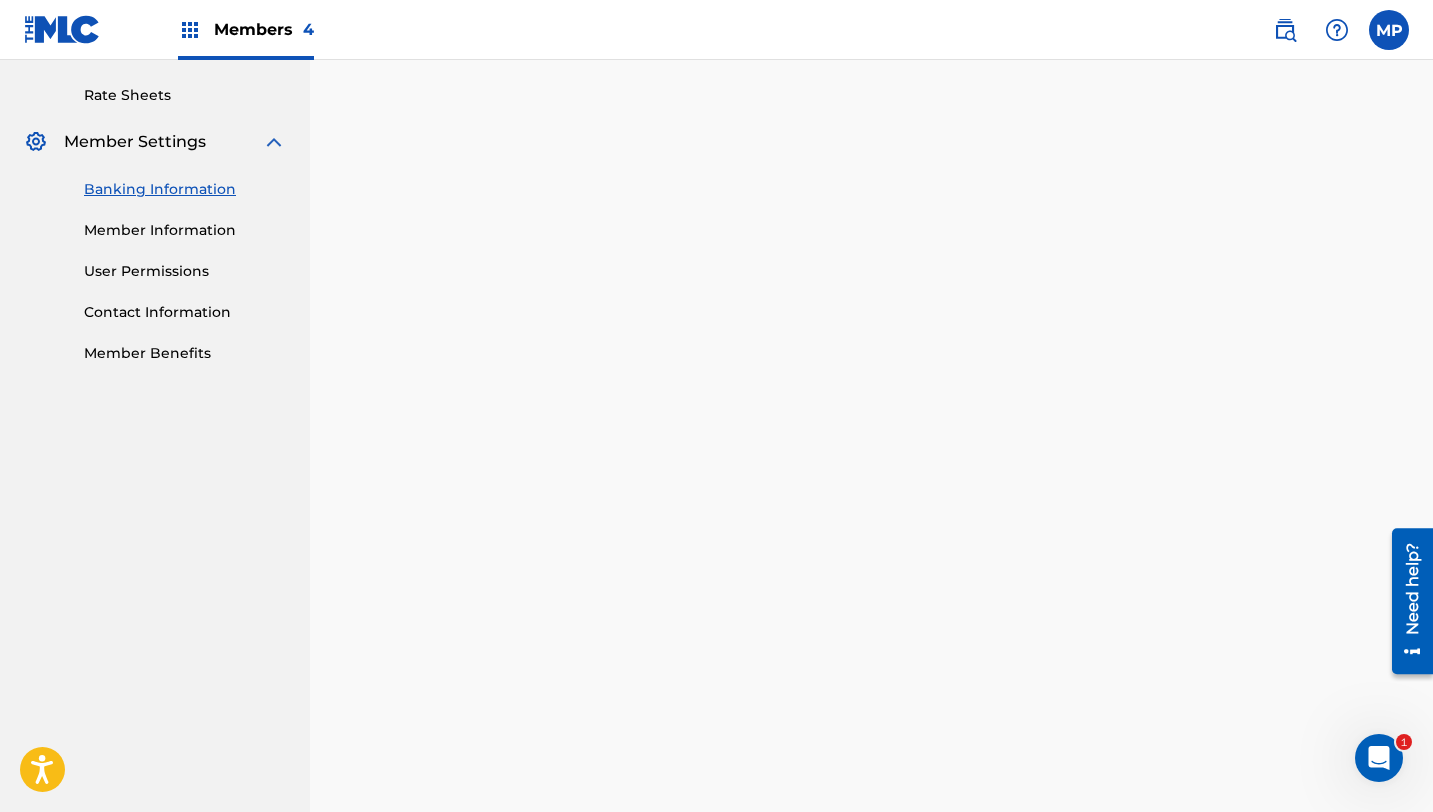scroll, scrollTop: 751, scrollLeft: 0, axis: vertical 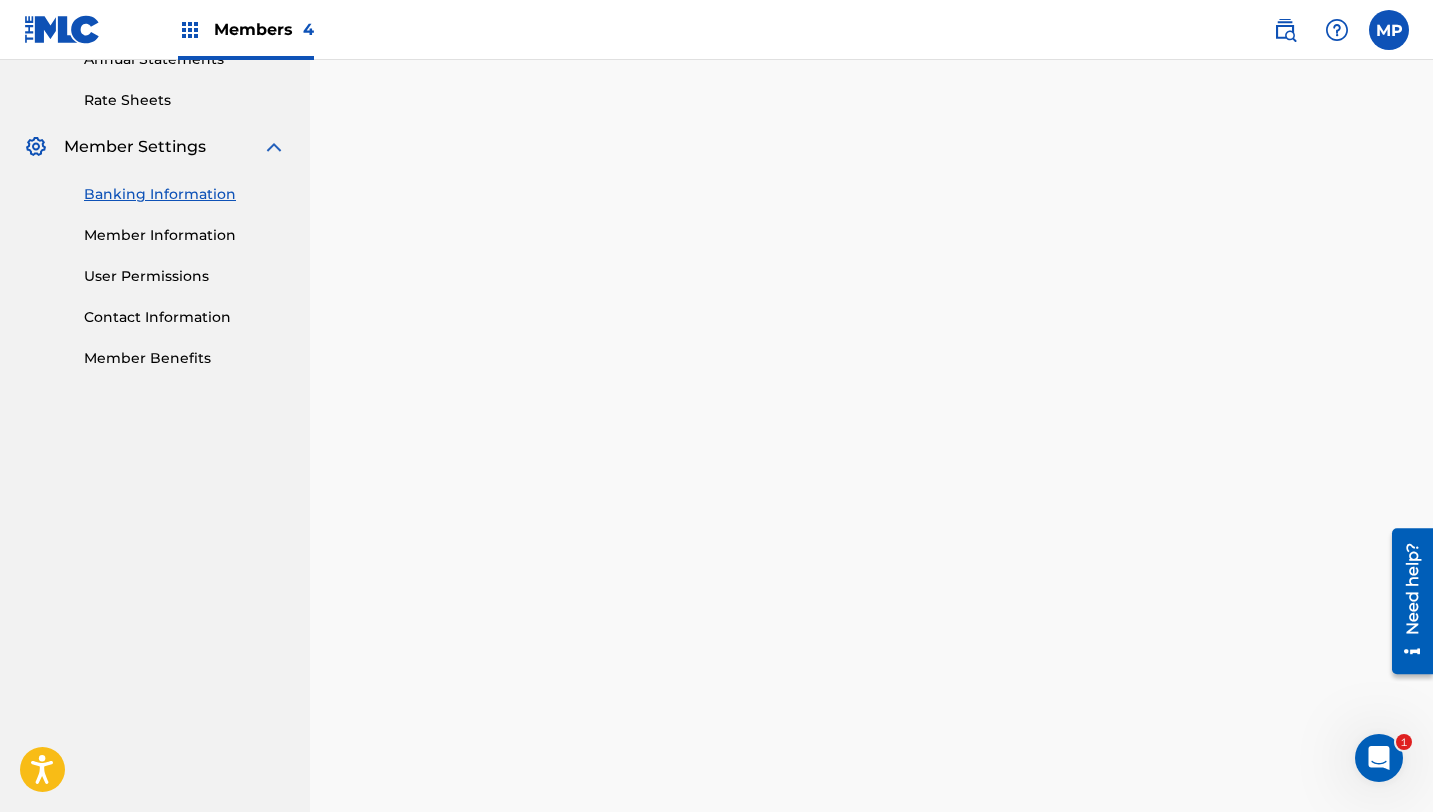 click at bounding box center (1389, 30) 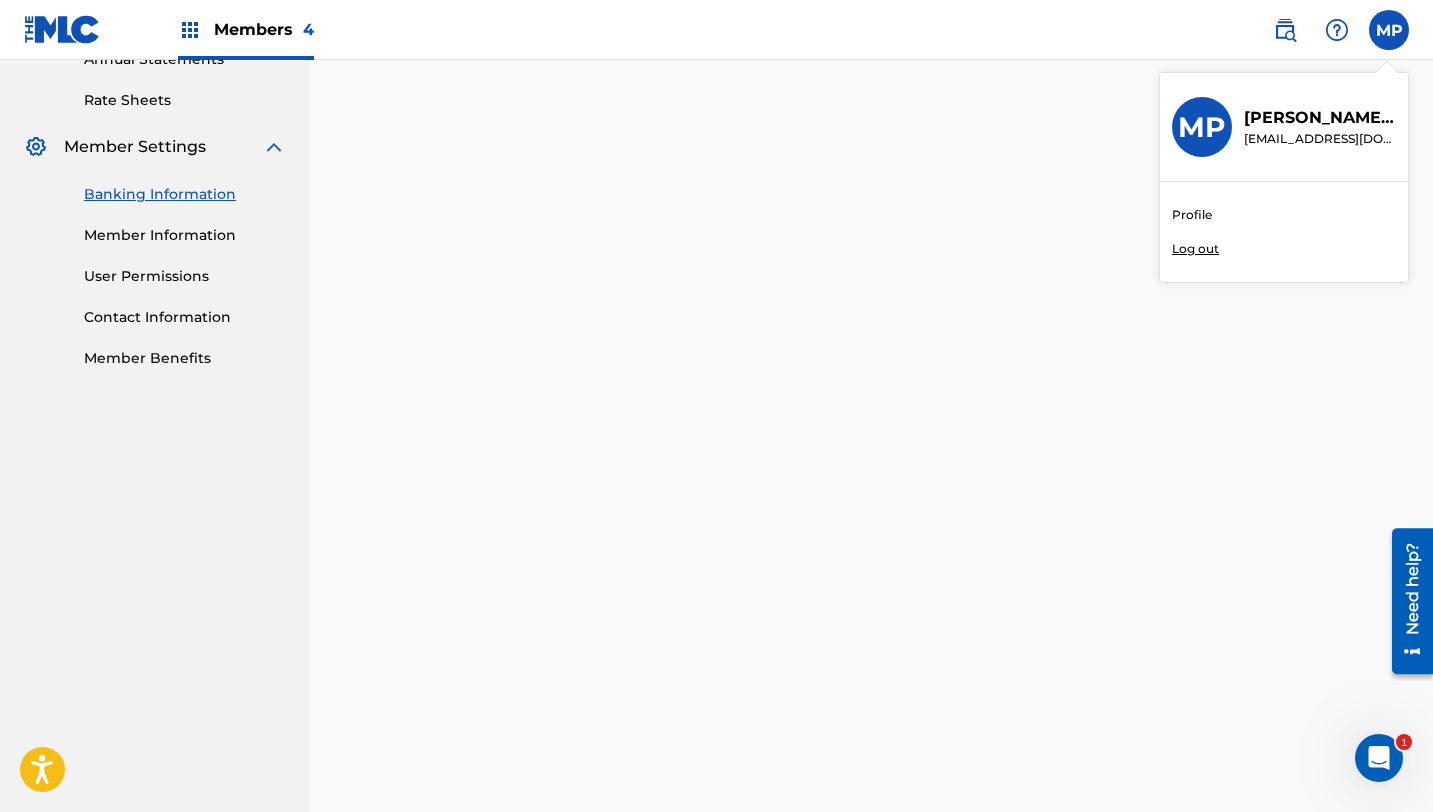 click on "MP MP [PERSON_NAME] [EMAIL_ADDRESS][DOMAIN_NAME] Profile Log out" at bounding box center [1389, 30] 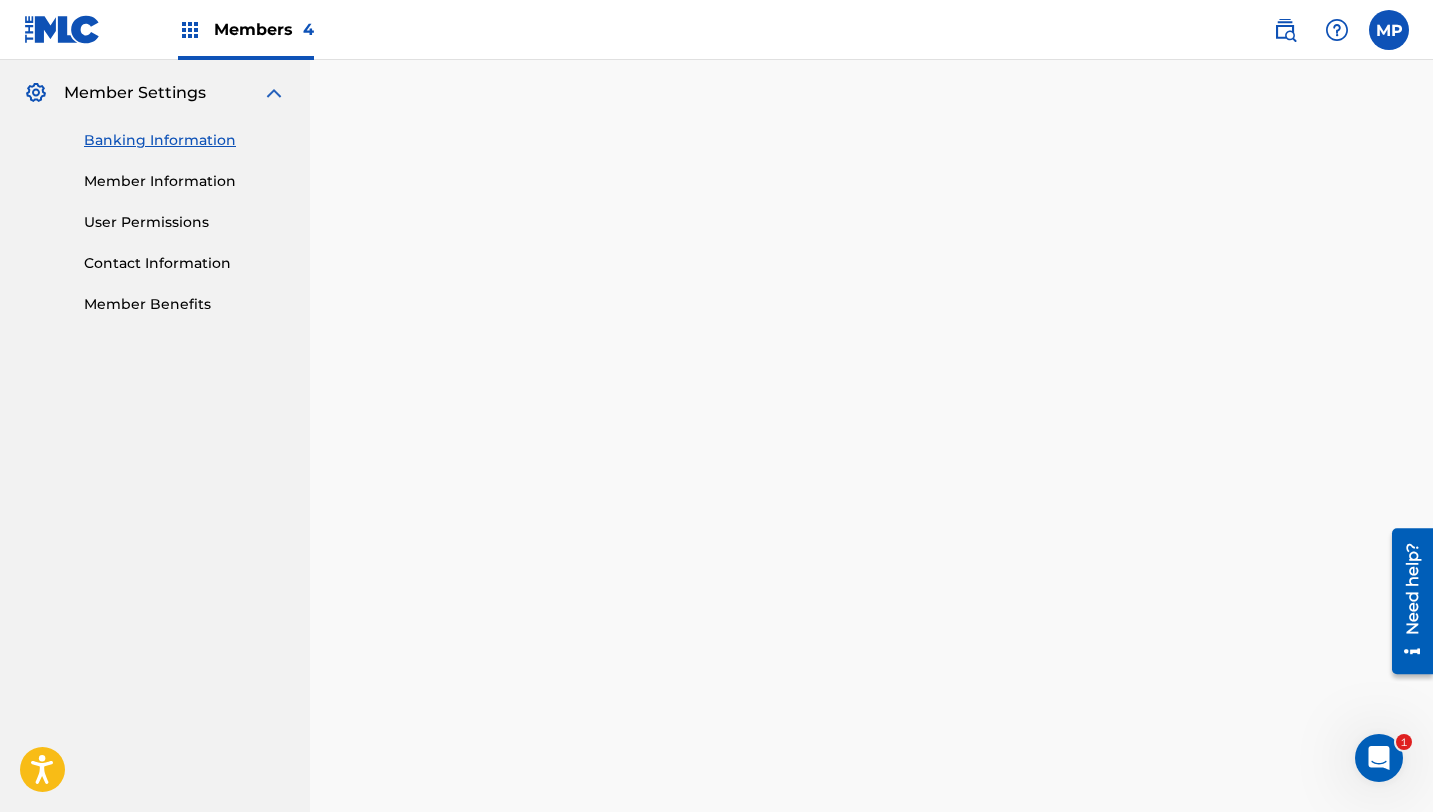 scroll, scrollTop: 827, scrollLeft: 0, axis: vertical 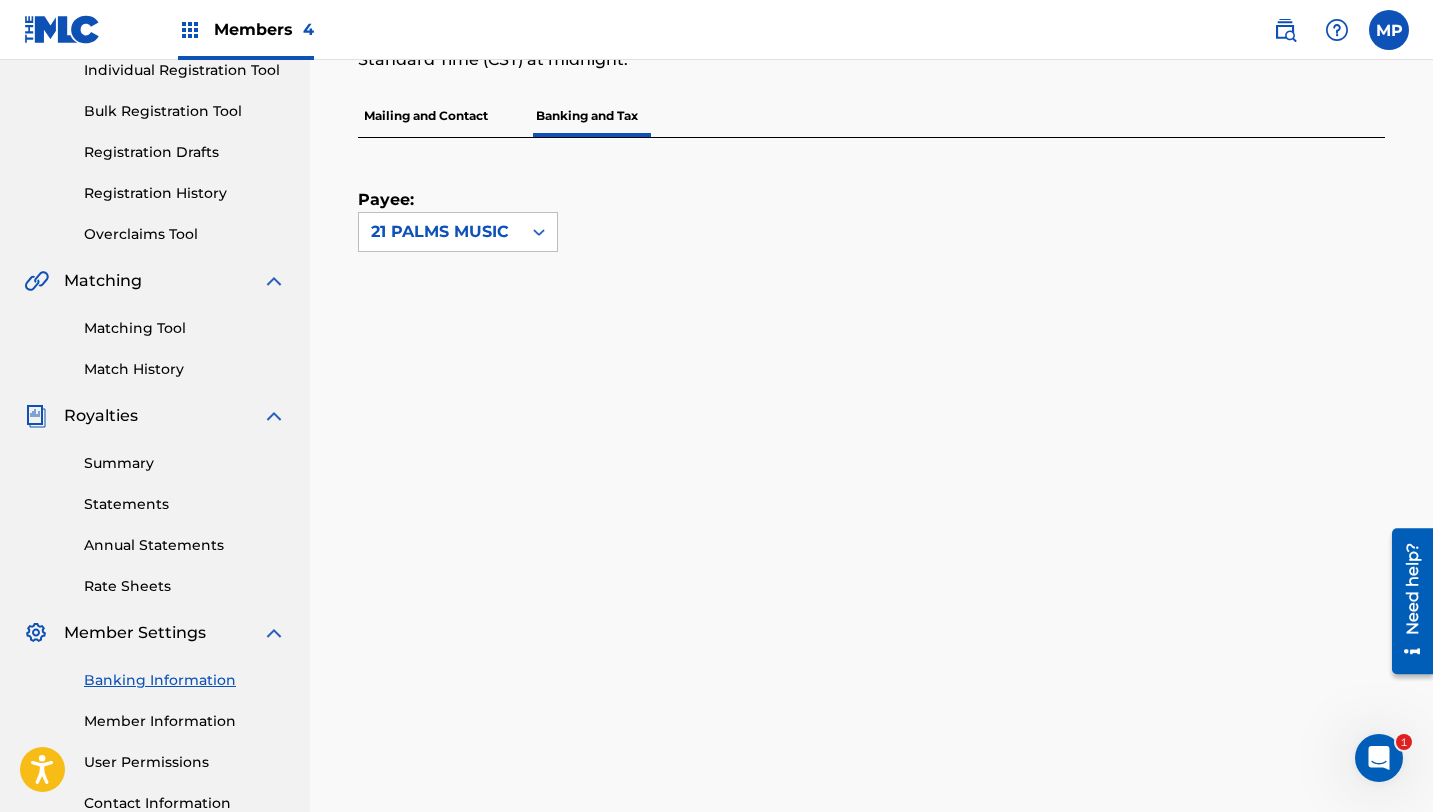 click on "Members    4" at bounding box center [264, 29] 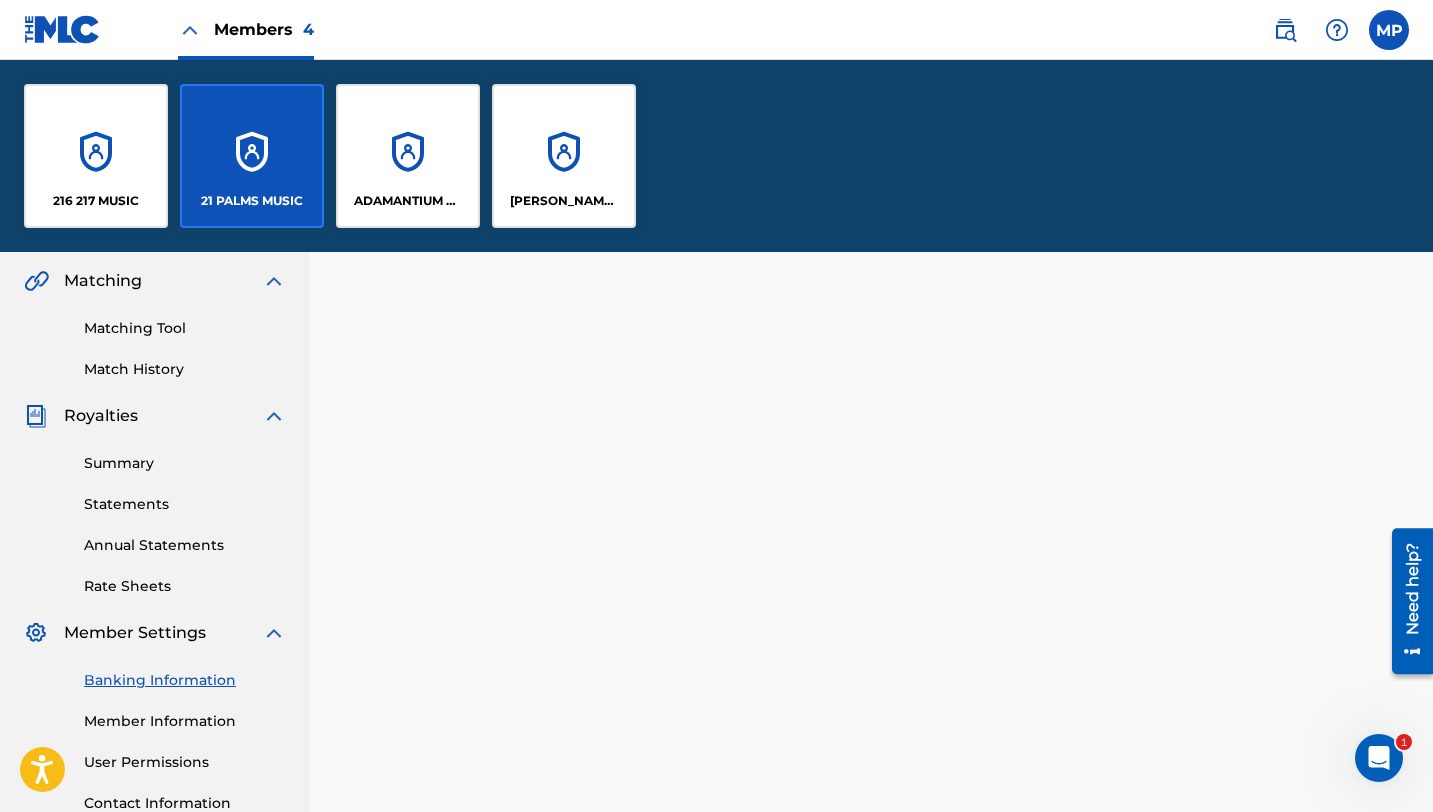 click on "ADAMANTIUM X PUBLISHING" at bounding box center [408, 156] 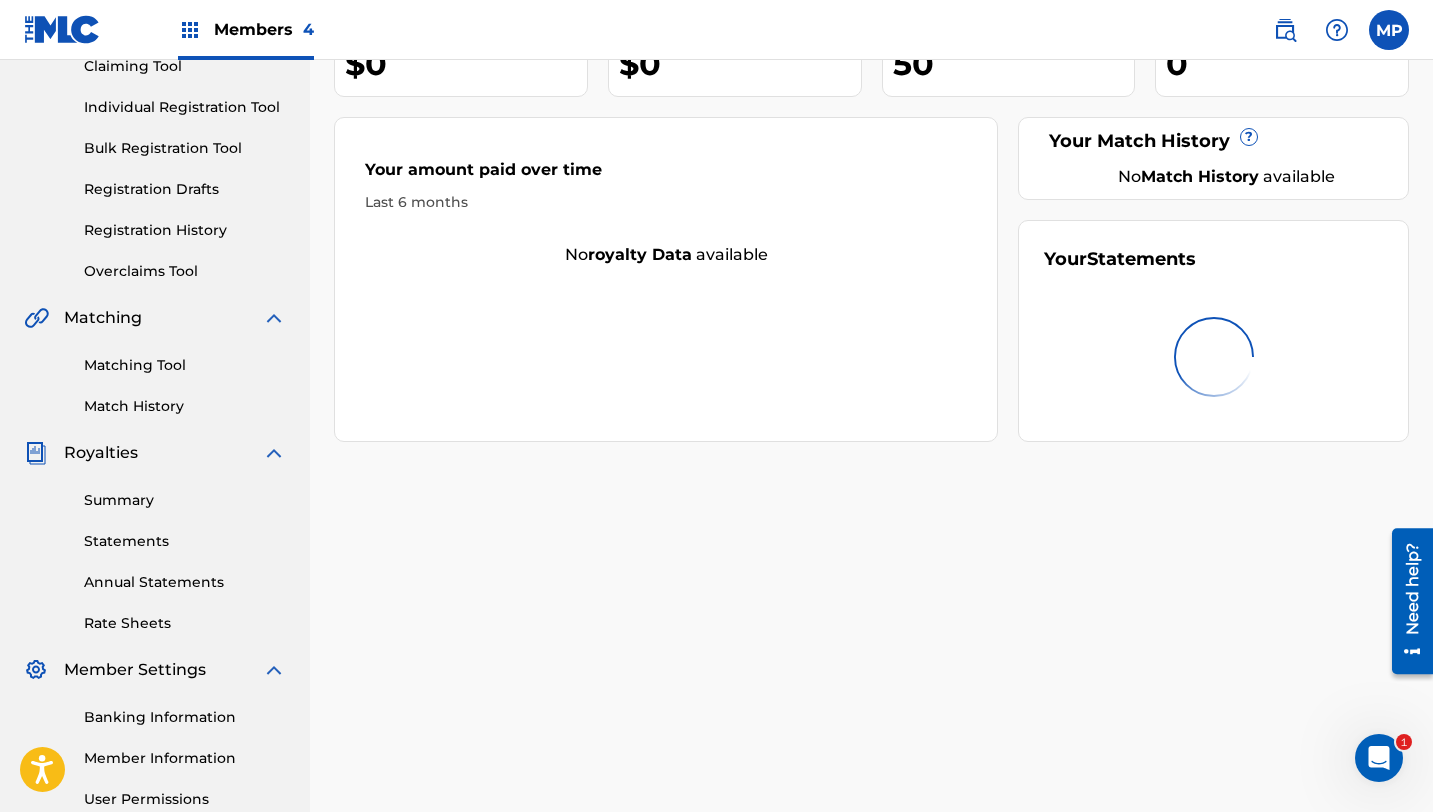 scroll, scrollTop: 428, scrollLeft: 0, axis: vertical 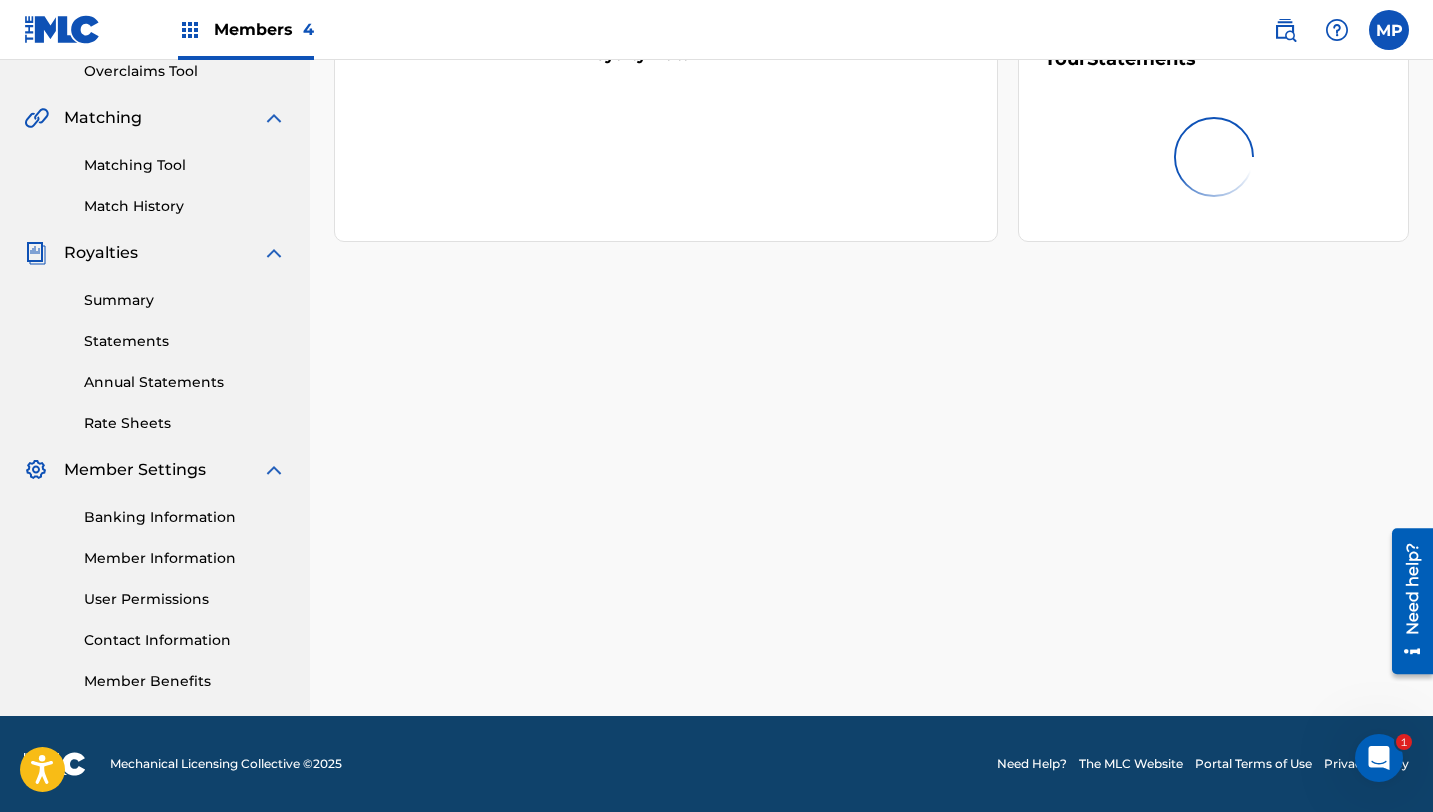 click on "Banking Information" at bounding box center (185, 517) 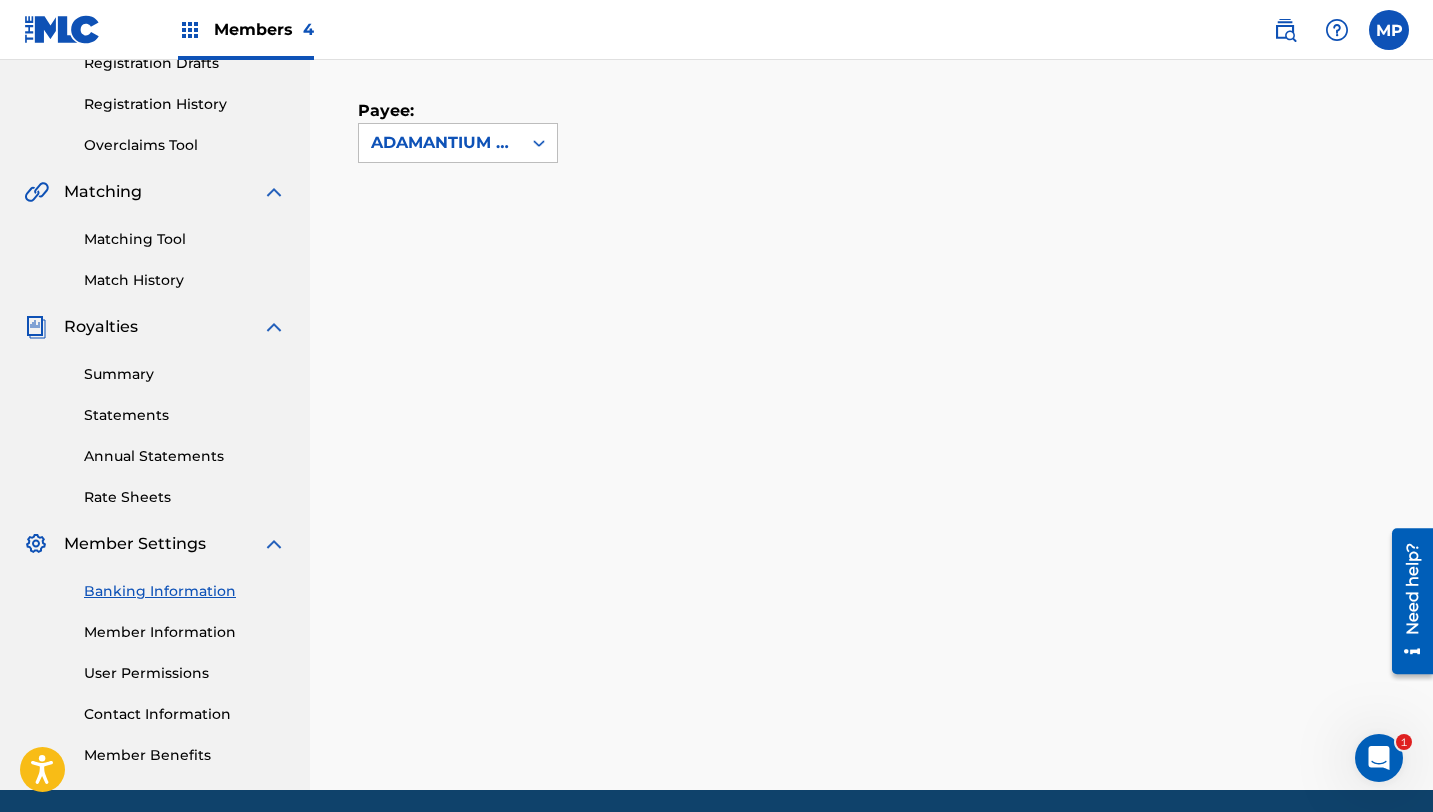 scroll, scrollTop: 408, scrollLeft: 0, axis: vertical 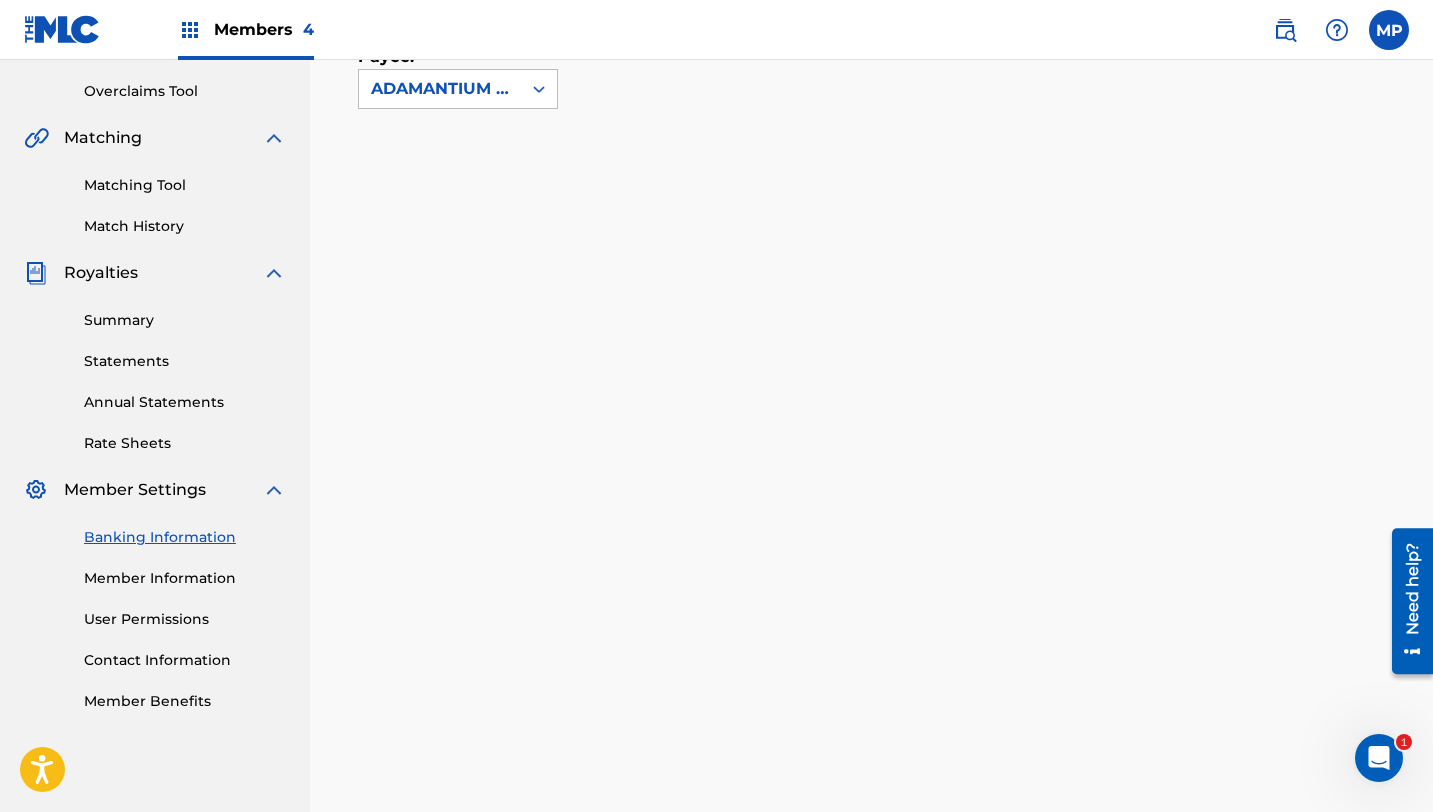 click on "User Permissions" at bounding box center [185, 619] 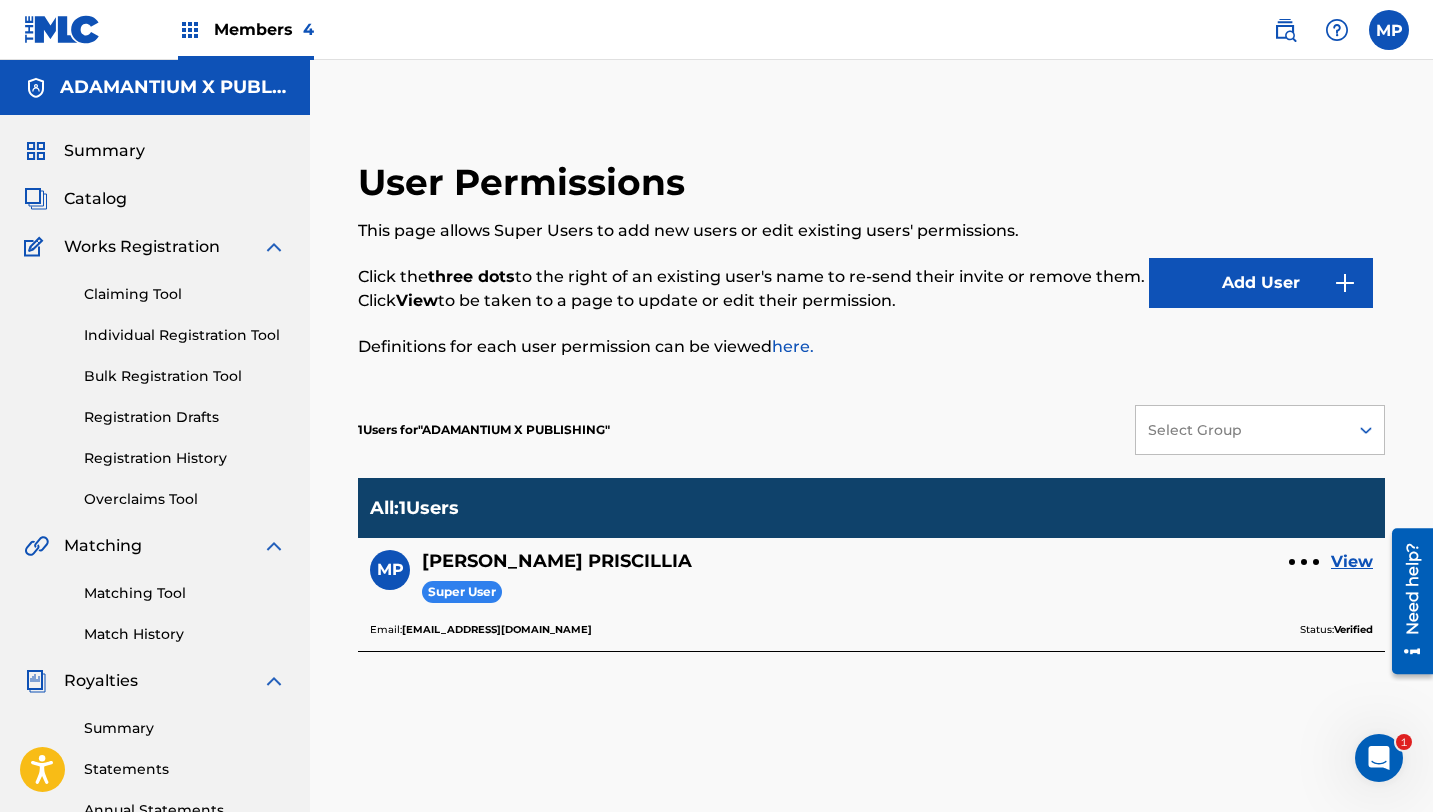 click on "View" at bounding box center [1352, 562] 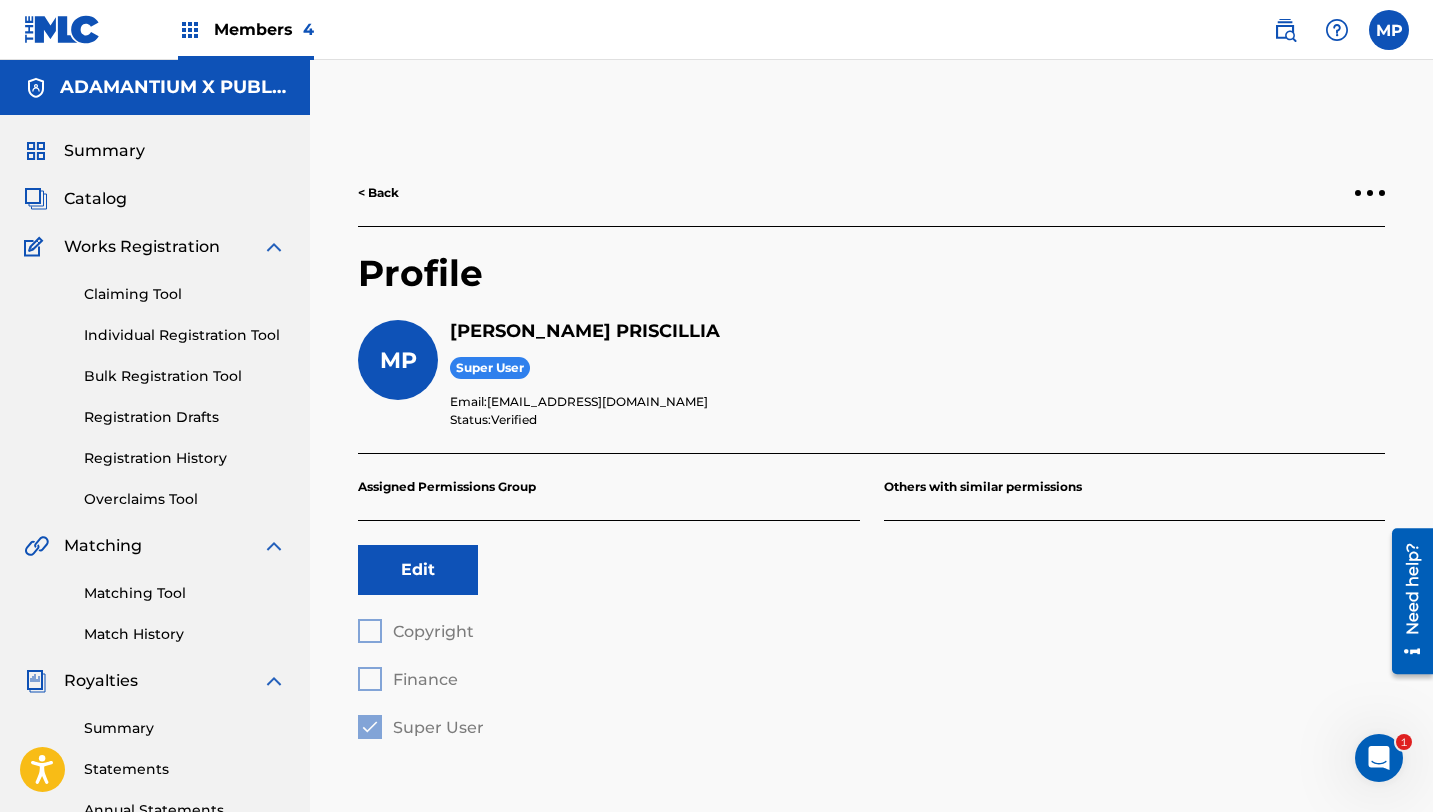 click at bounding box center (1370, 193) 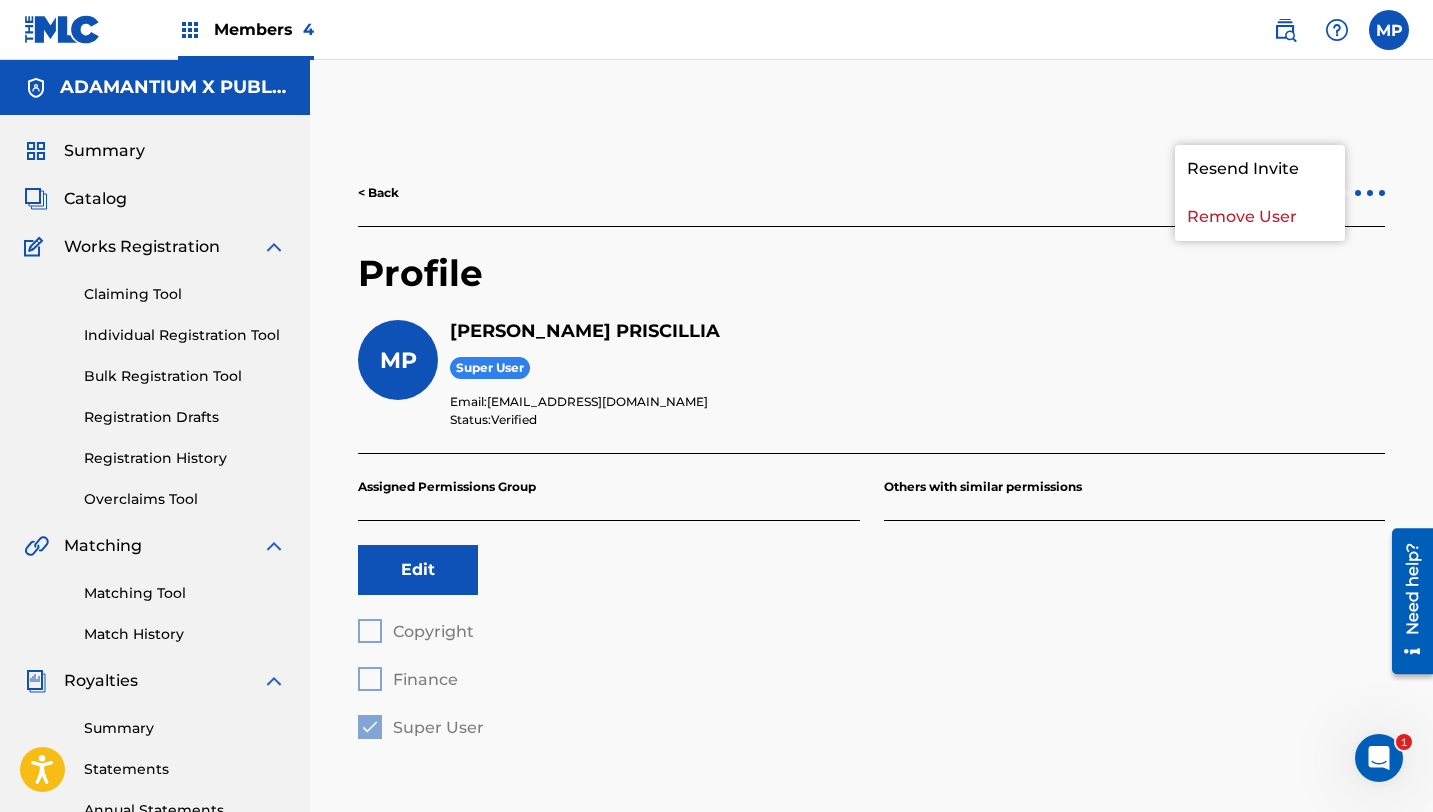 click on "< Back Profile MP [PERSON_NAME] Super User Email:  [EMAIL_ADDRESS][DOMAIN_NAME] Status:  Verified Assigned Permissions Group Edit Copyright Finance Super User Others with similar permissions" at bounding box center (871, 627) 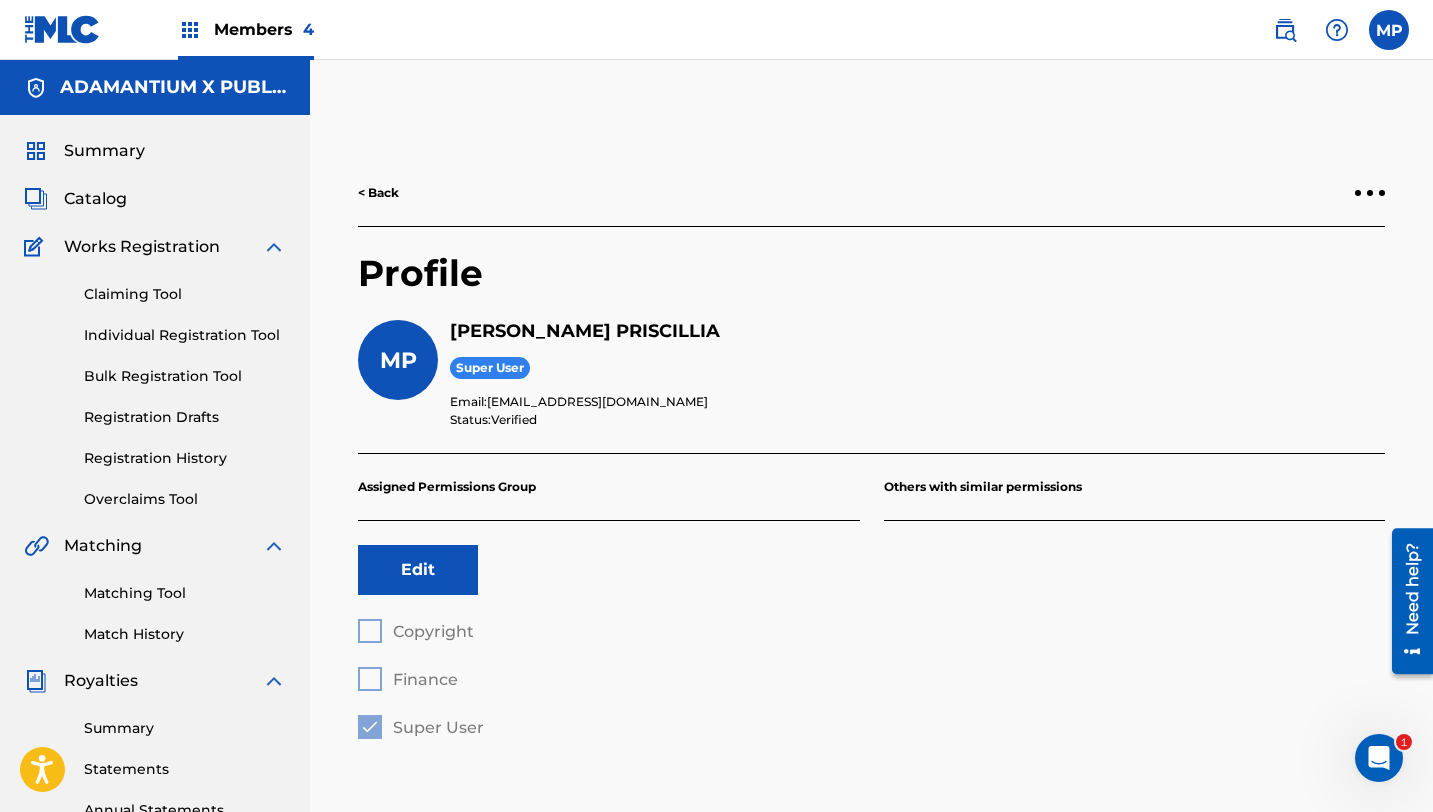 click on "Members    4" at bounding box center (264, 29) 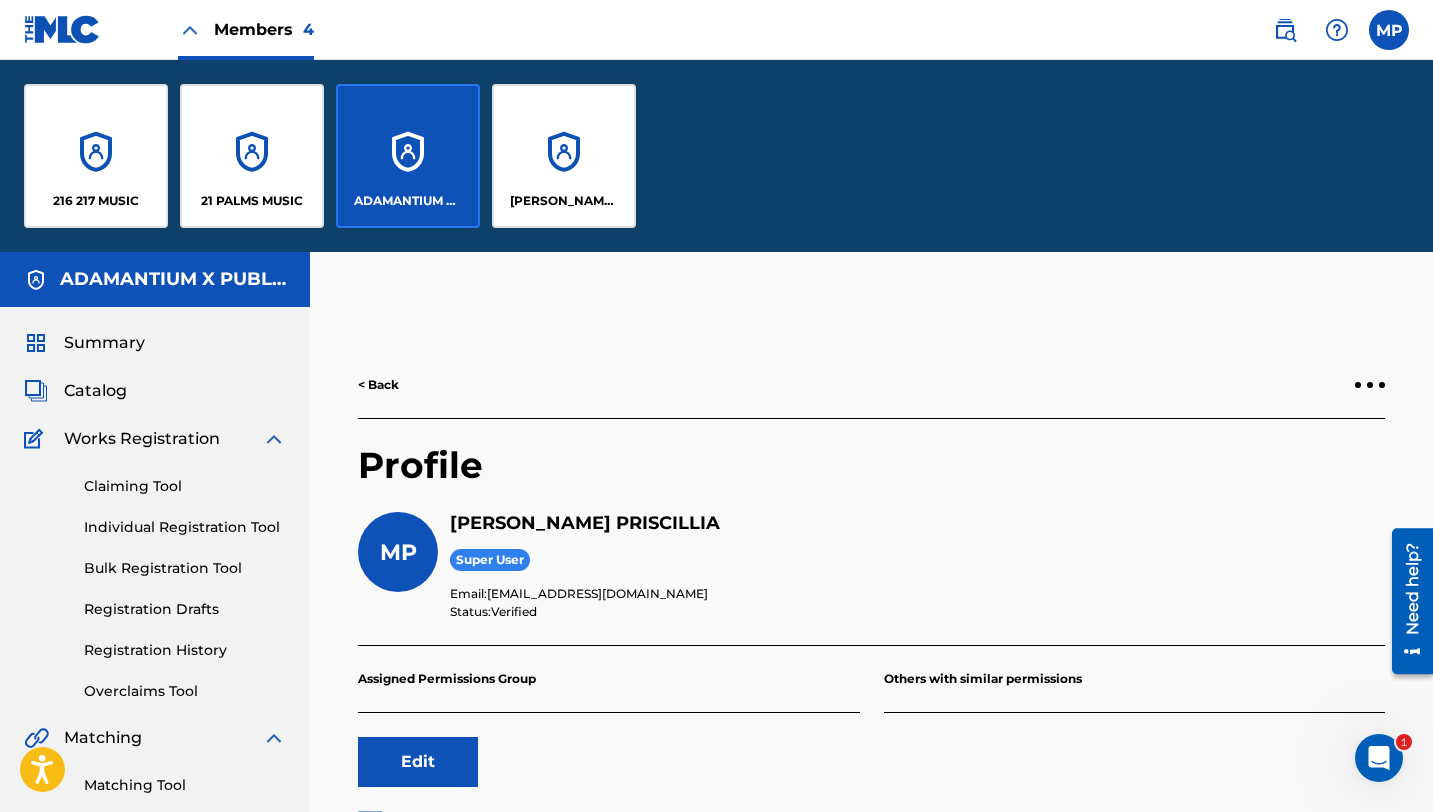 click on "21 PALMS MUSIC" at bounding box center (252, 156) 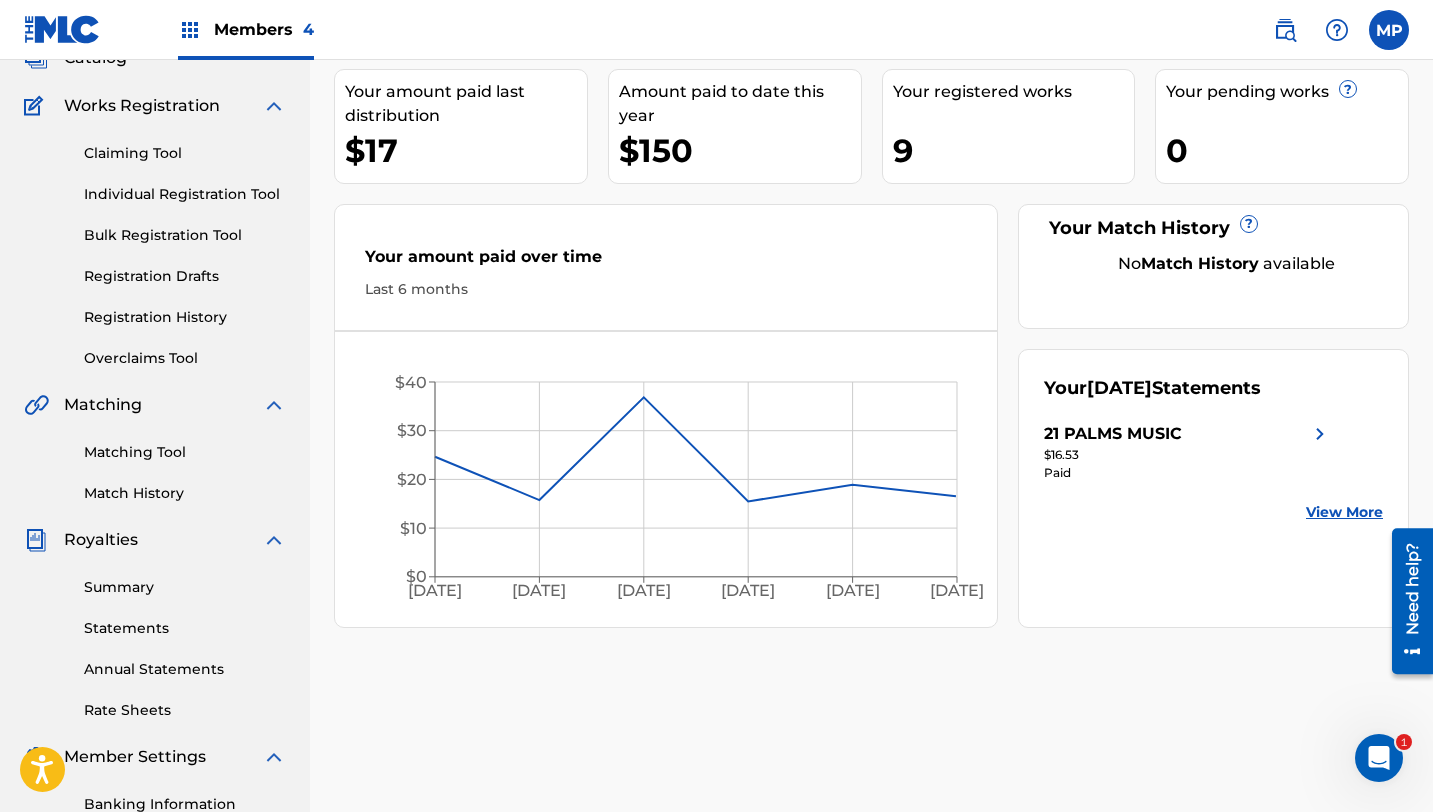scroll, scrollTop: 179, scrollLeft: 0, axis: vertical 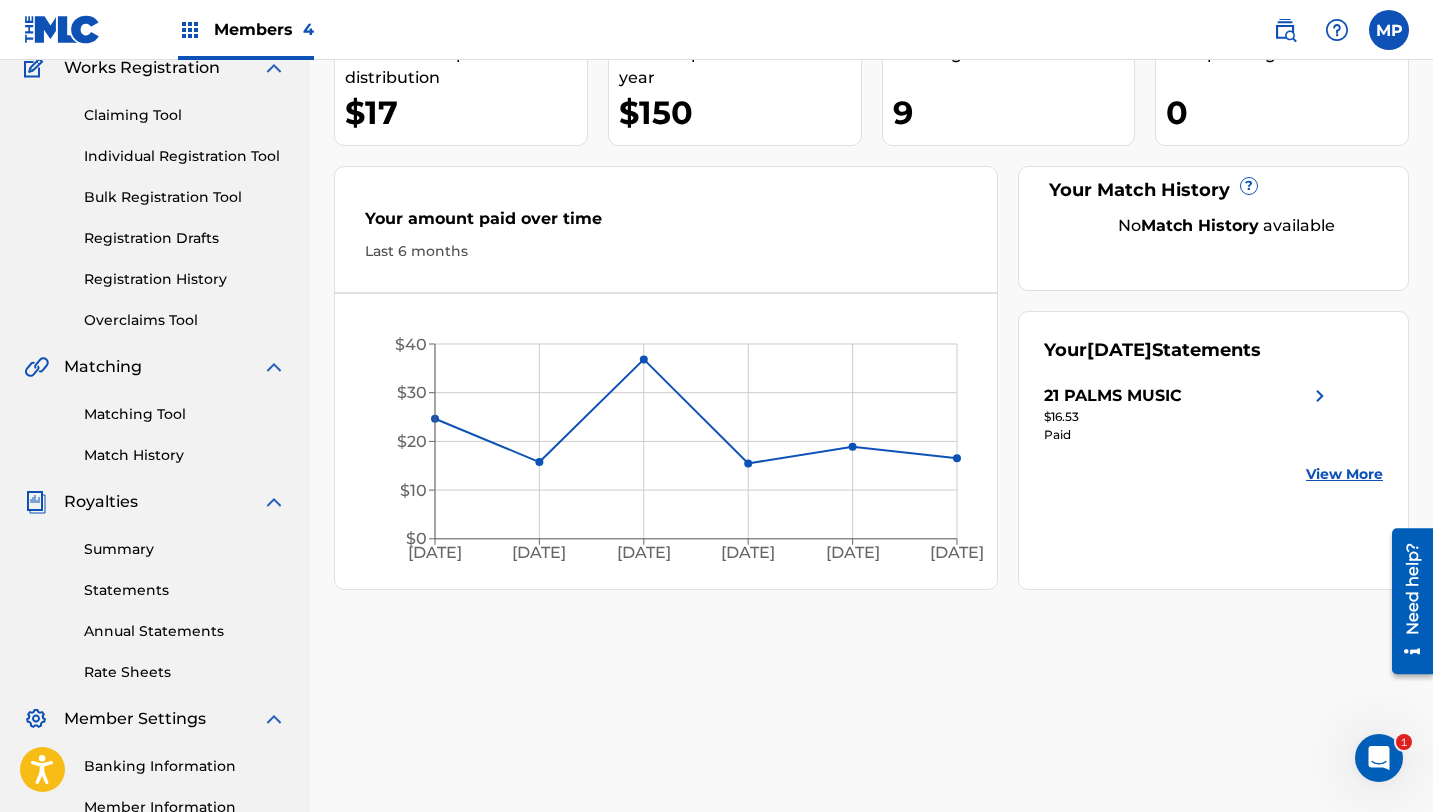 click on "View More" at bounding box center (1344, 474) 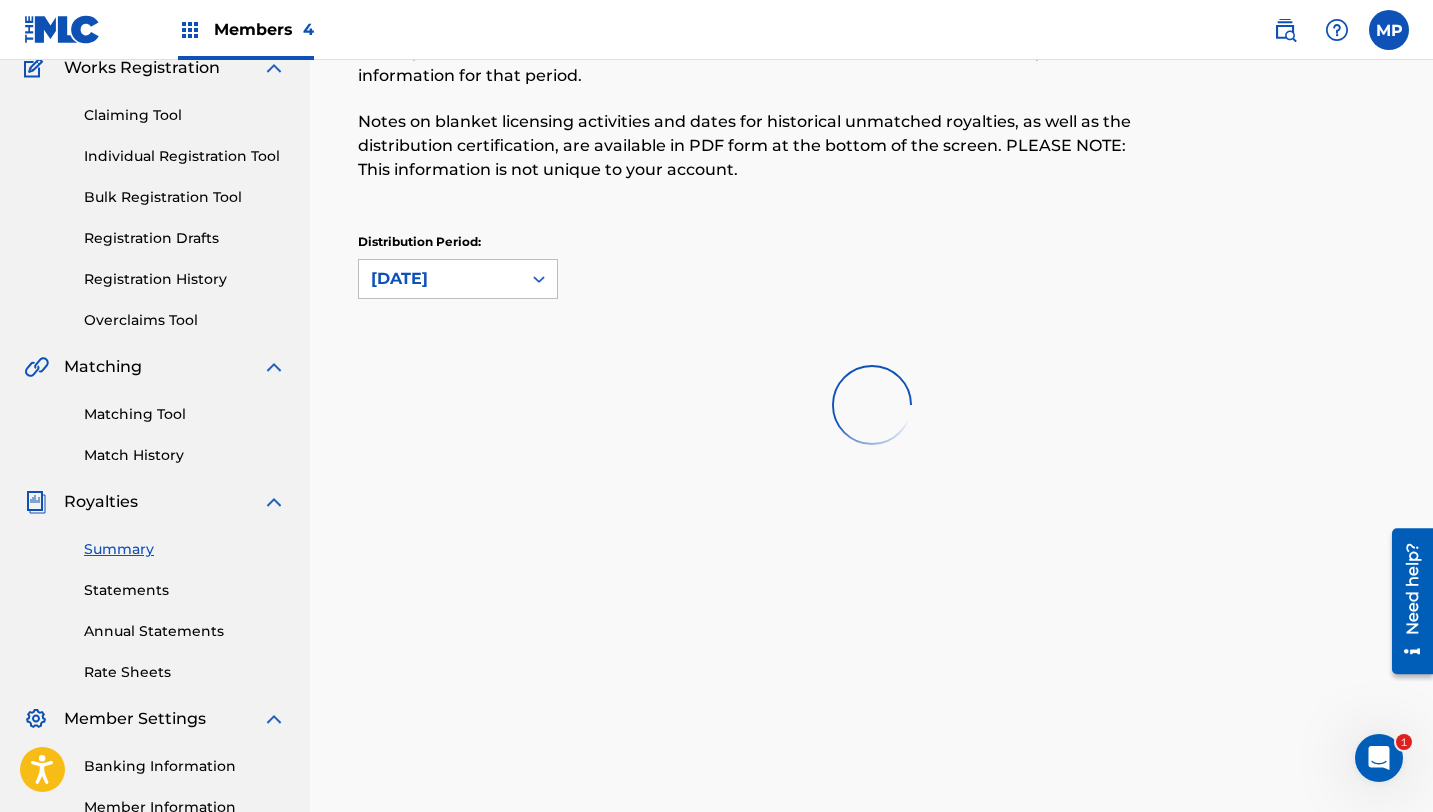 scroll, scrollTop: 0, scrollLeft: 0, axis: both 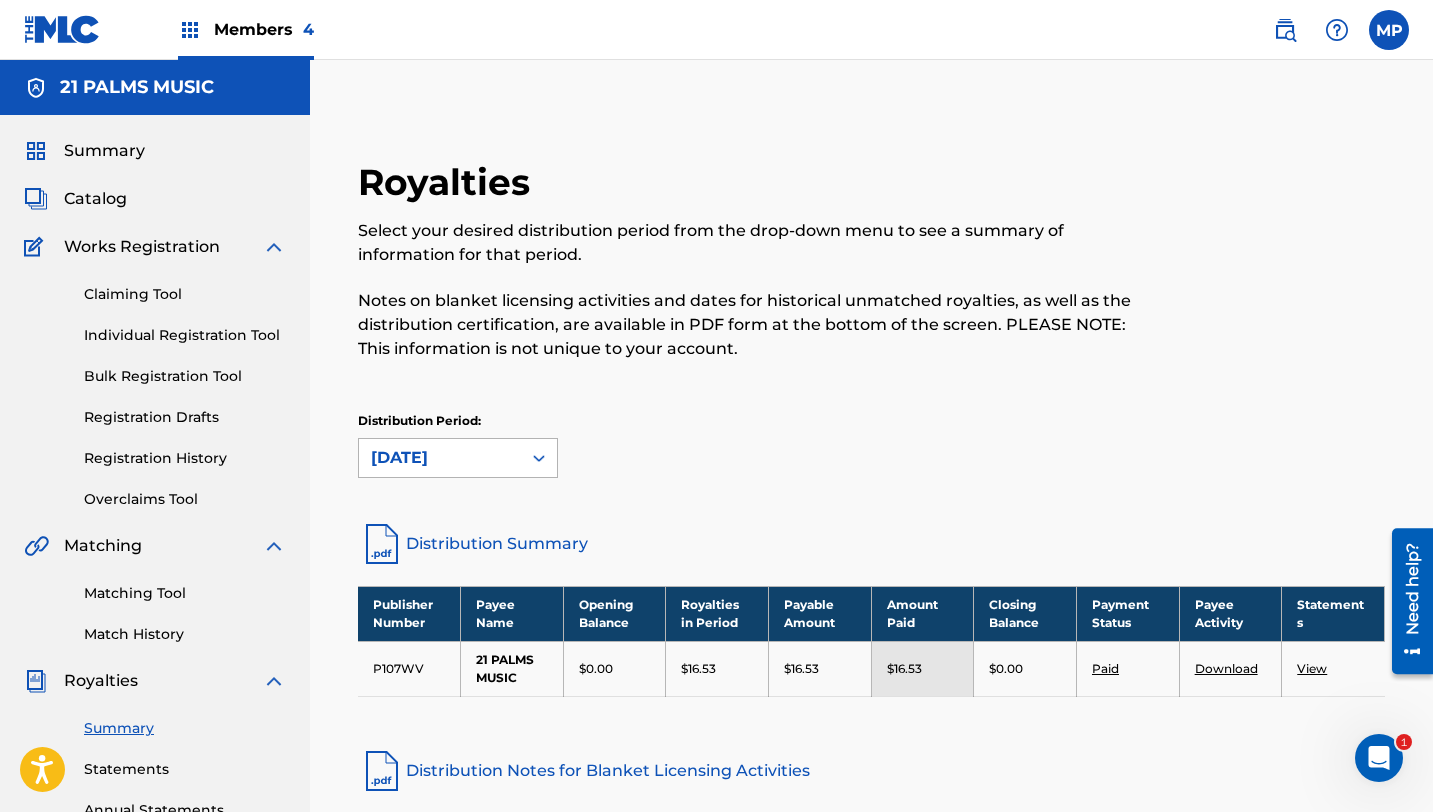click at bounding box center [539, 458] 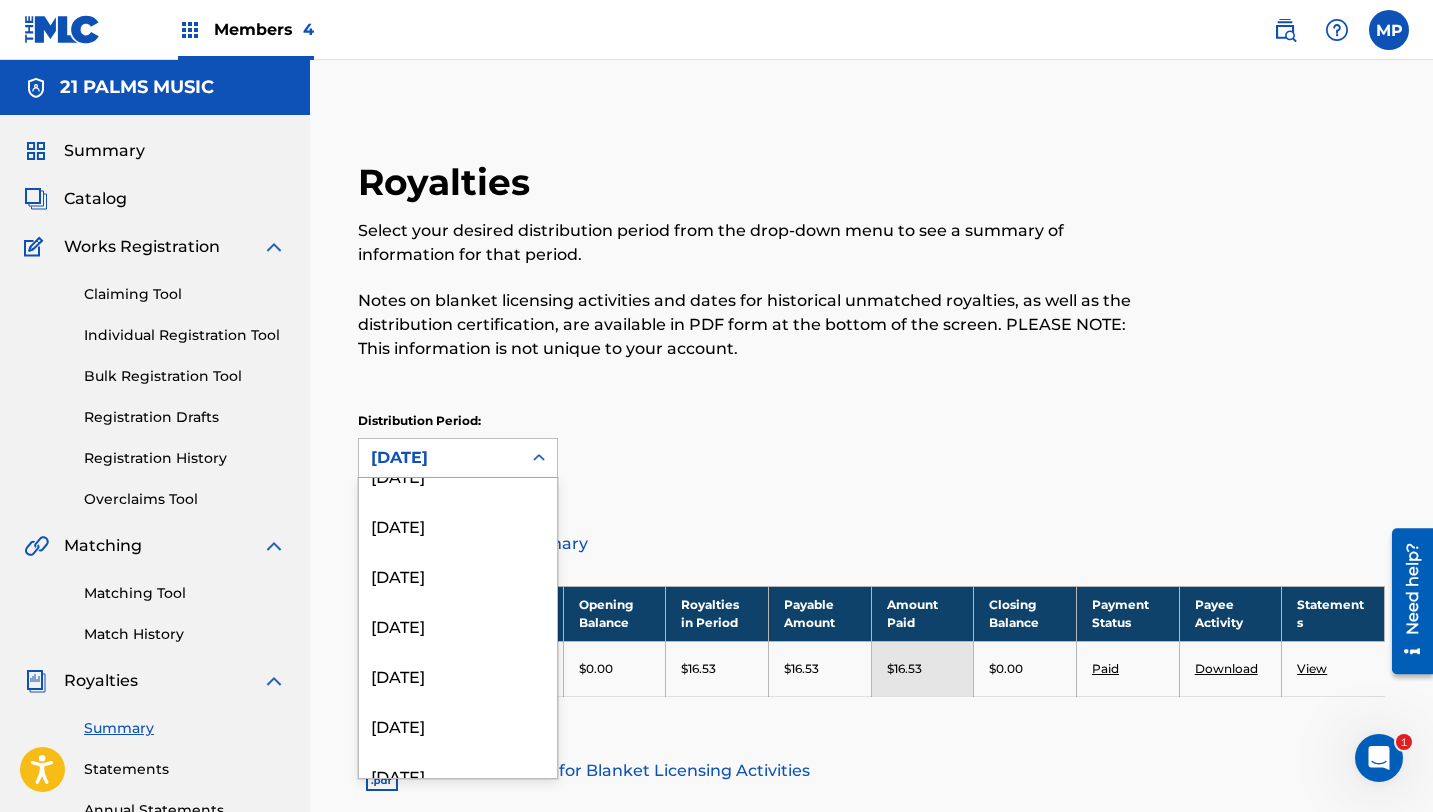 scroll, scrollTop: 2300, scrollLeft: 0, axis: vertical 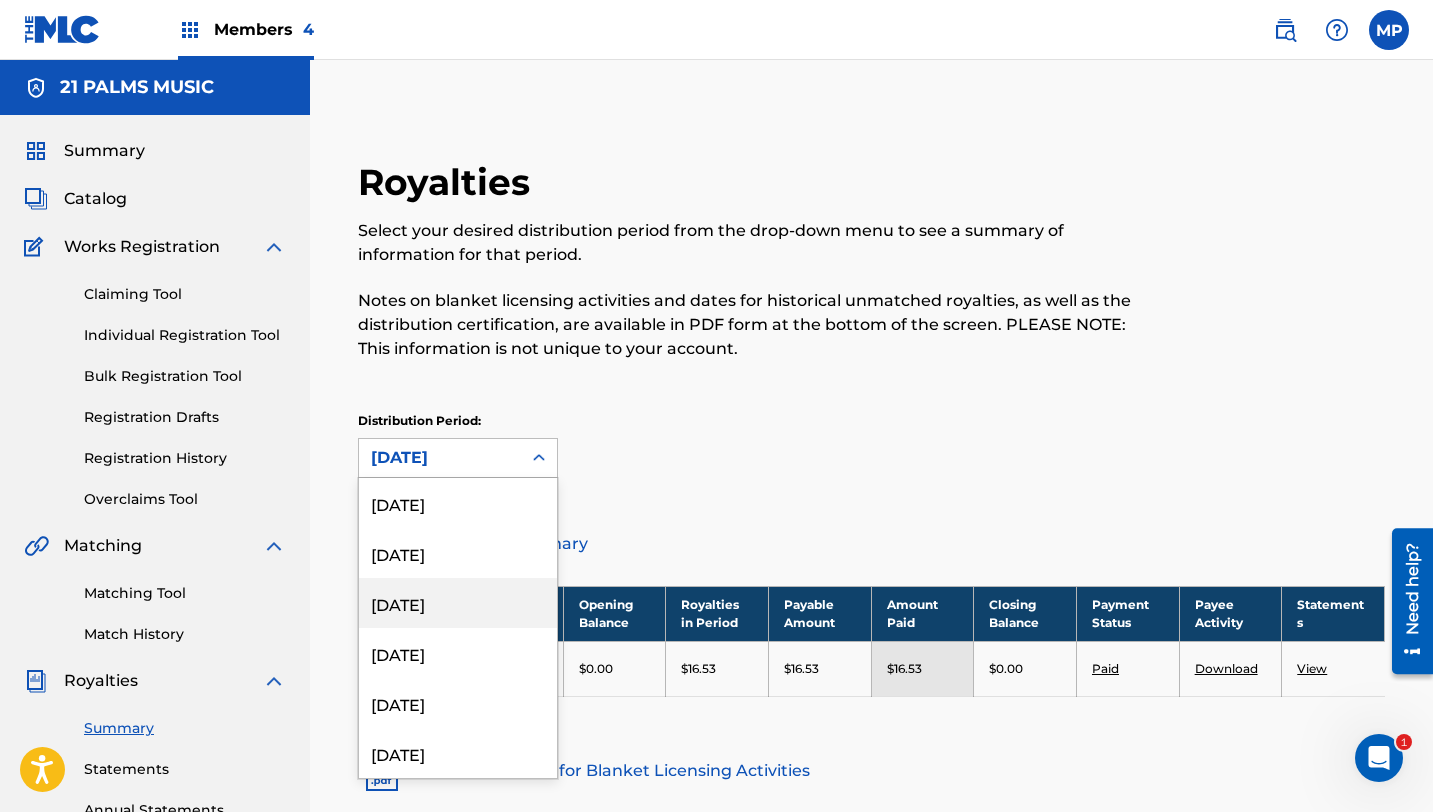 click on "[DATE]" at bounding box center (458, 603) 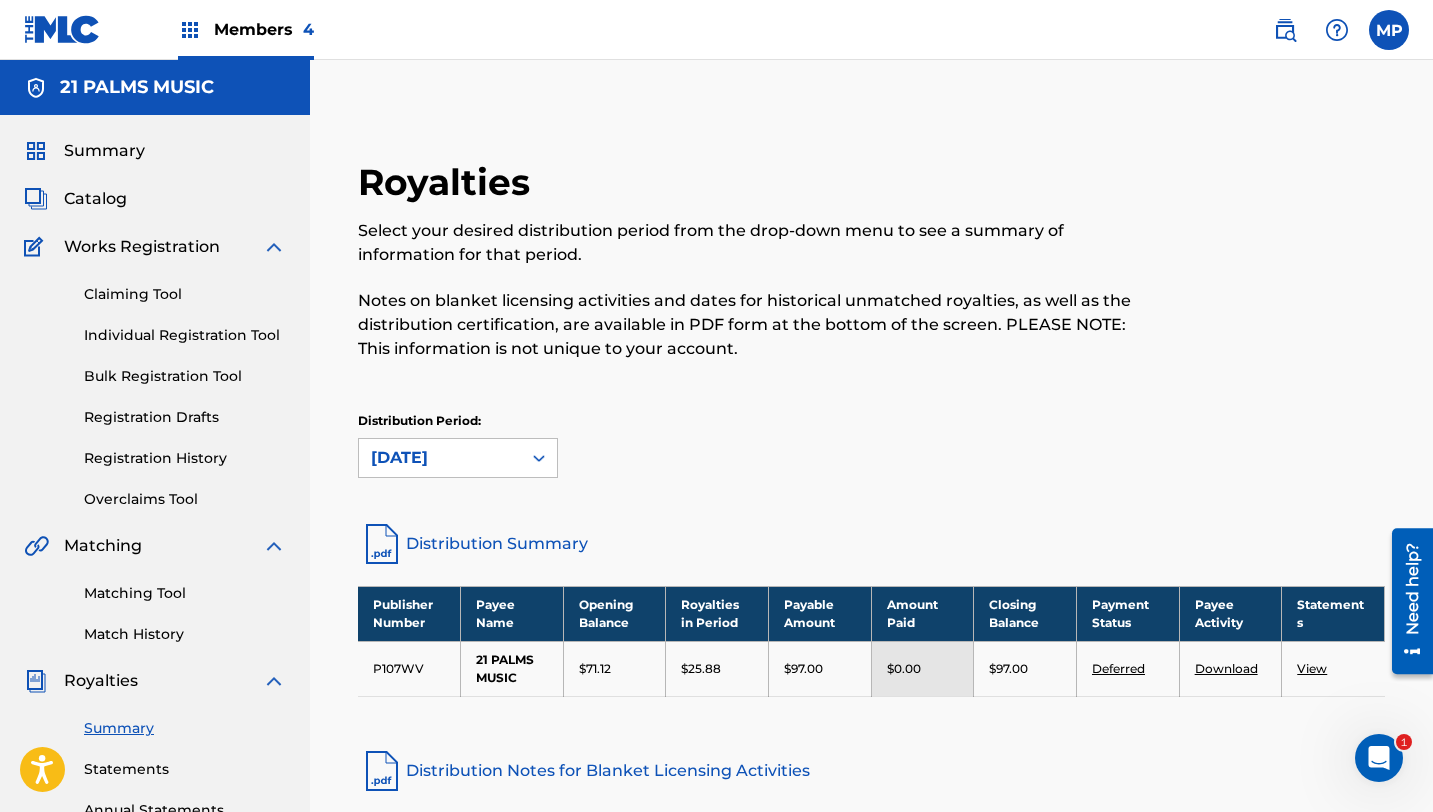 click on "[DATE]" at bounding box center (440, 458) 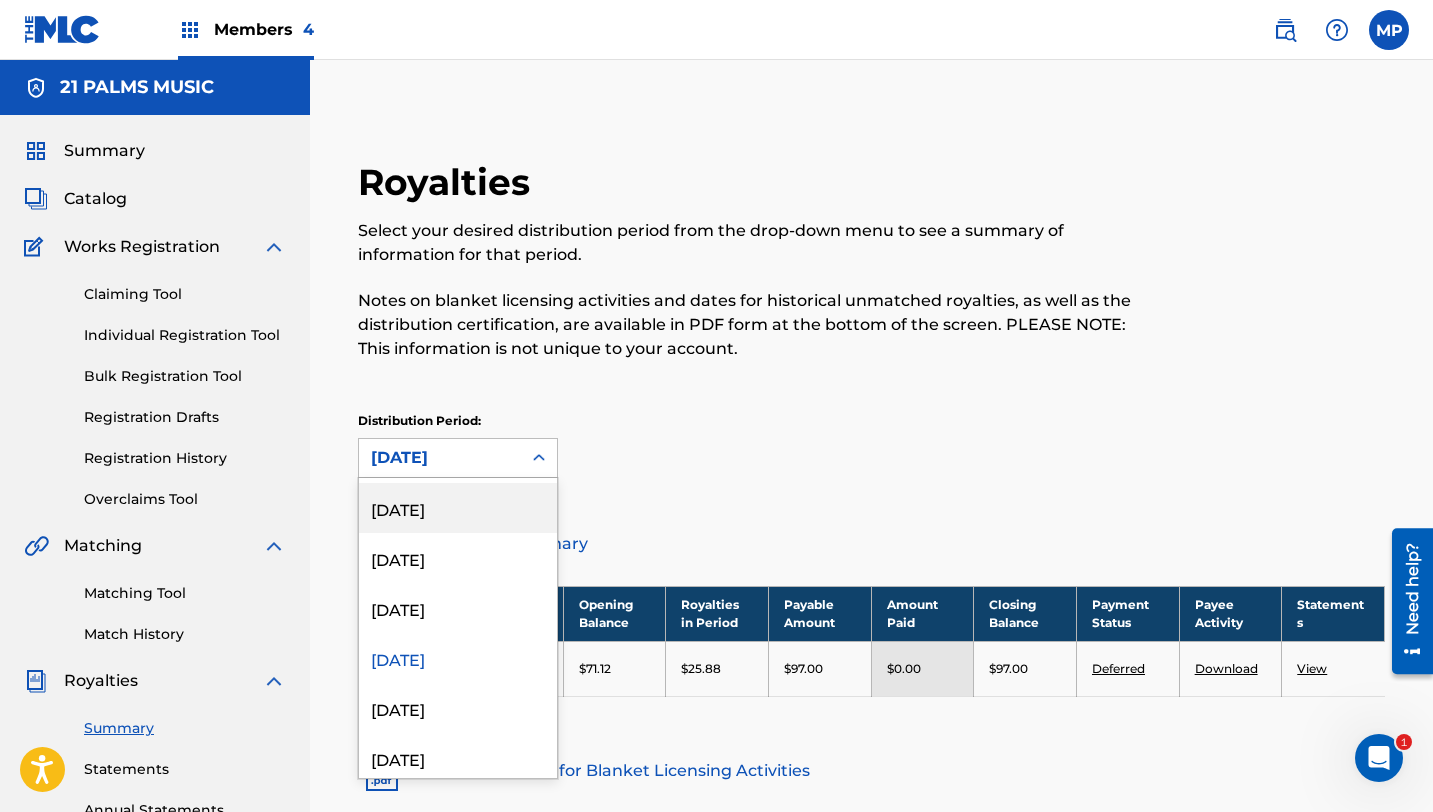 scroll, scrollTop: 2300, scrollLeft: 0, axis: vertical 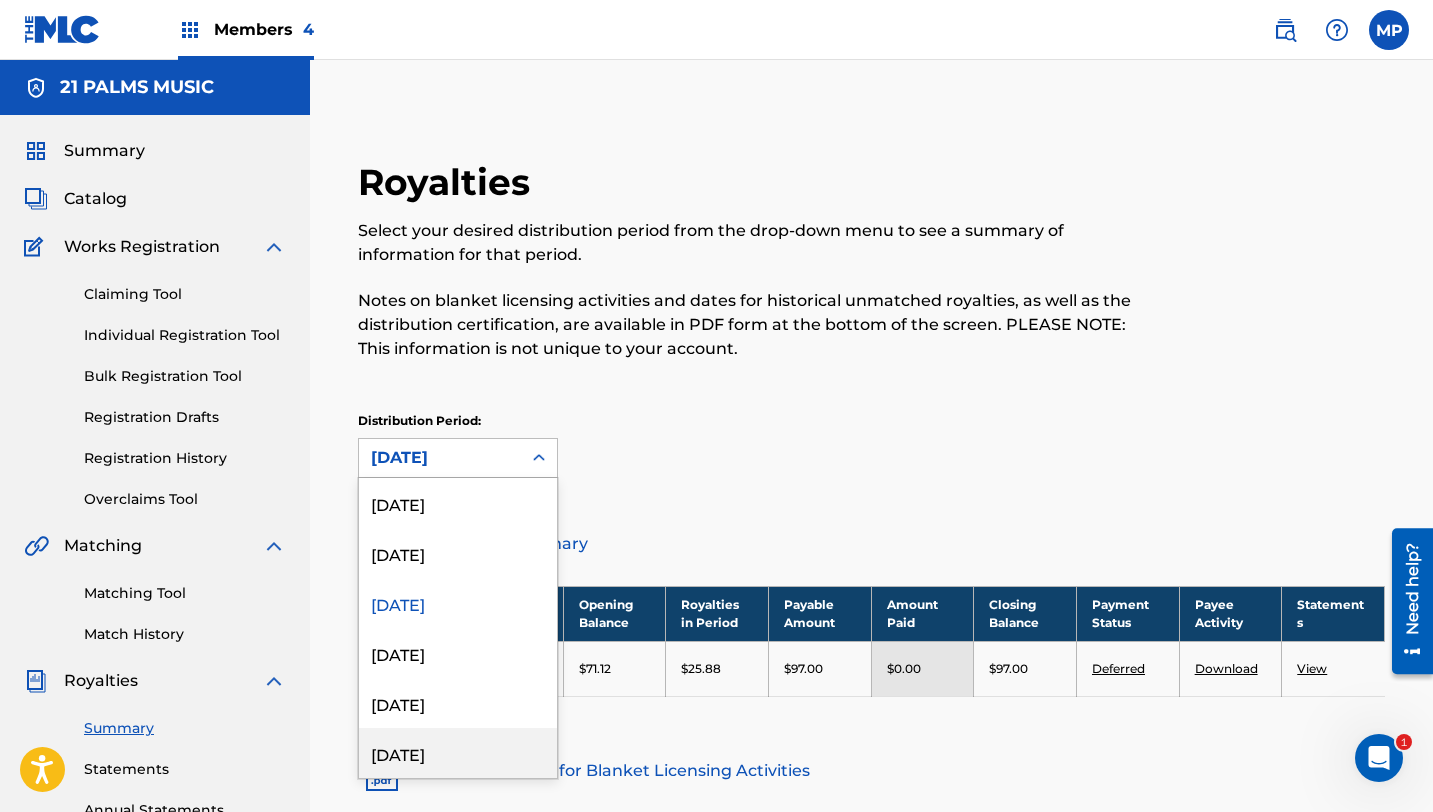 click on "[DATE]" at bounding box center (458, 753) 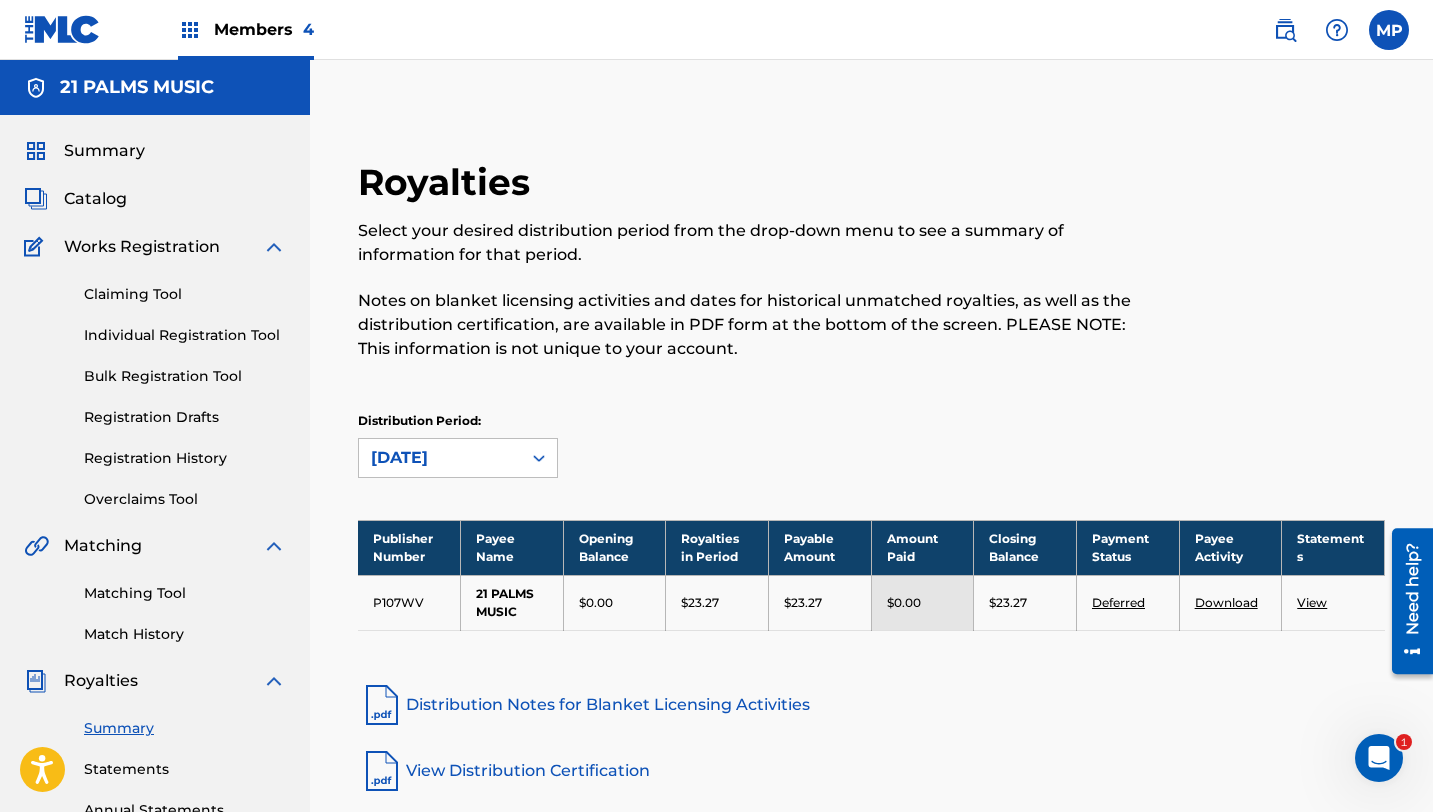 click 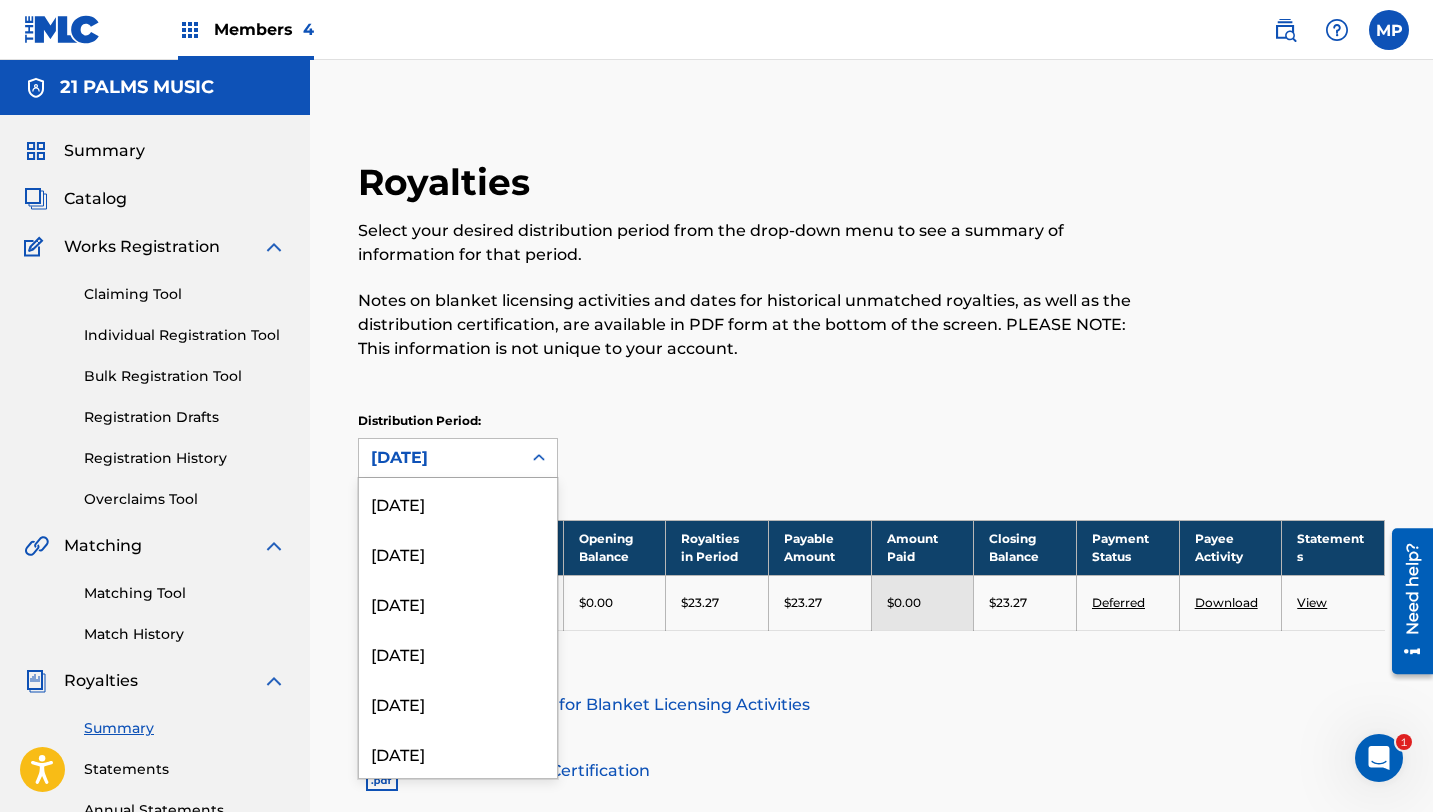 scroll, scrollTop: 2300, scrollLeft: 0, axis: vertical 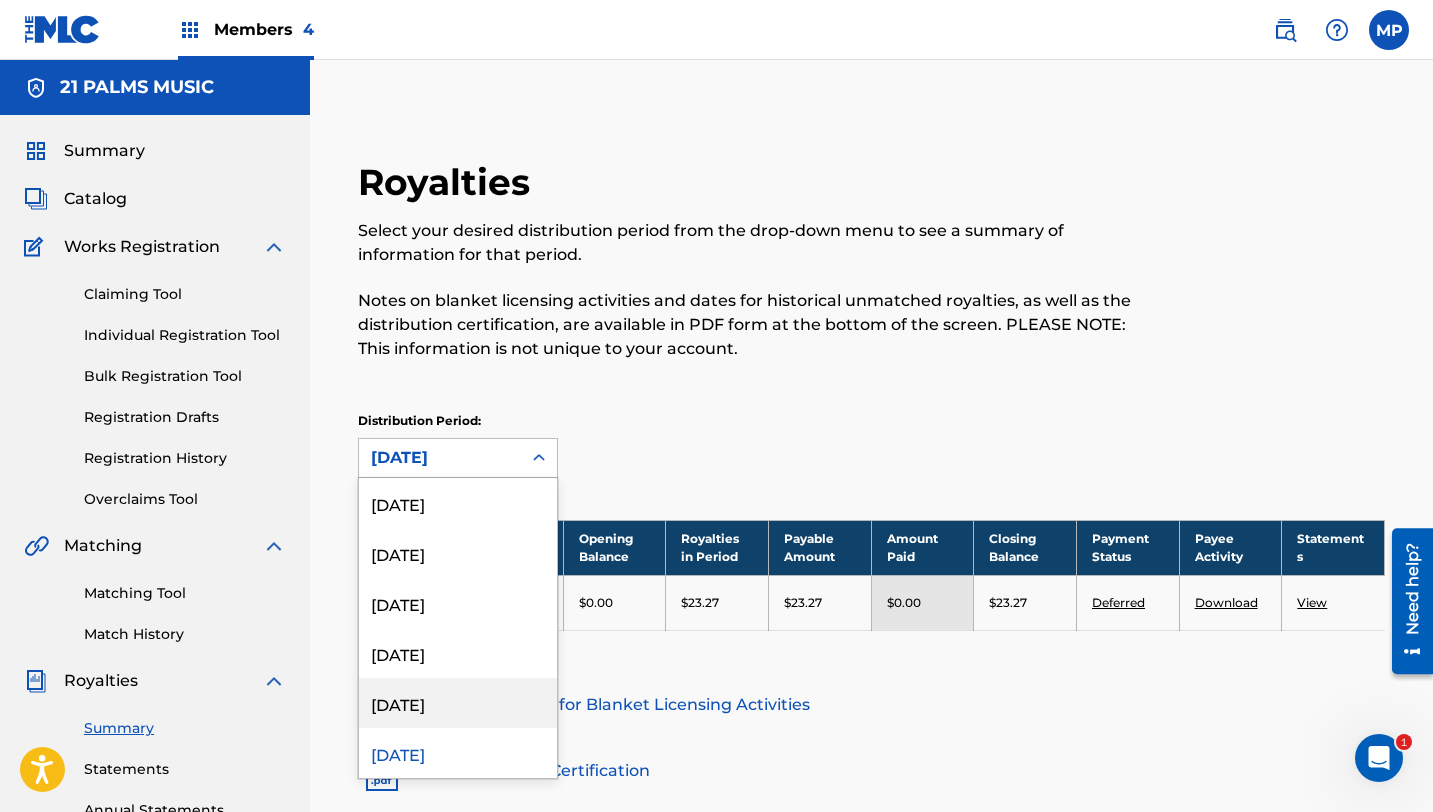 click on "[DATE]" at bounding box center [458, 703] 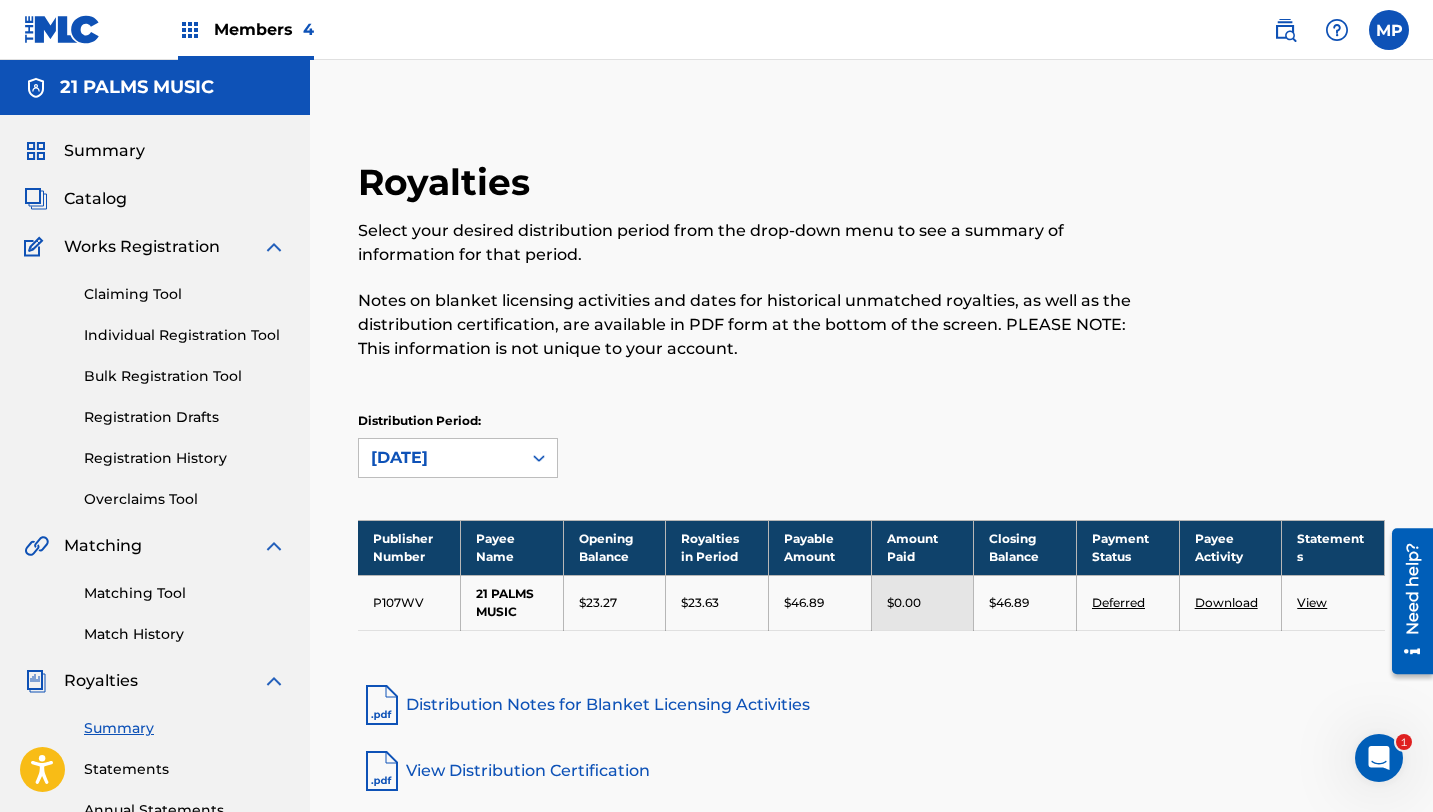click on "[DATE]" at bounding box center (440, 458) 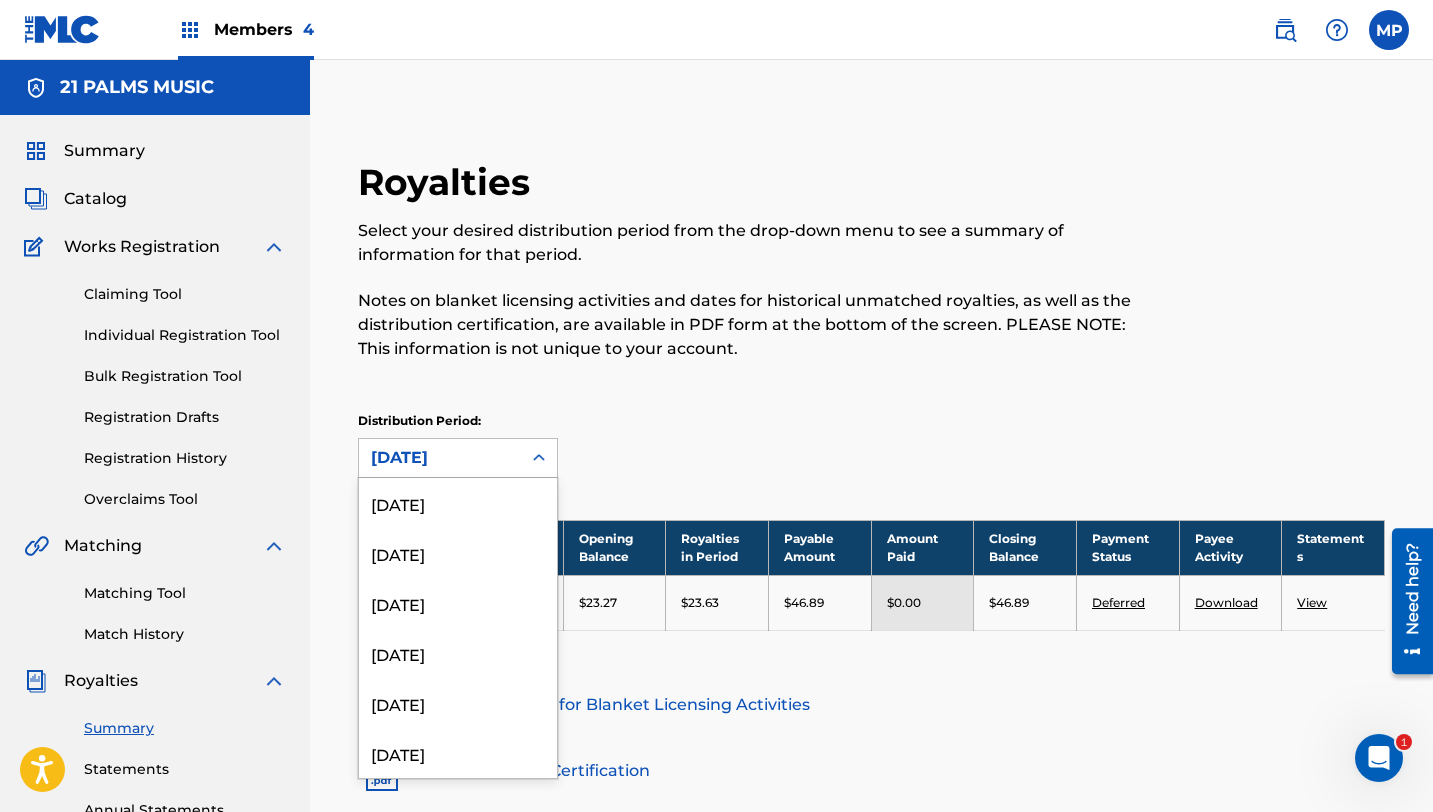 scroll, scrollTop: 2266, scrollLeft: 0, axis: vertical 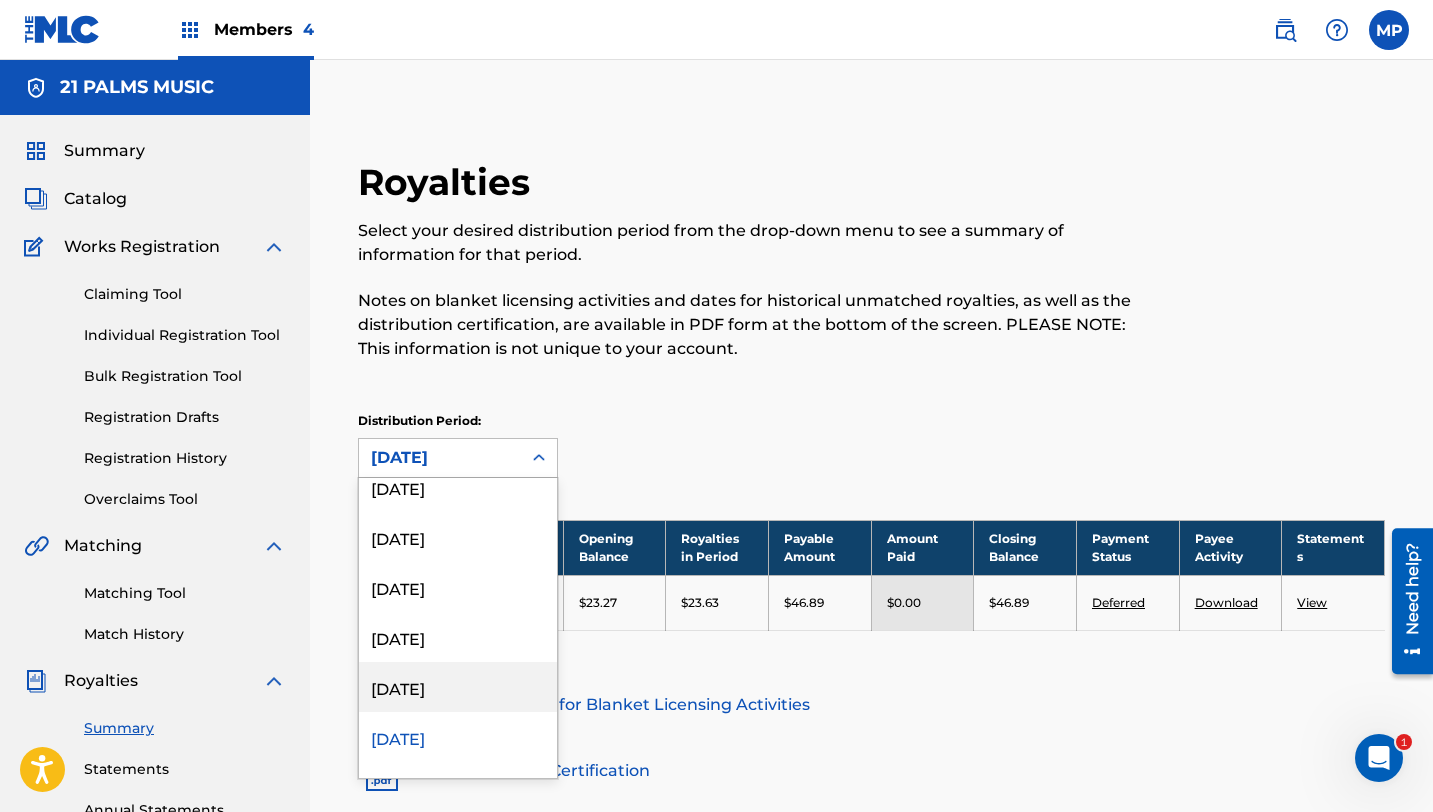 click on "[DATE]" at bounding box center [458, 687] 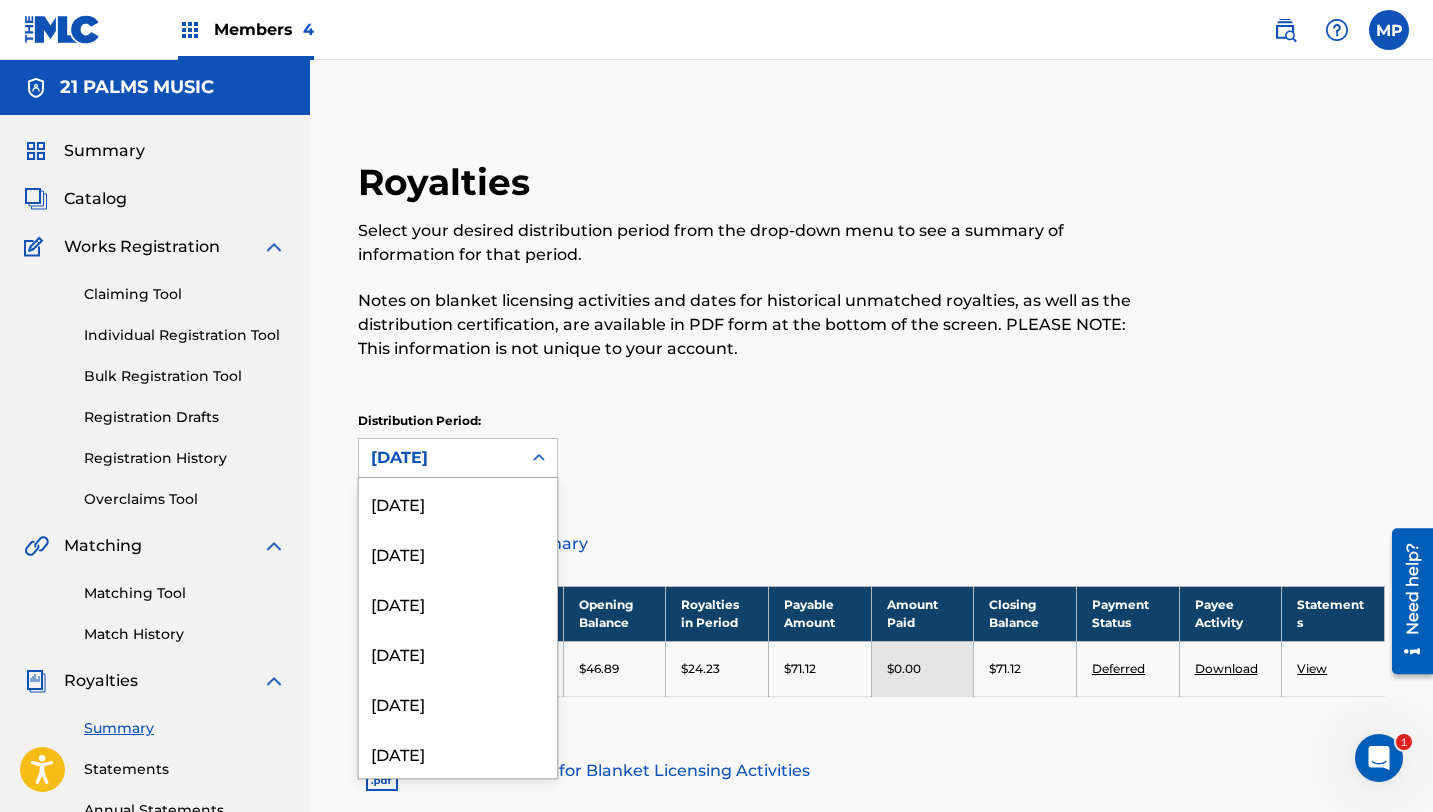 click at bounding box center [539, 458] 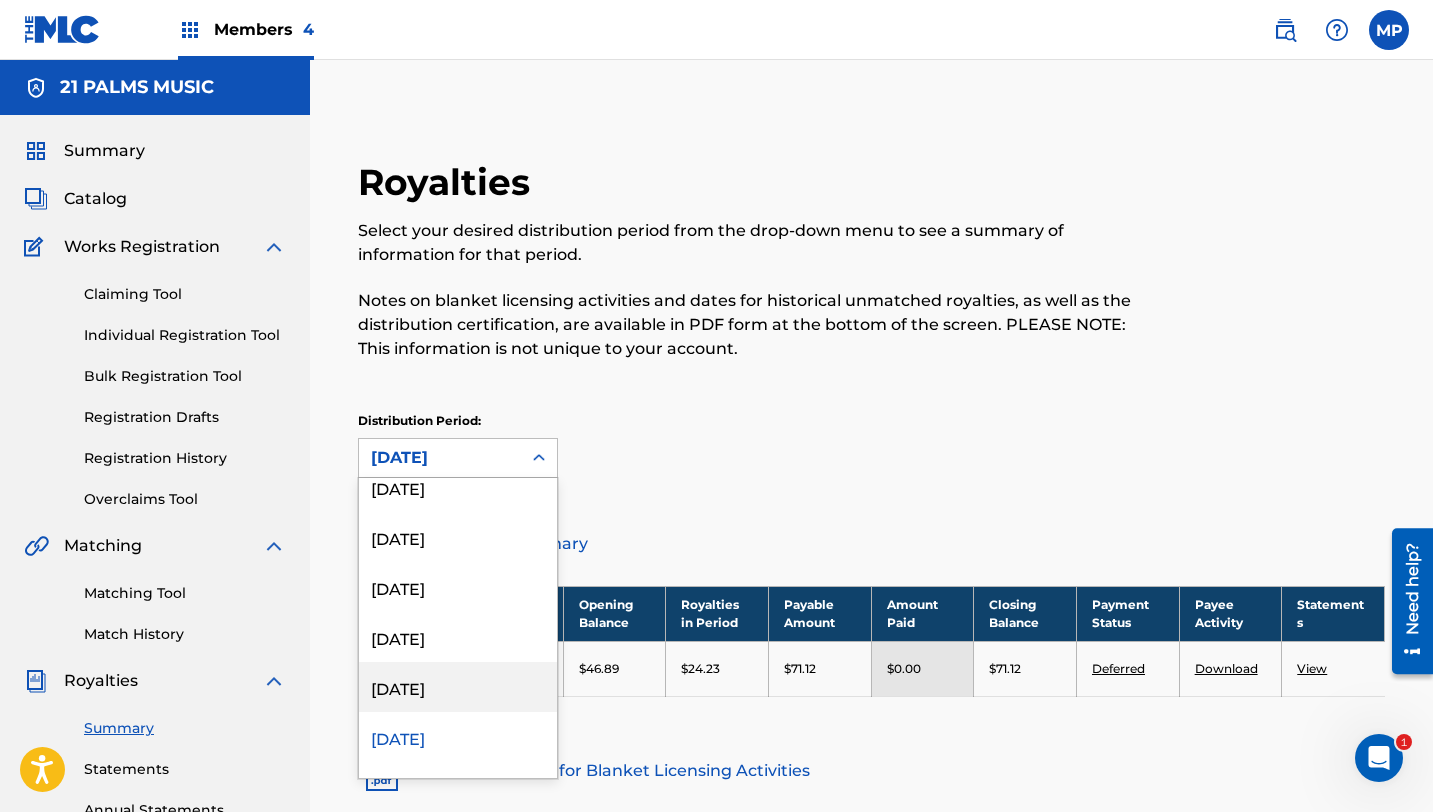 click on "[DATE]" at bounding box center (458, 687) 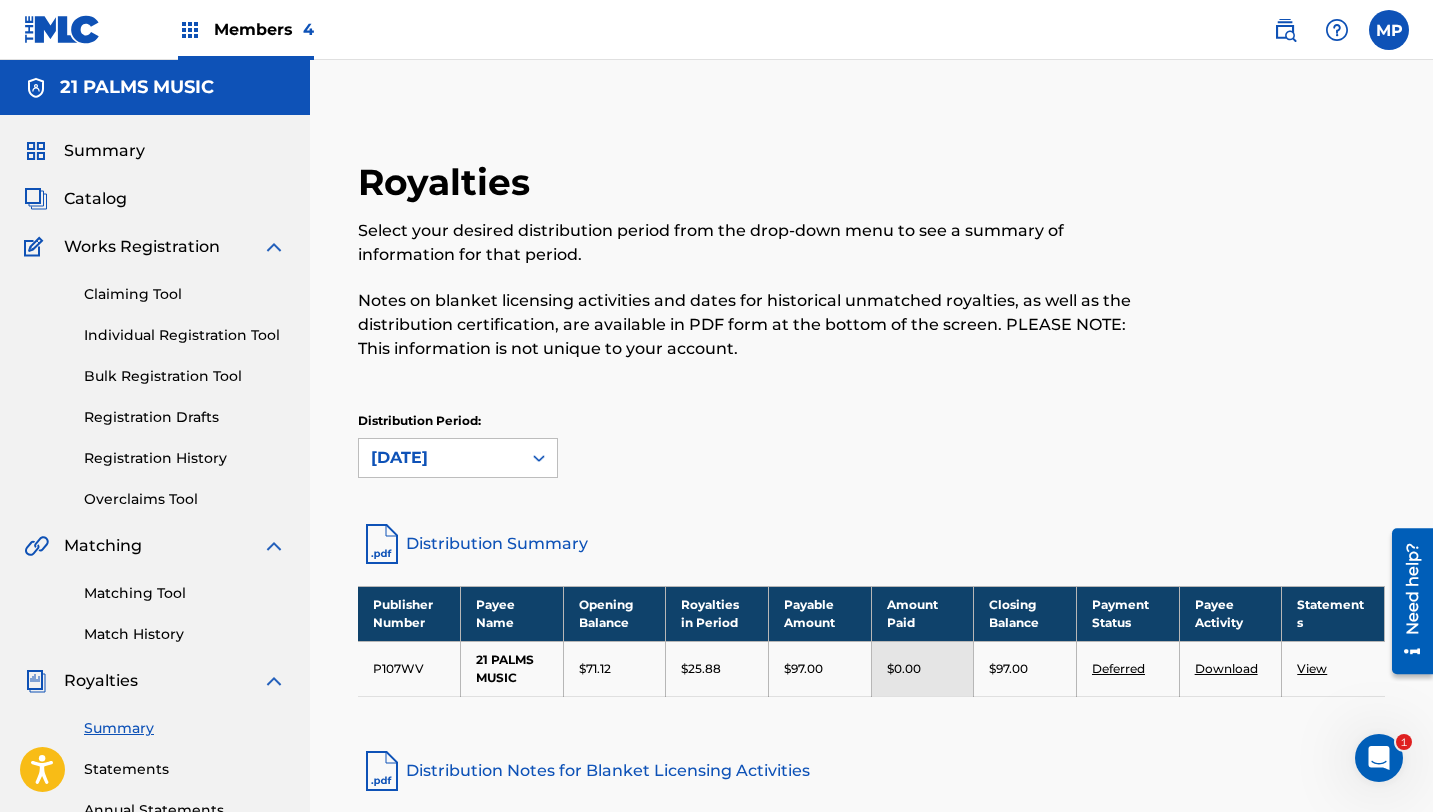 click 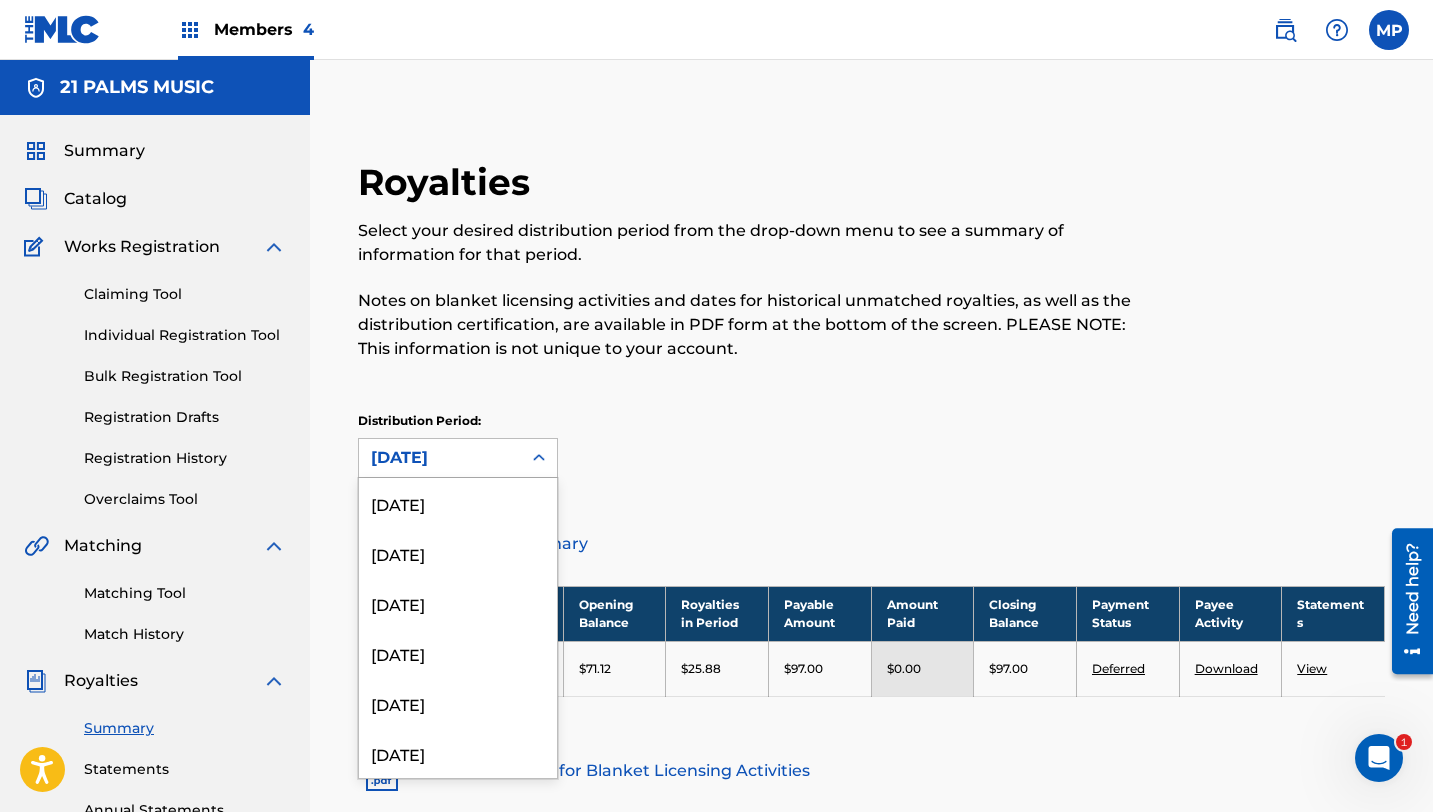 scroll, scrollTop: 2166, scrollLeft: 0, axis: vertical 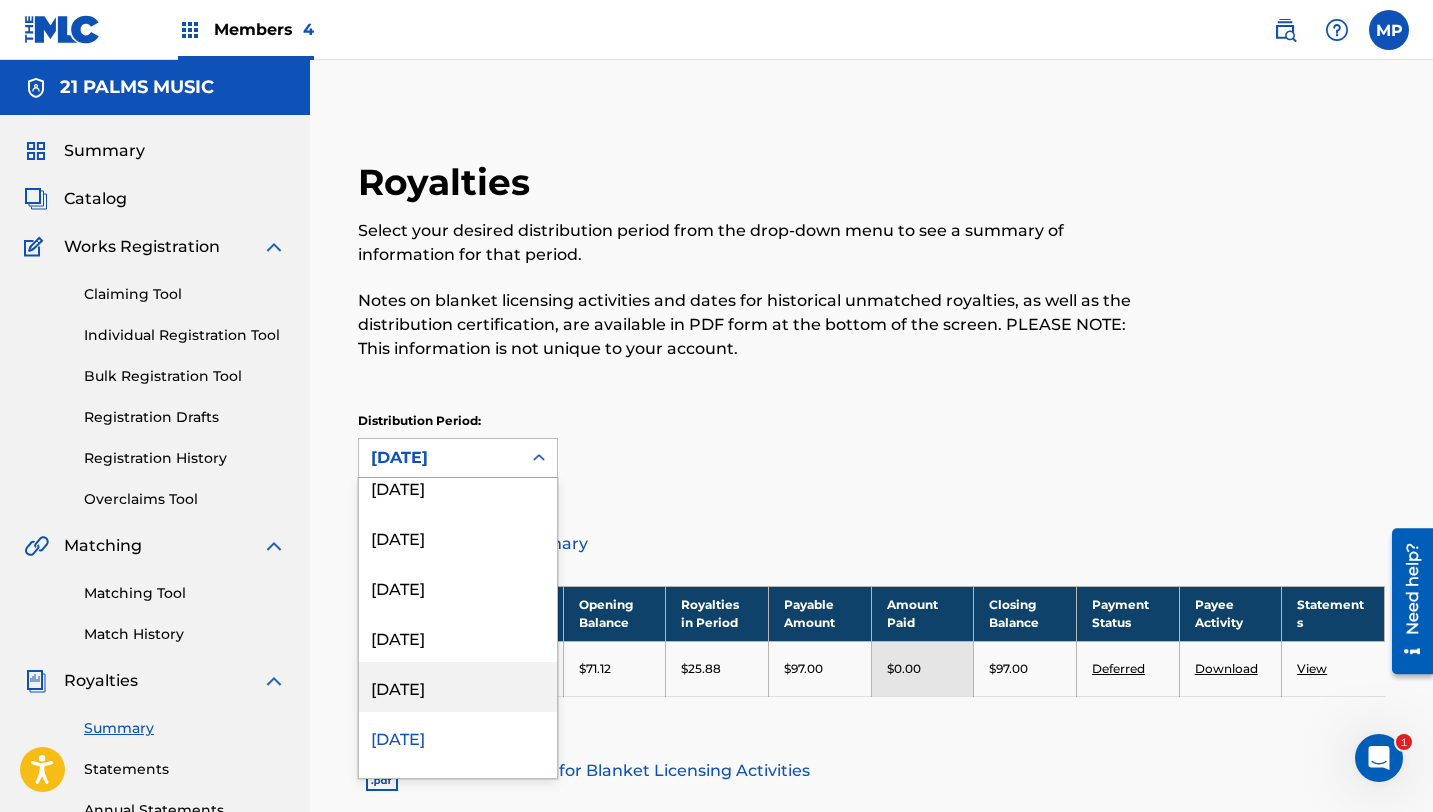 click on "[DATE]" at bounding box center (458, 687) 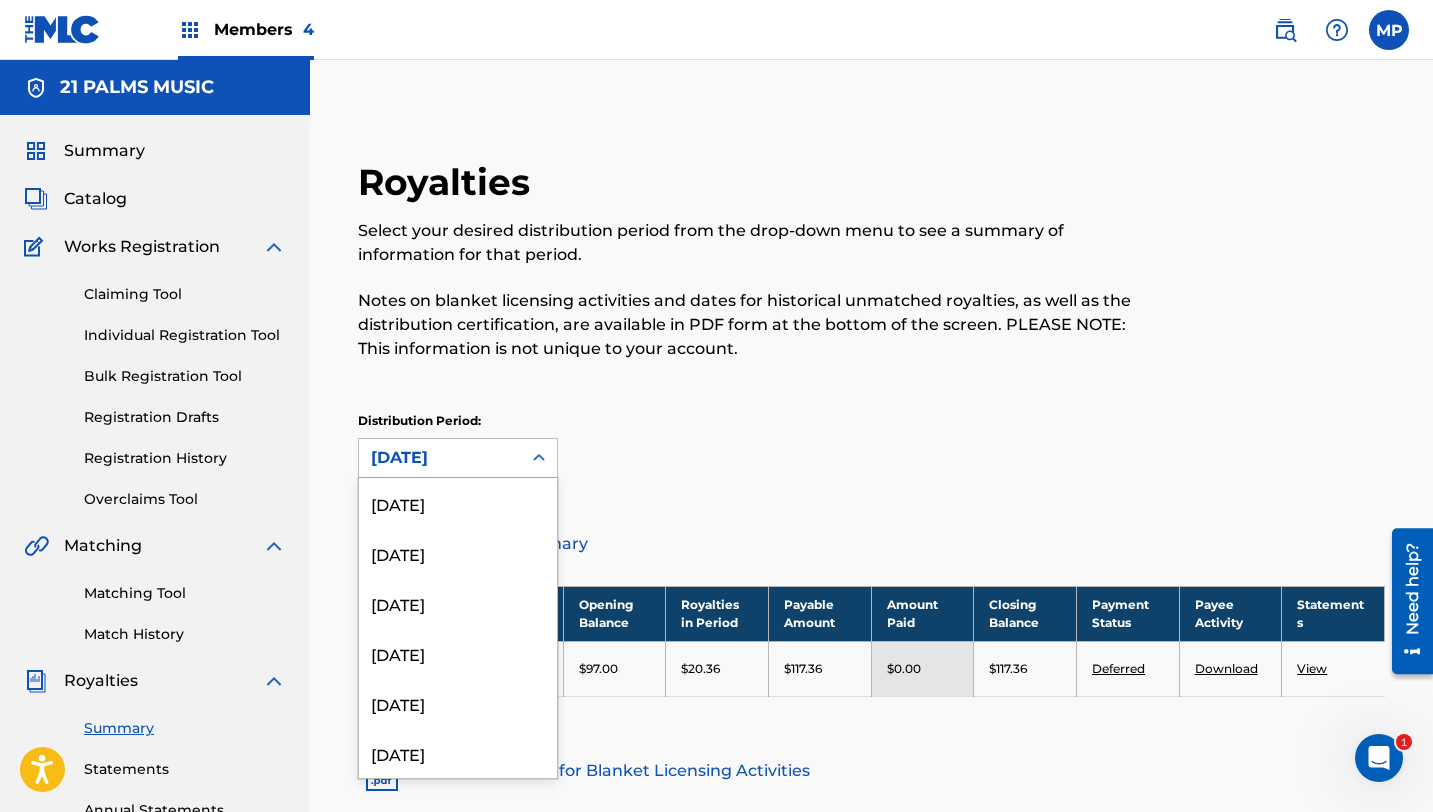 click on "[DATE]" at bounding box center (440, 458) 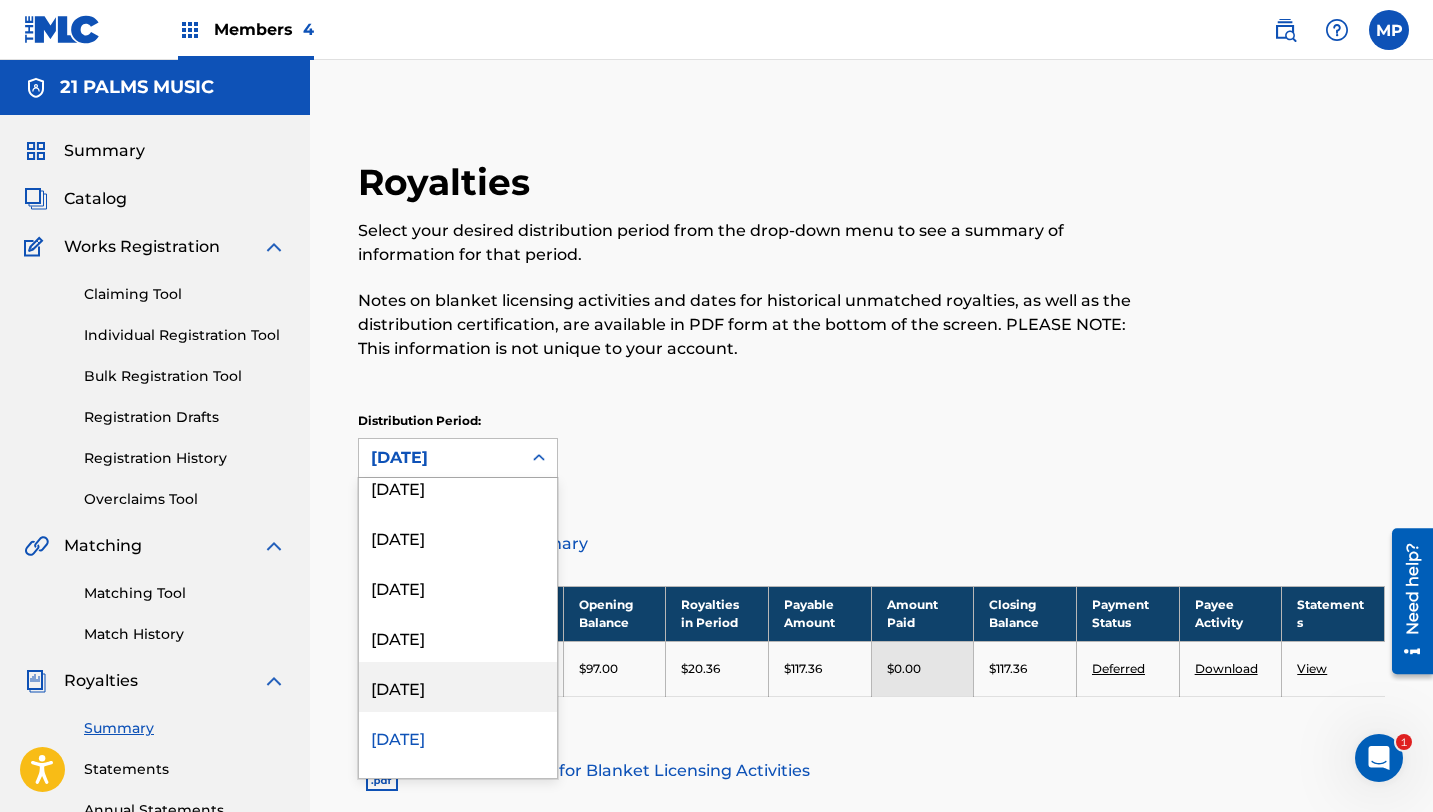 click on "[DATE]" at bounding box center [458, 687] 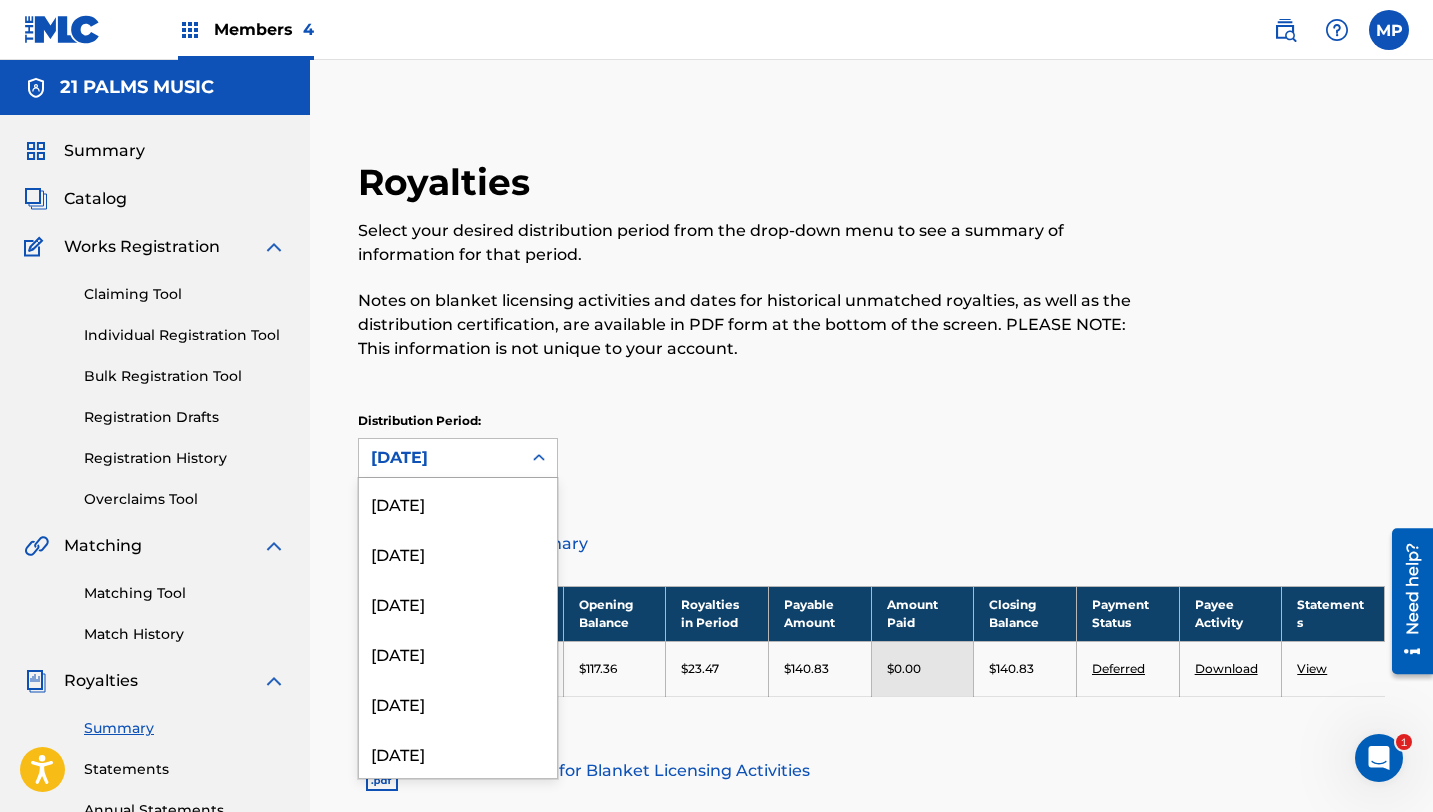 click on "[DATE]" at bounding box center [440, 458] 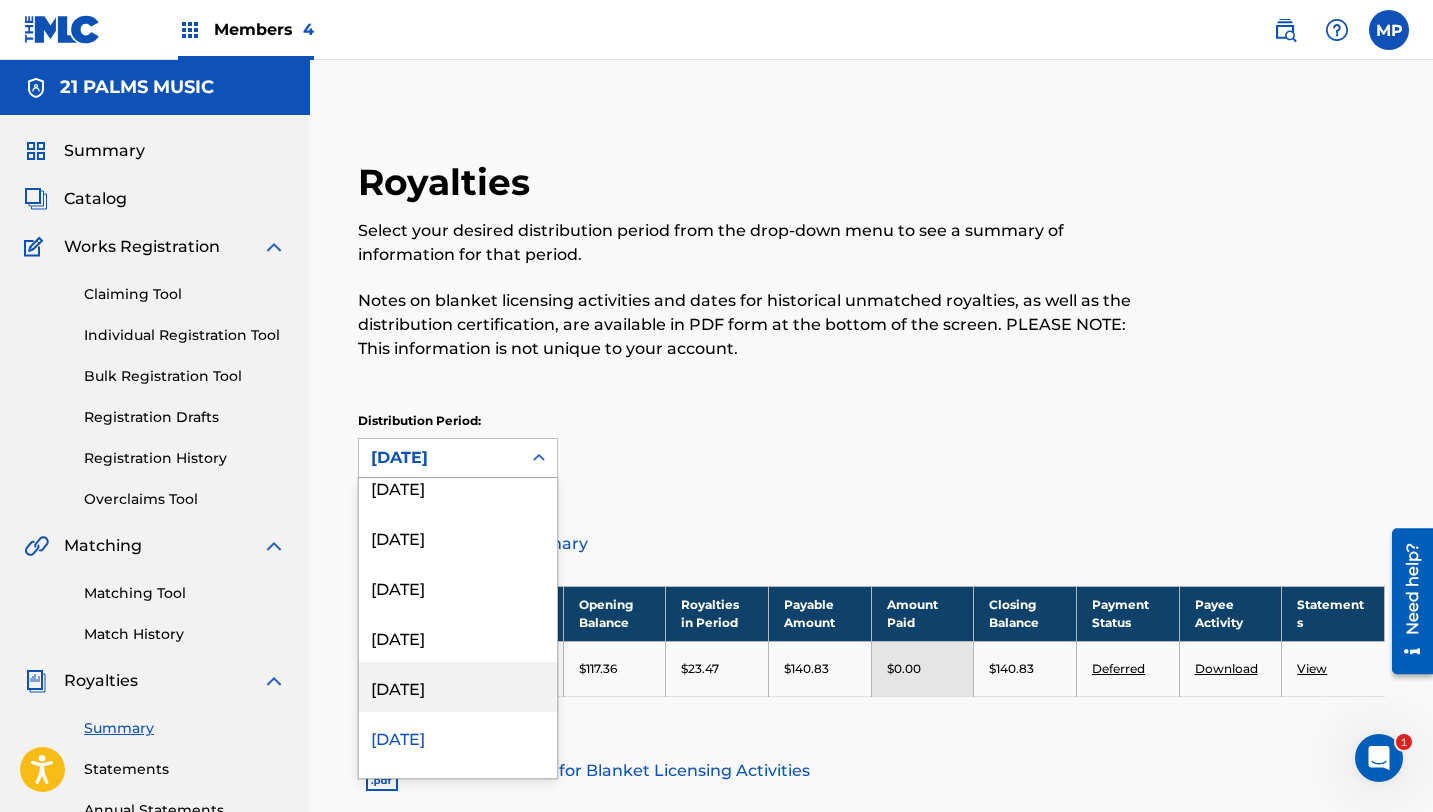 click on "[DATE]" at bounding box center (458, 687) 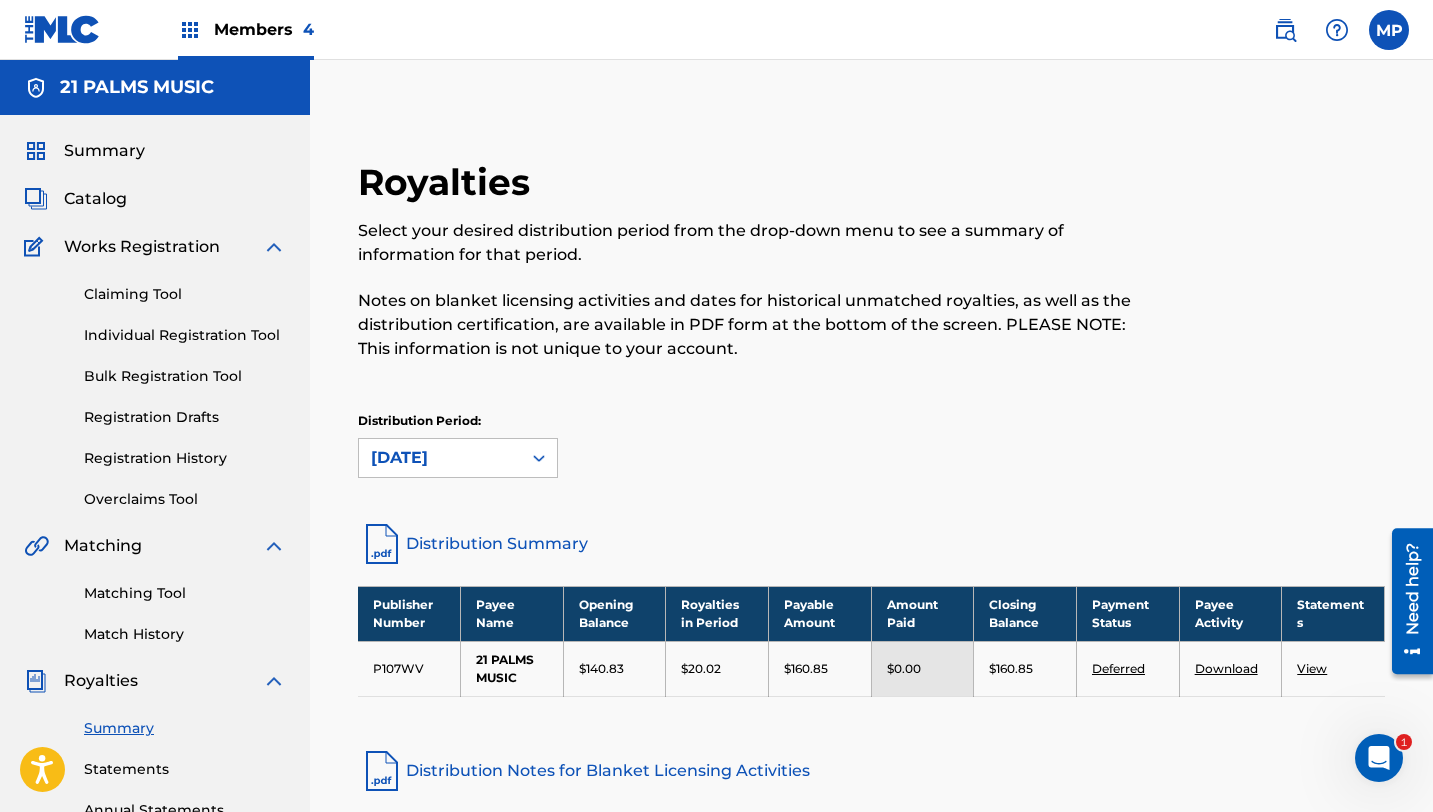 click 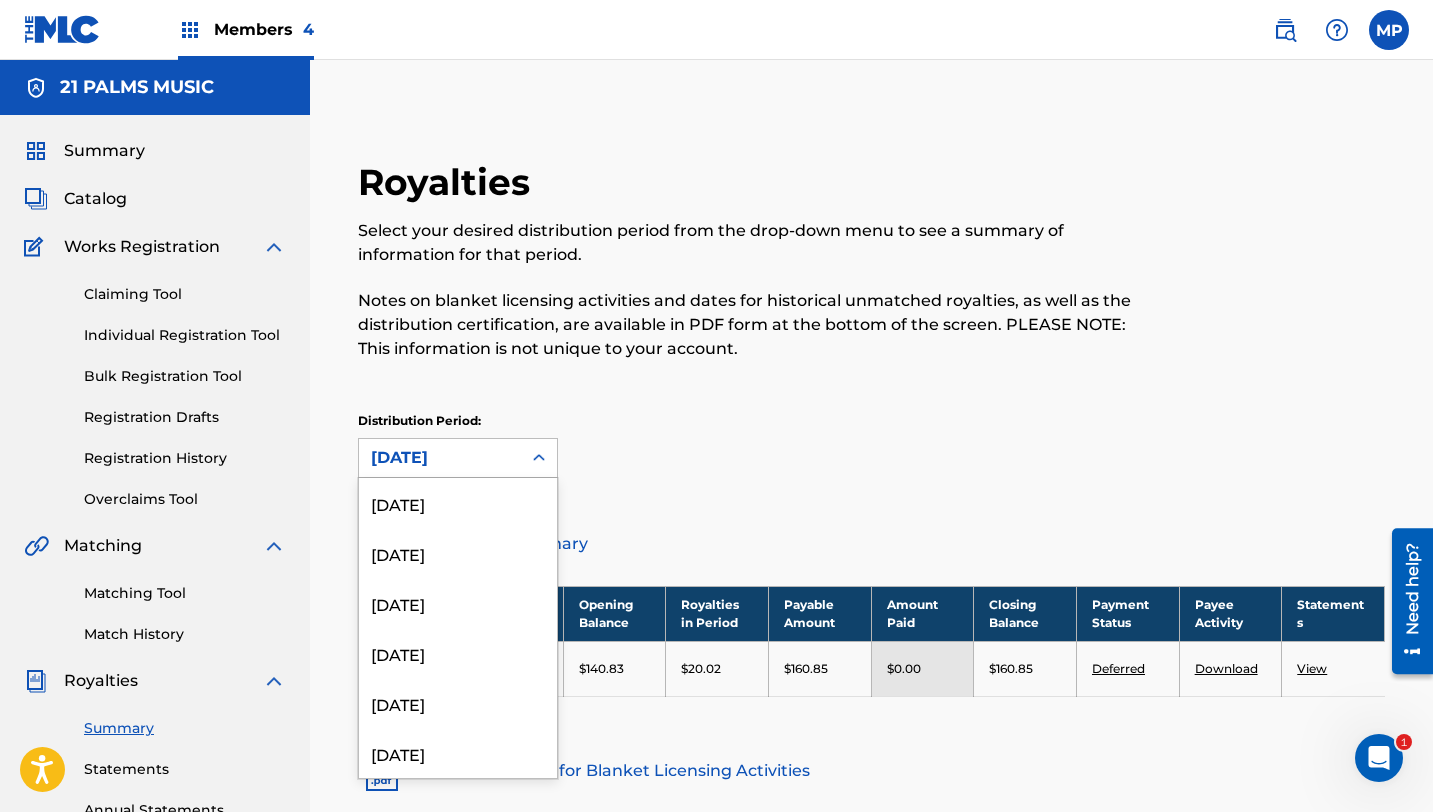 scroll, scrollTop: 2016, scrollLeft: 0, axis: vertical 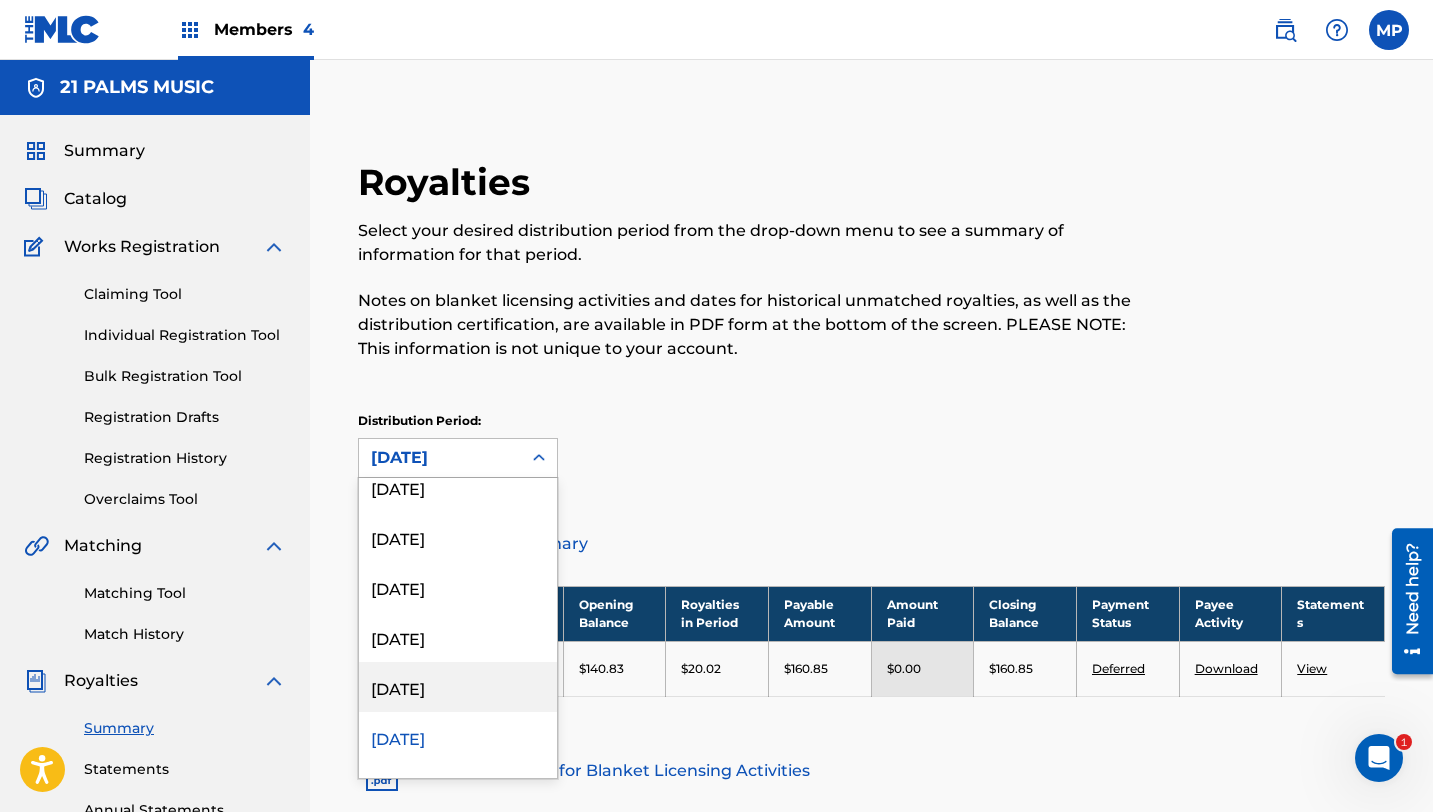 click on "[DATE]" at bounding box center (458, 687) 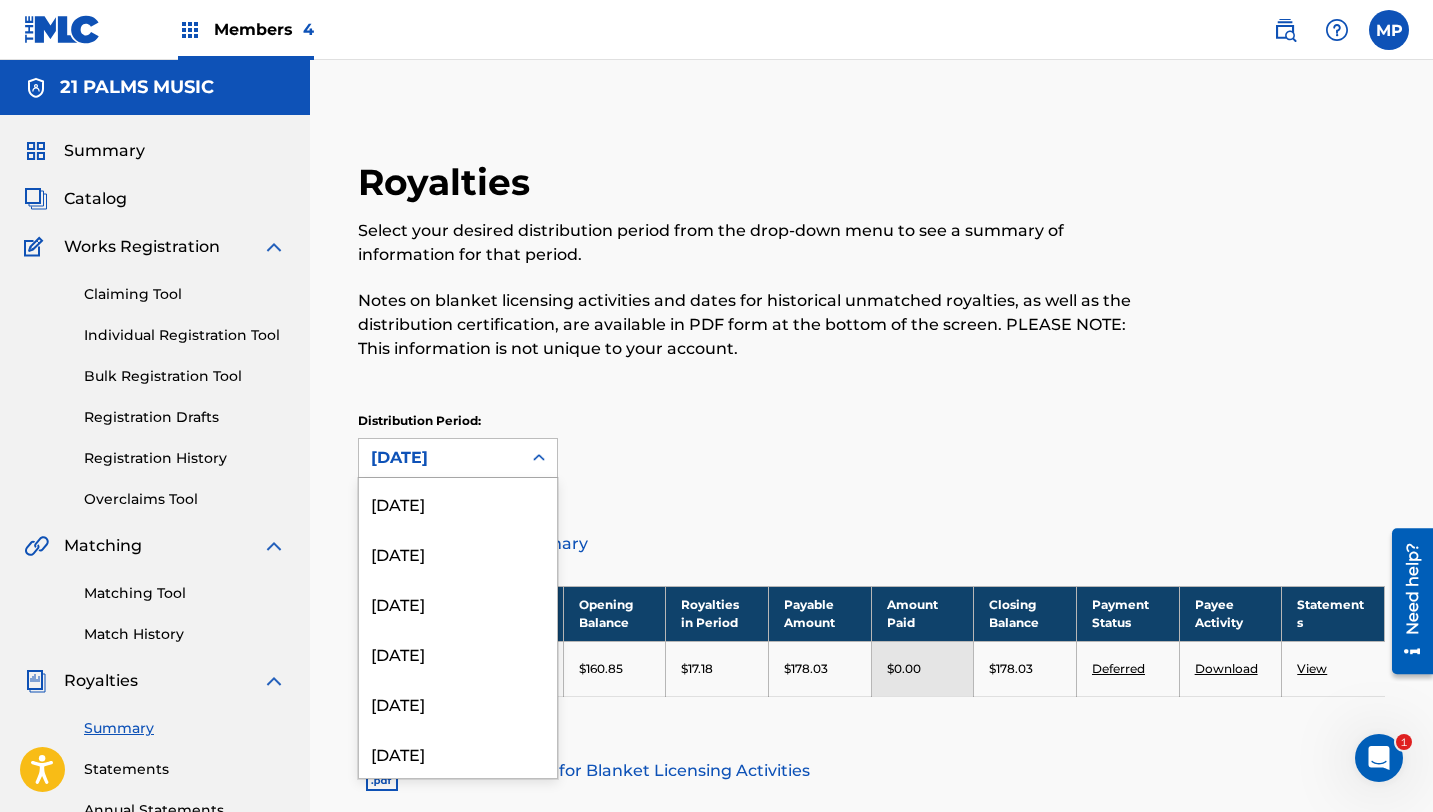 click at bounding box center [539, 458] 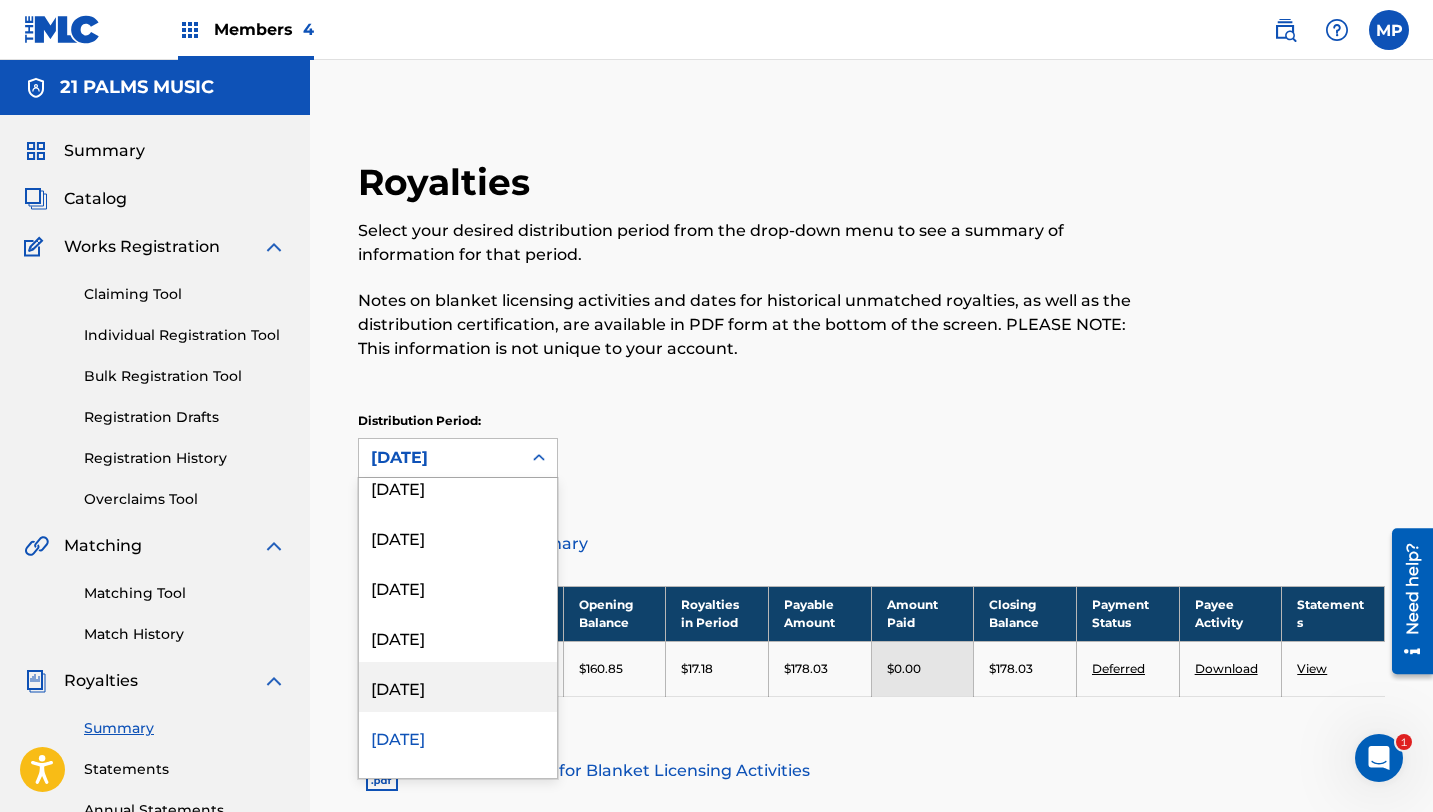 click on "[DATE]" at bounding box center [458, 687] 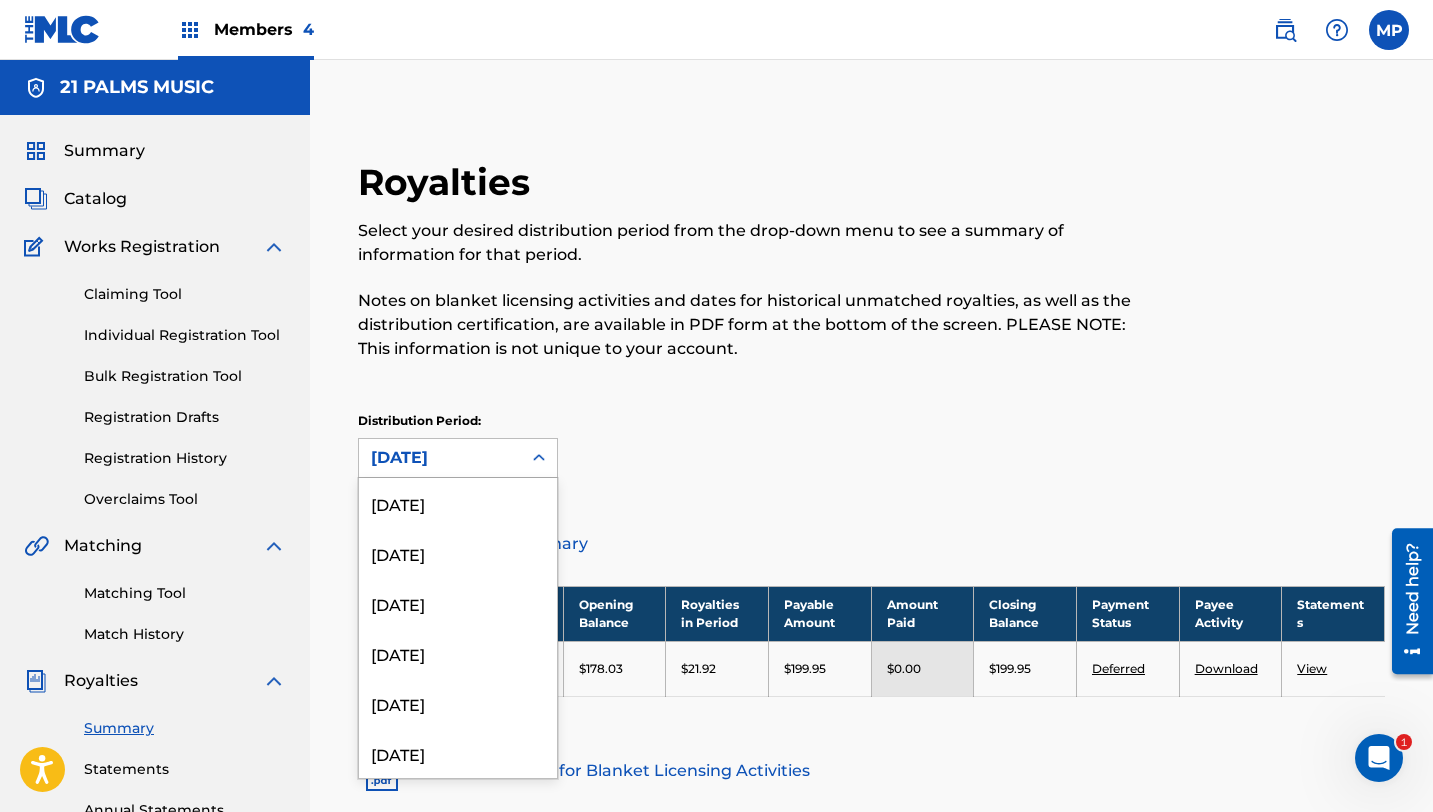 click on "[DATE]" at bounding box center [440, 458] 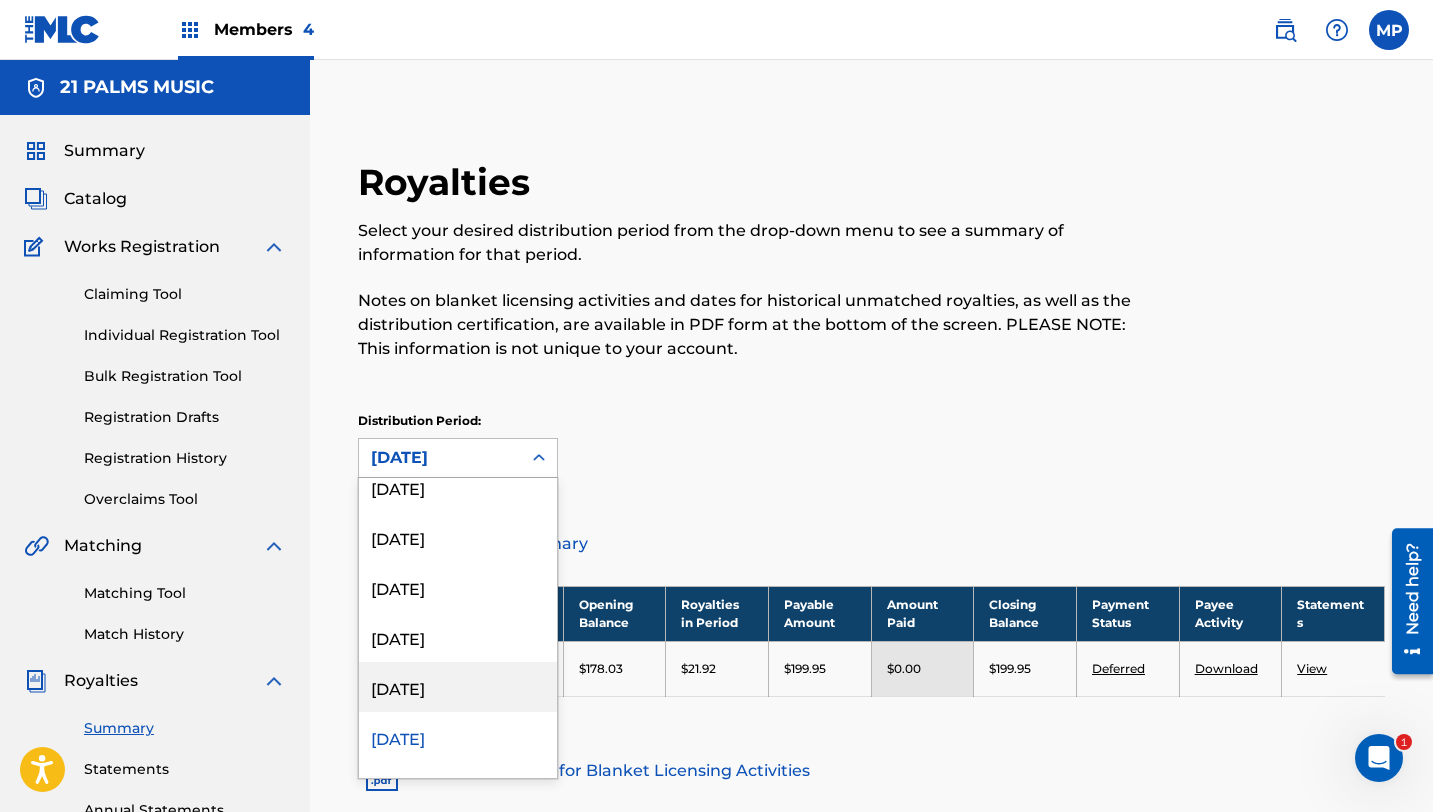 click on "[DATE]" at bounding box center (458, 687) 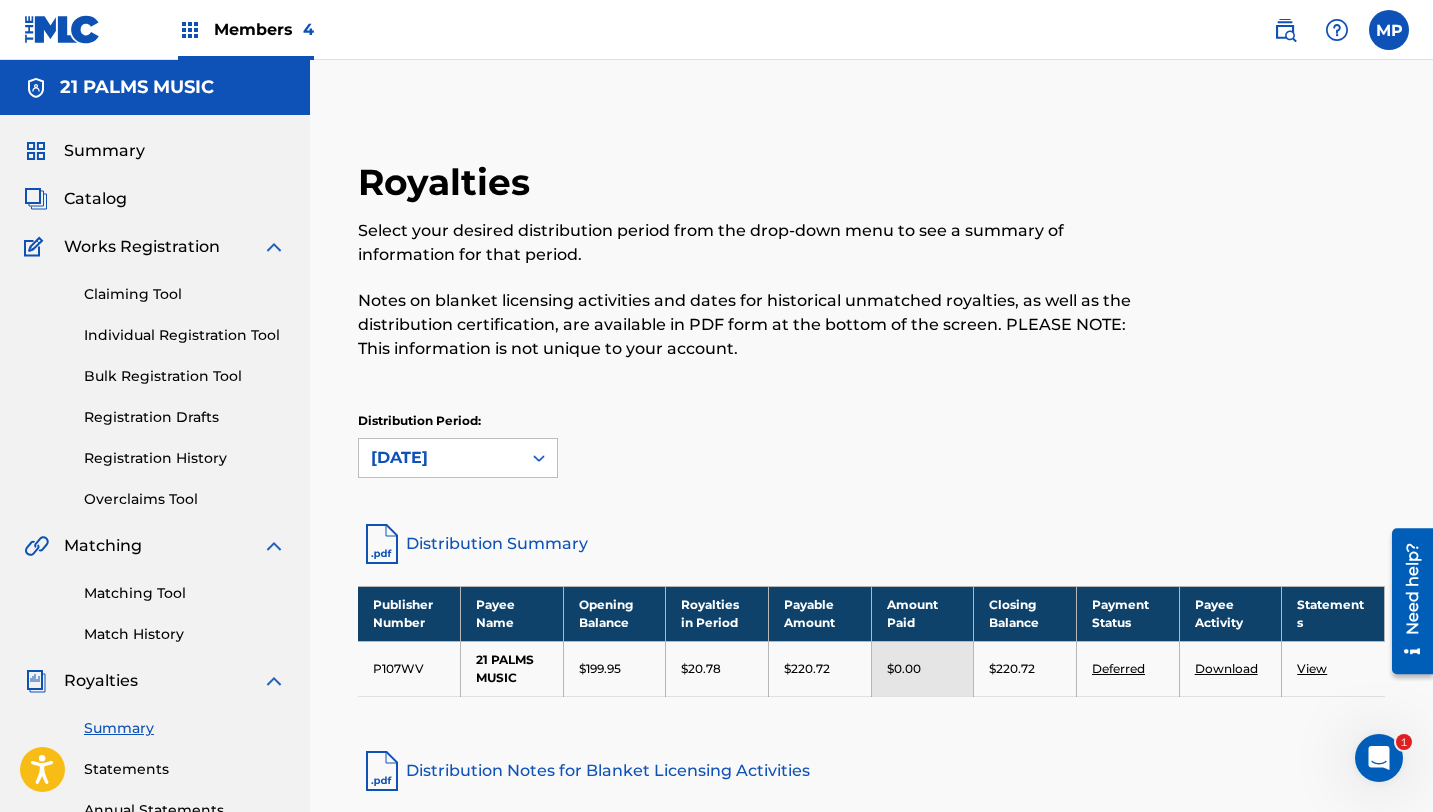 click at bounding box center [539, 458] 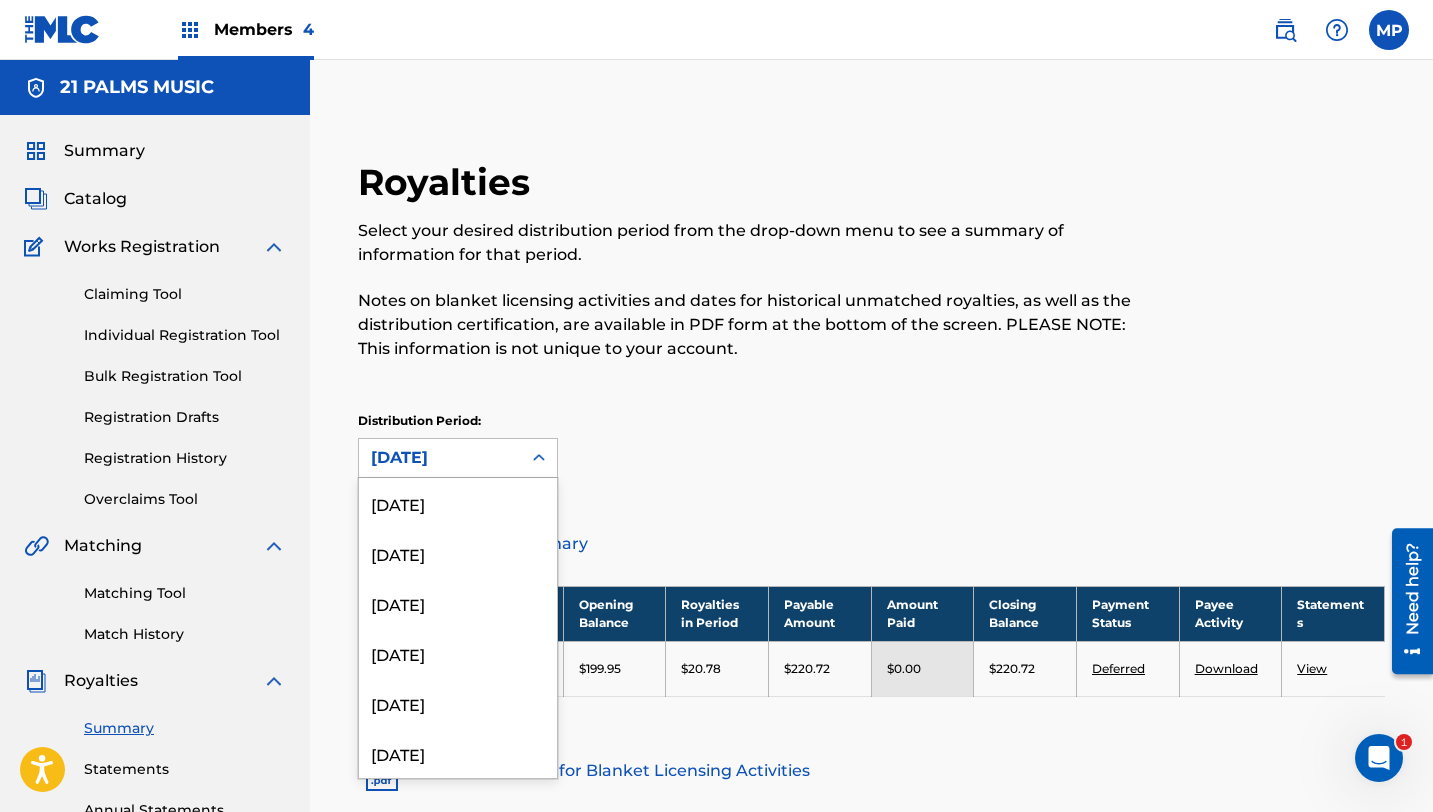 scroll, scrollTop: 1866, scrollLeft: 0, axis: vertical 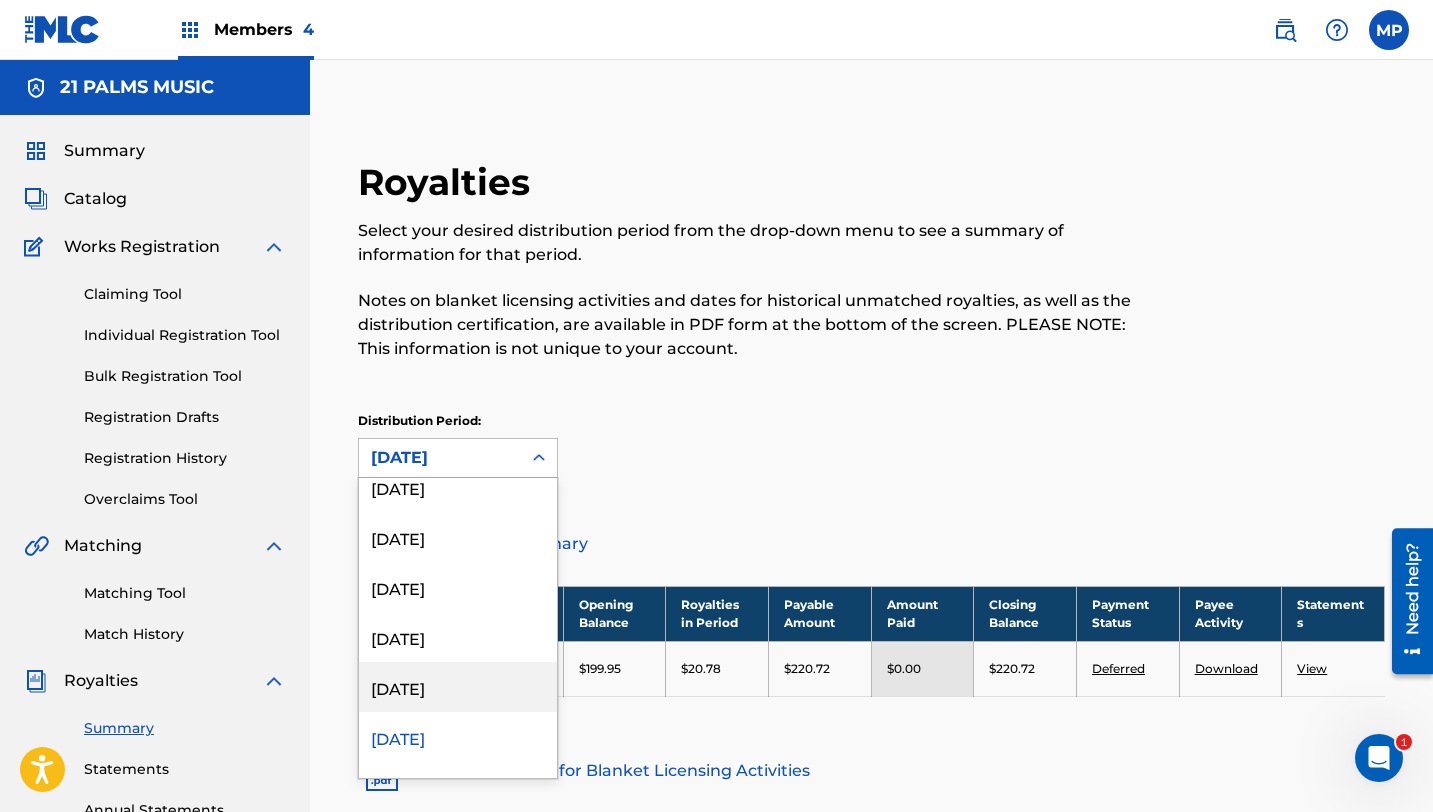 click on "[DATE]" at bounding box center (458, 687) 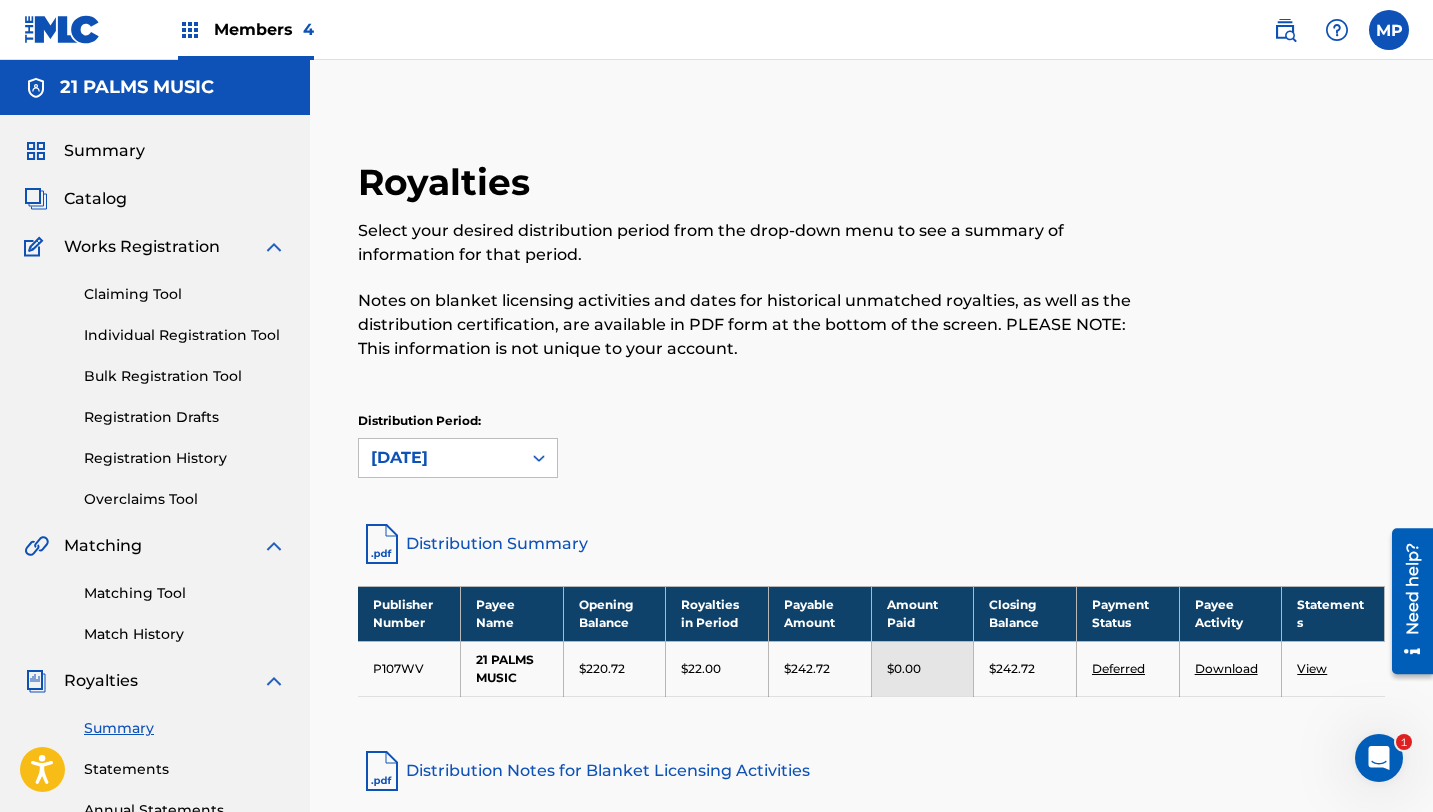 click on "[DATE]" at bounding box center [440, 458] 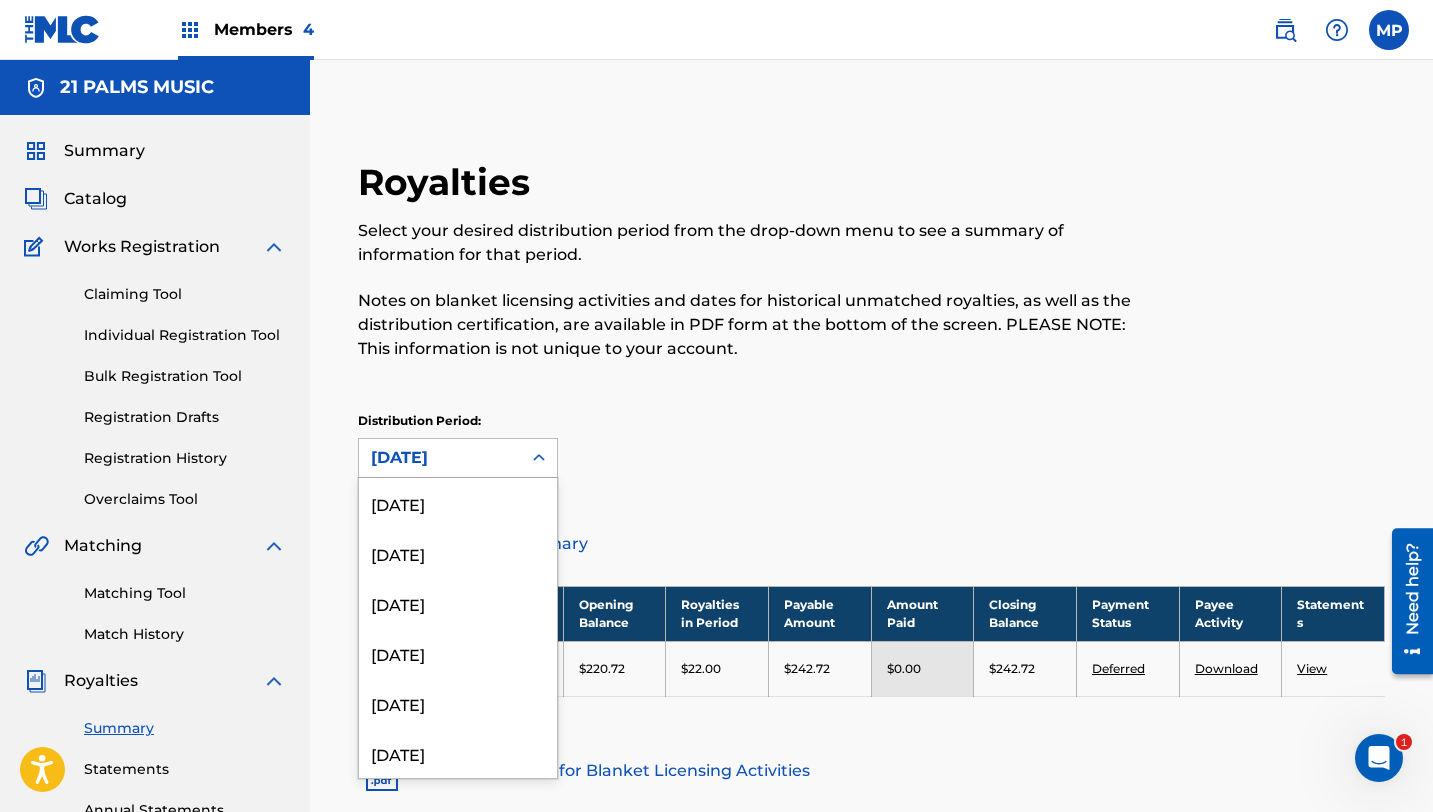 scroll, scrollTop: 1816, scrollLeft: 0, axis: vertical 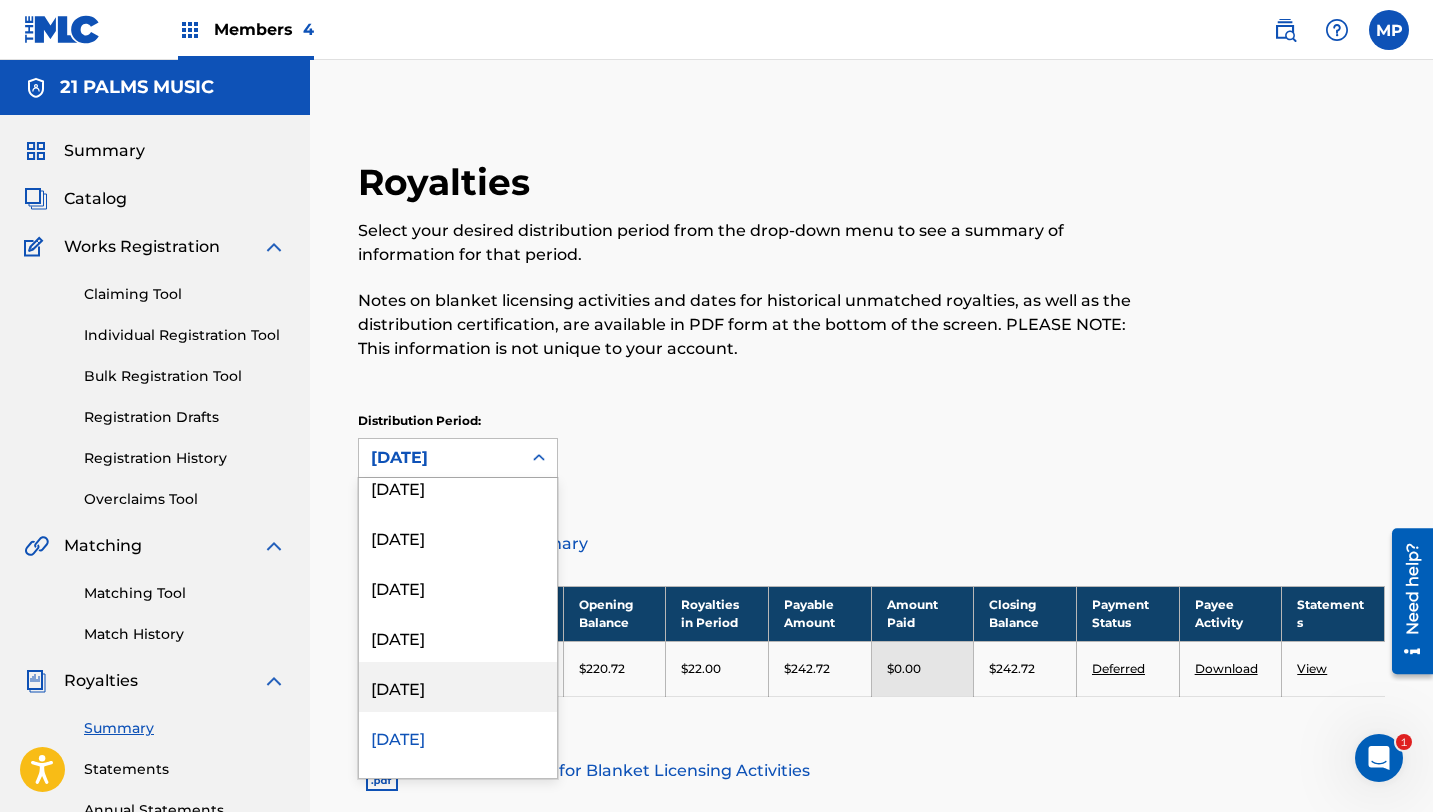 click on "[DATE]" at bounding box center [458, 687] 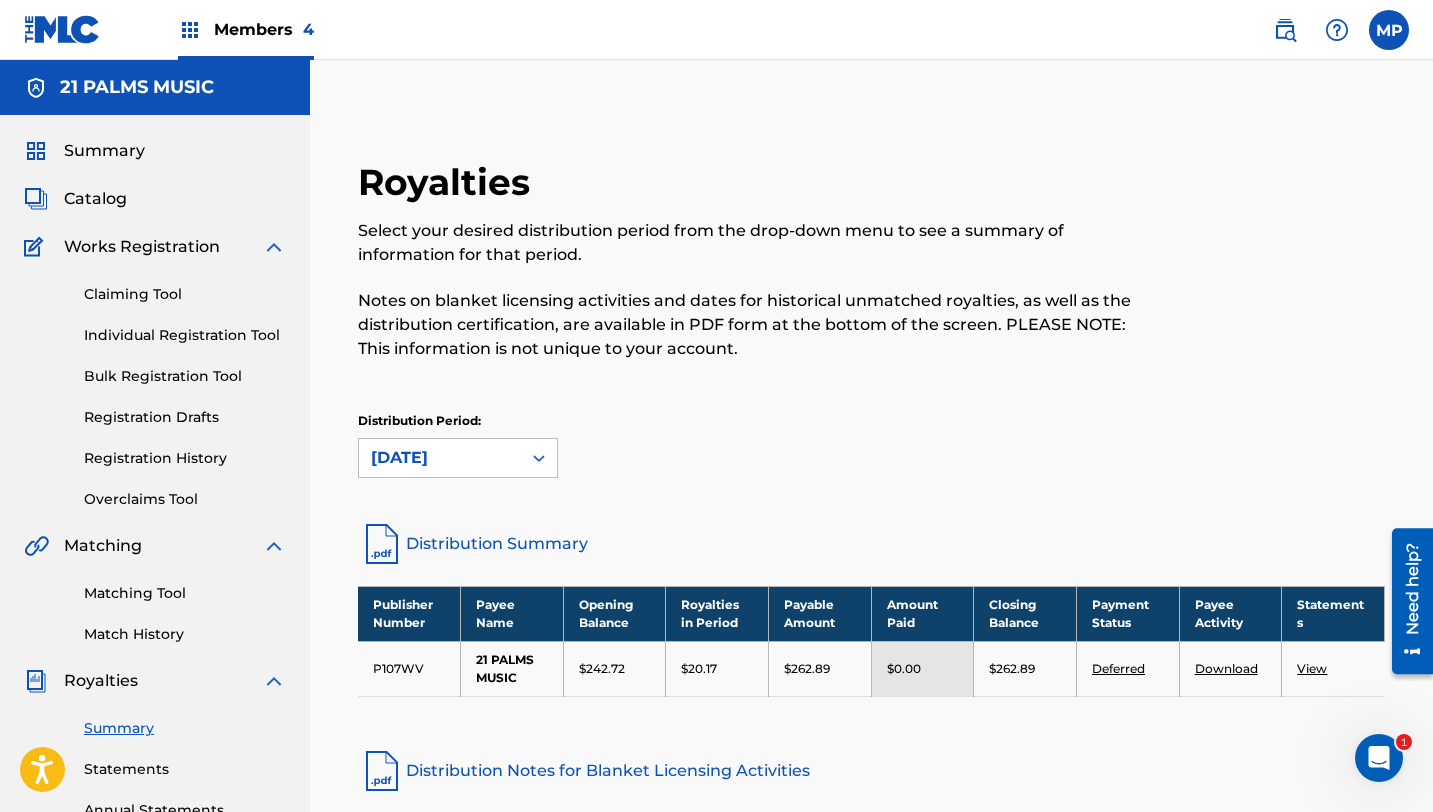 click 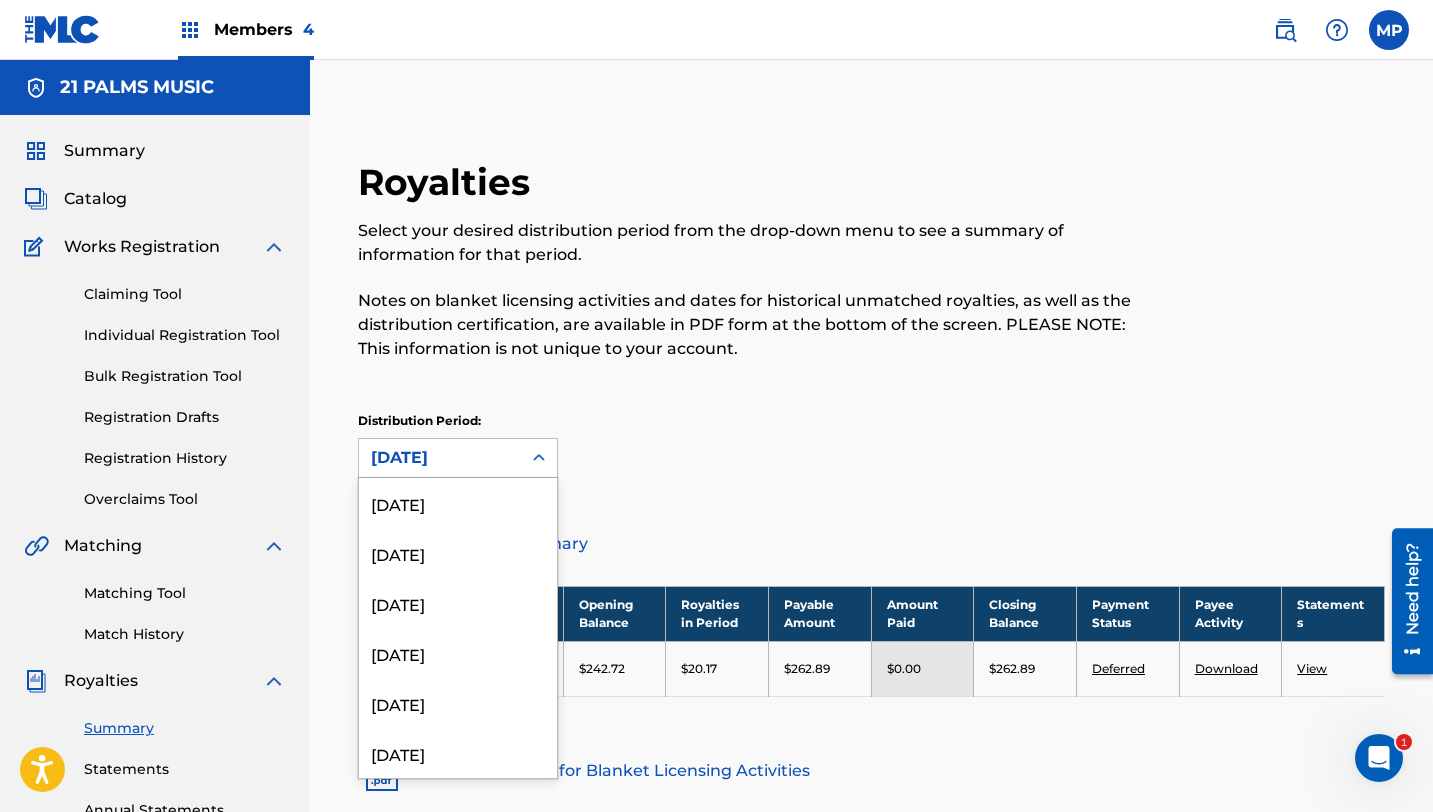 scroll, scrollTop: 1766, scrollLeft: 0, axis: vertical 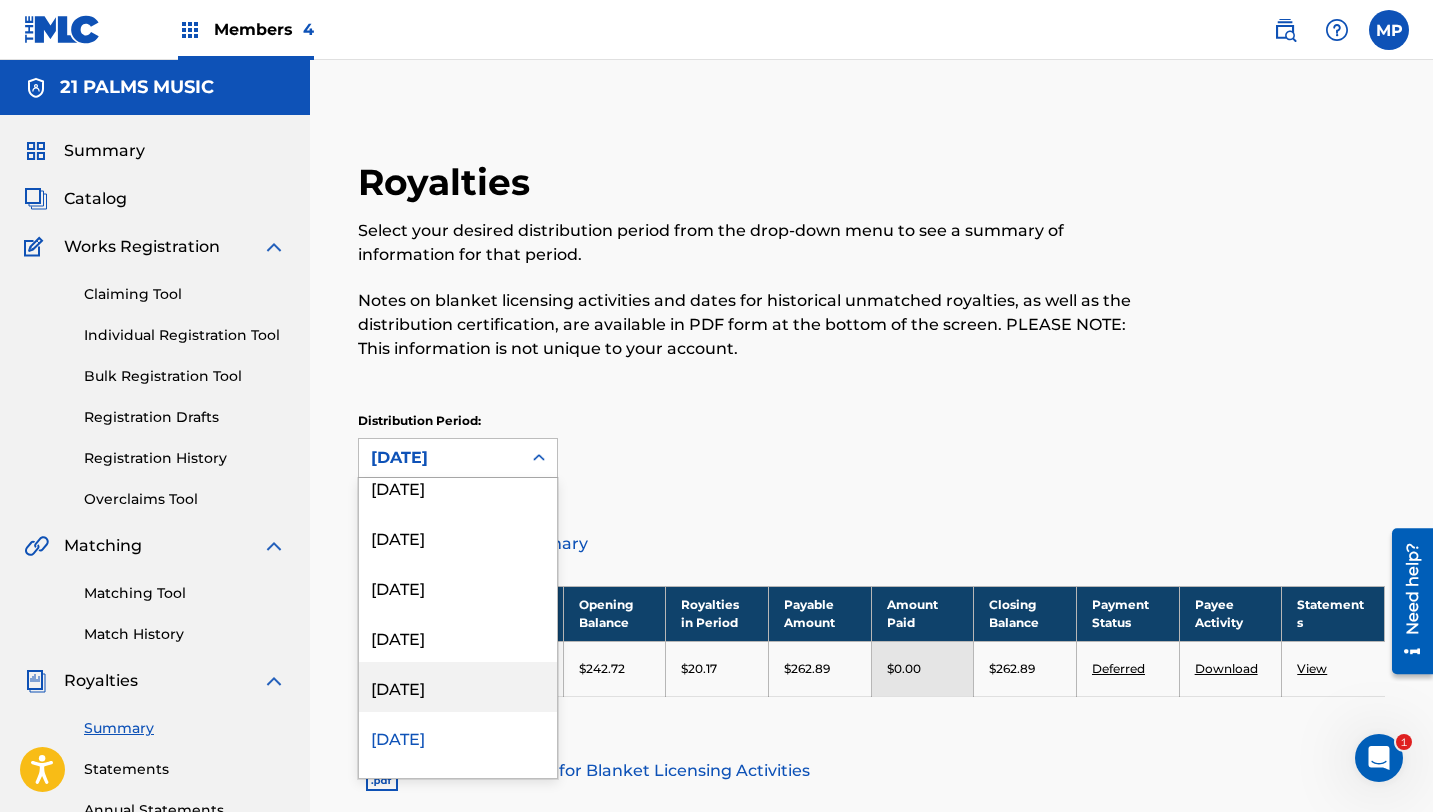 click on "[DATE]" at bounding box center [458, 687] 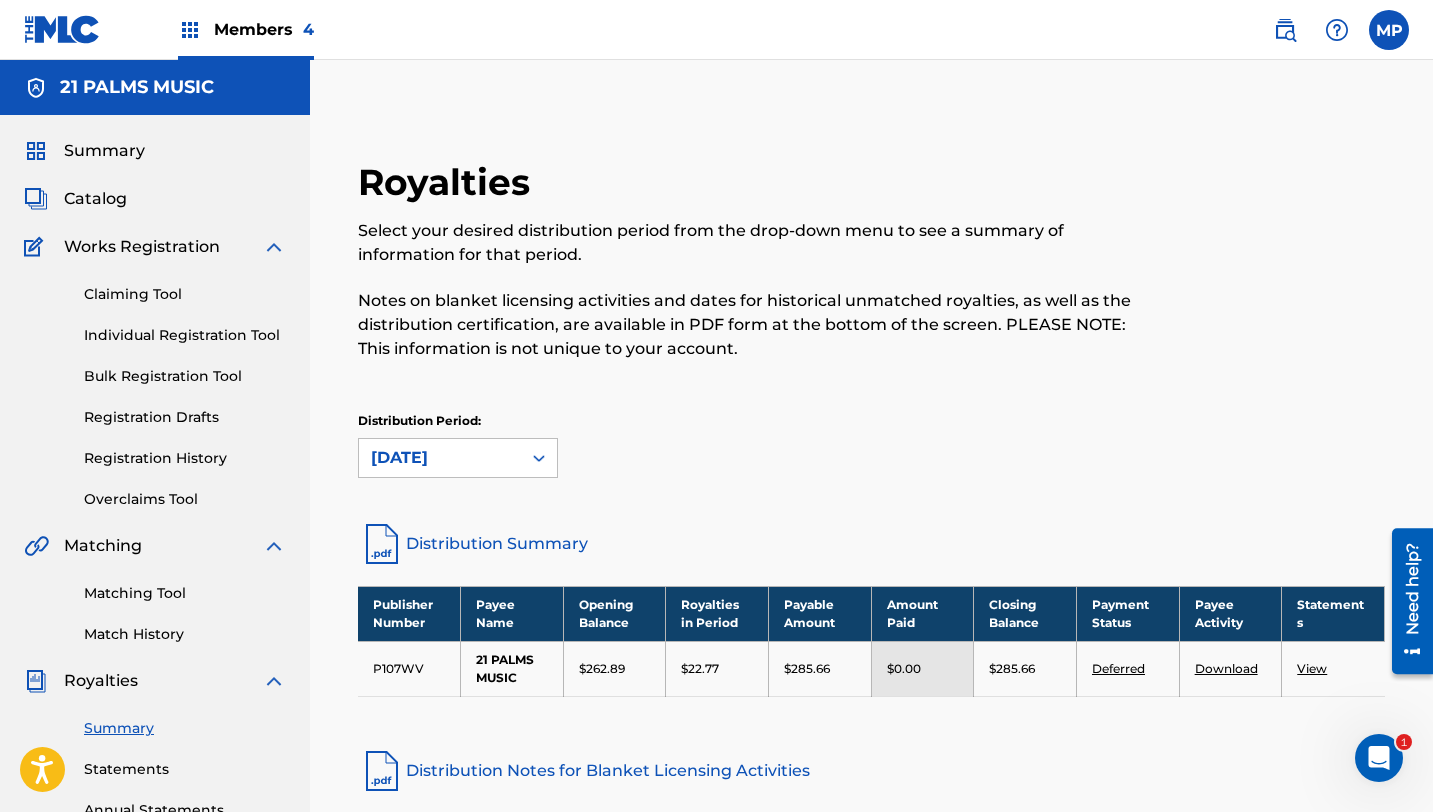 click on "[DATE]" at bounding box center (440, 458) 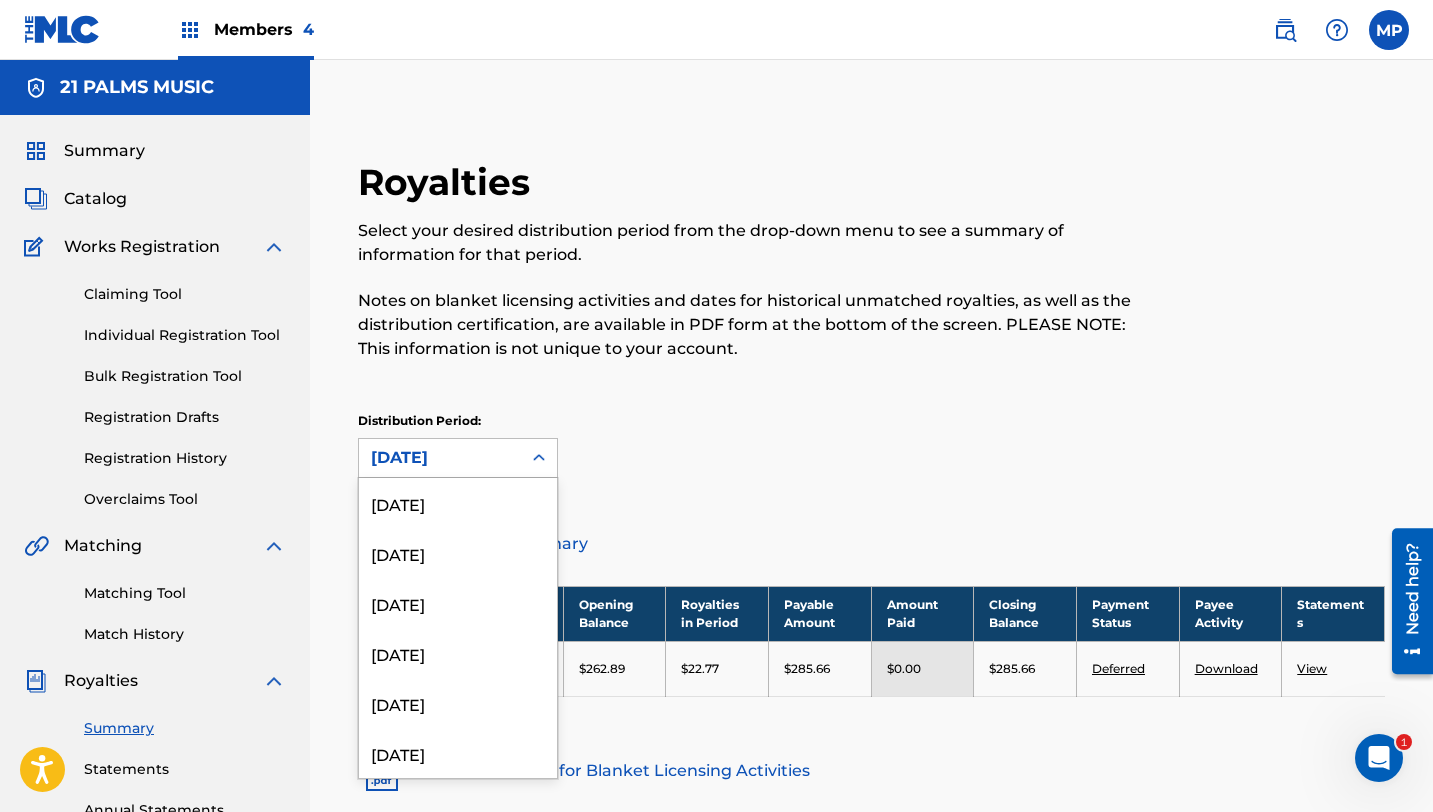 scroll, scrollTop: 1716, scrollLeft: 0, axis: vertical 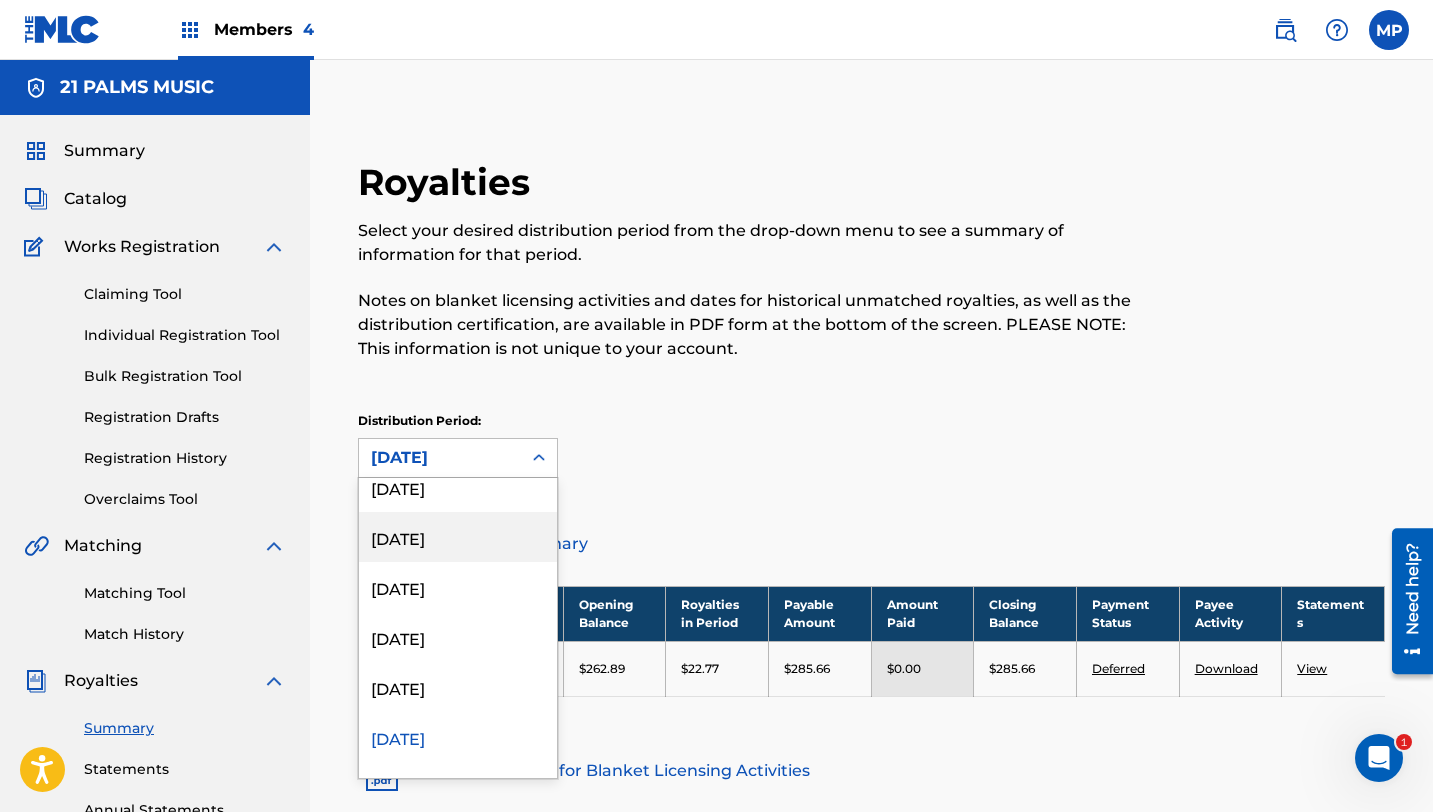 click on "[DATE]" at bounding box center (458, 537) 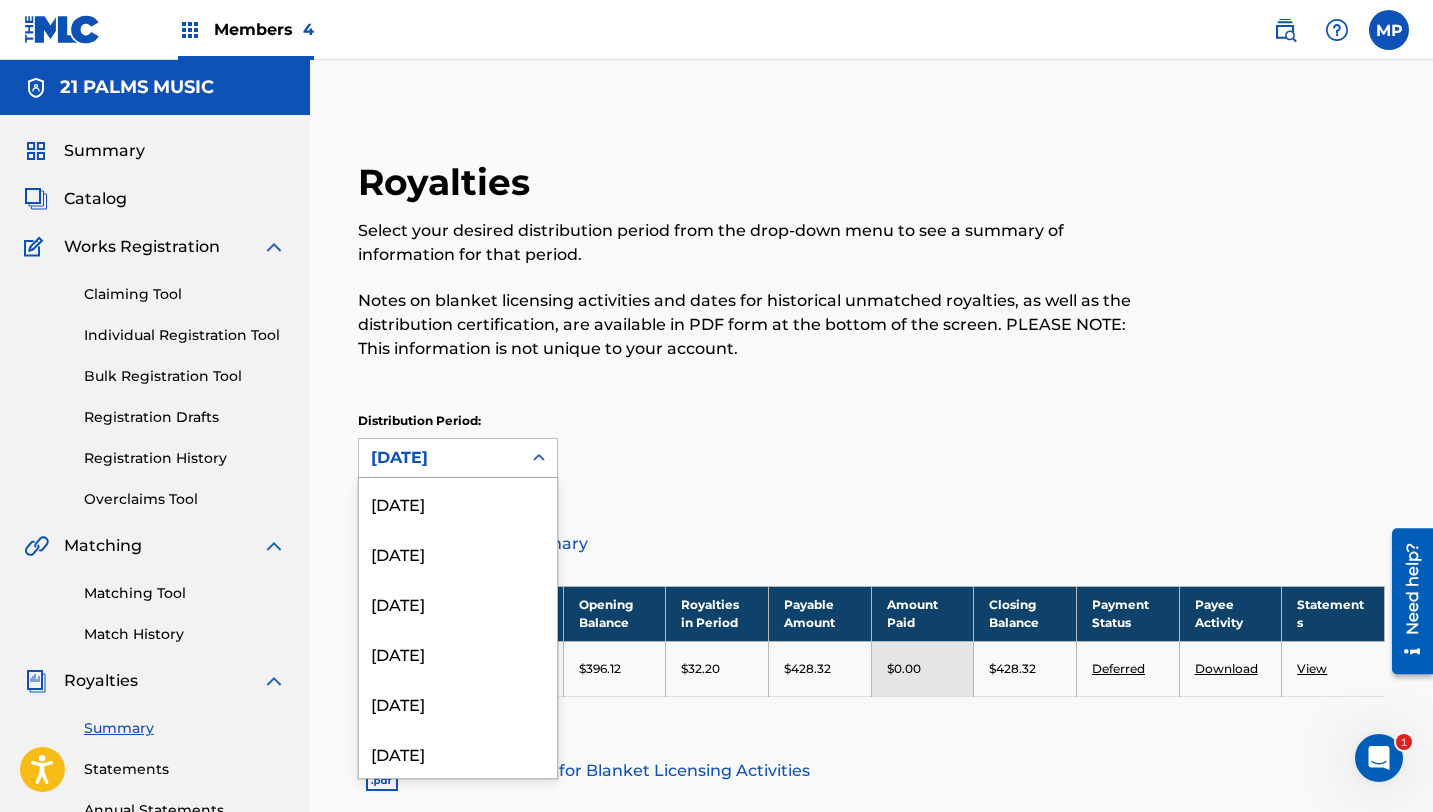 click on "[DATE]" at bounding box center [440, 458] 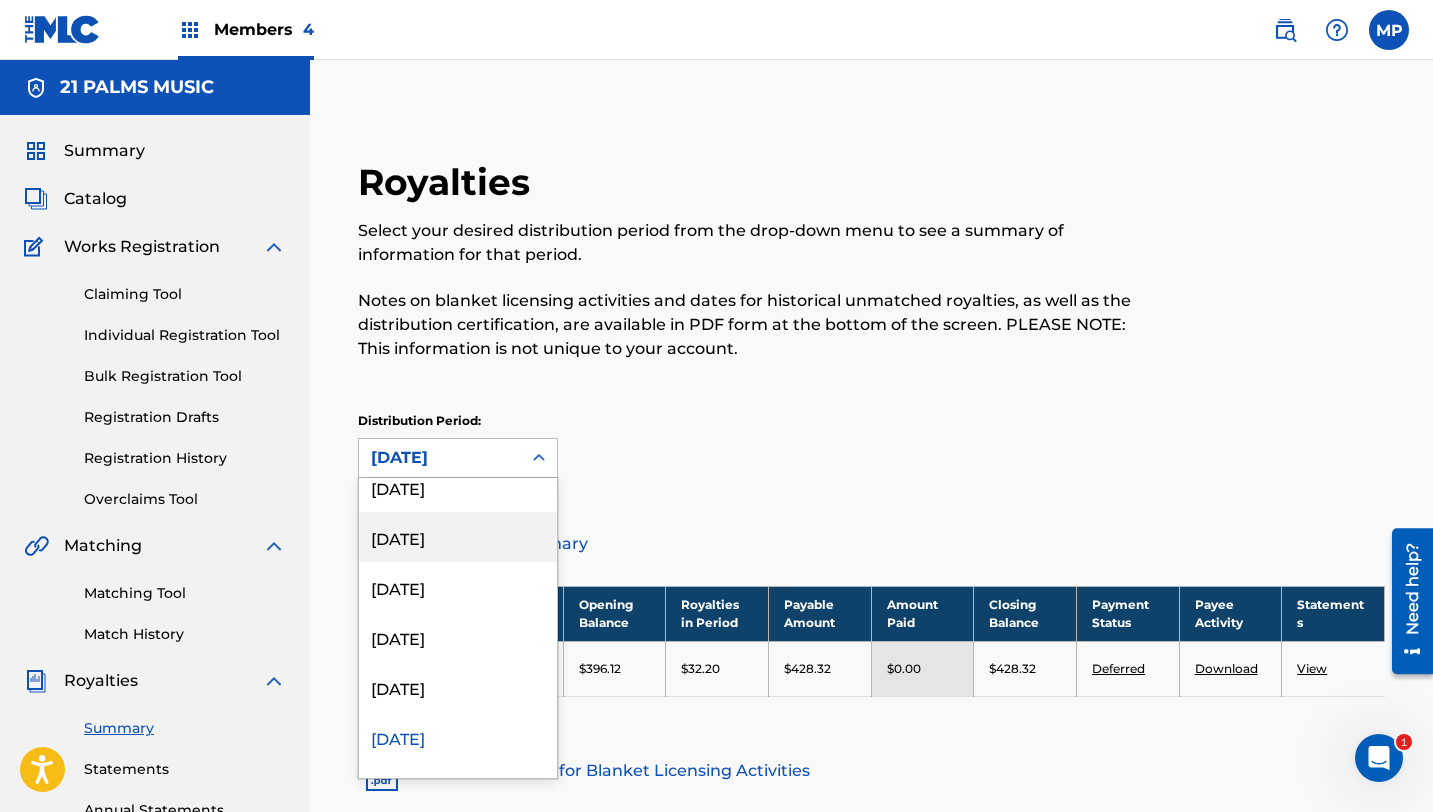 click on "[DATE]" at bounding box center (458, 537) 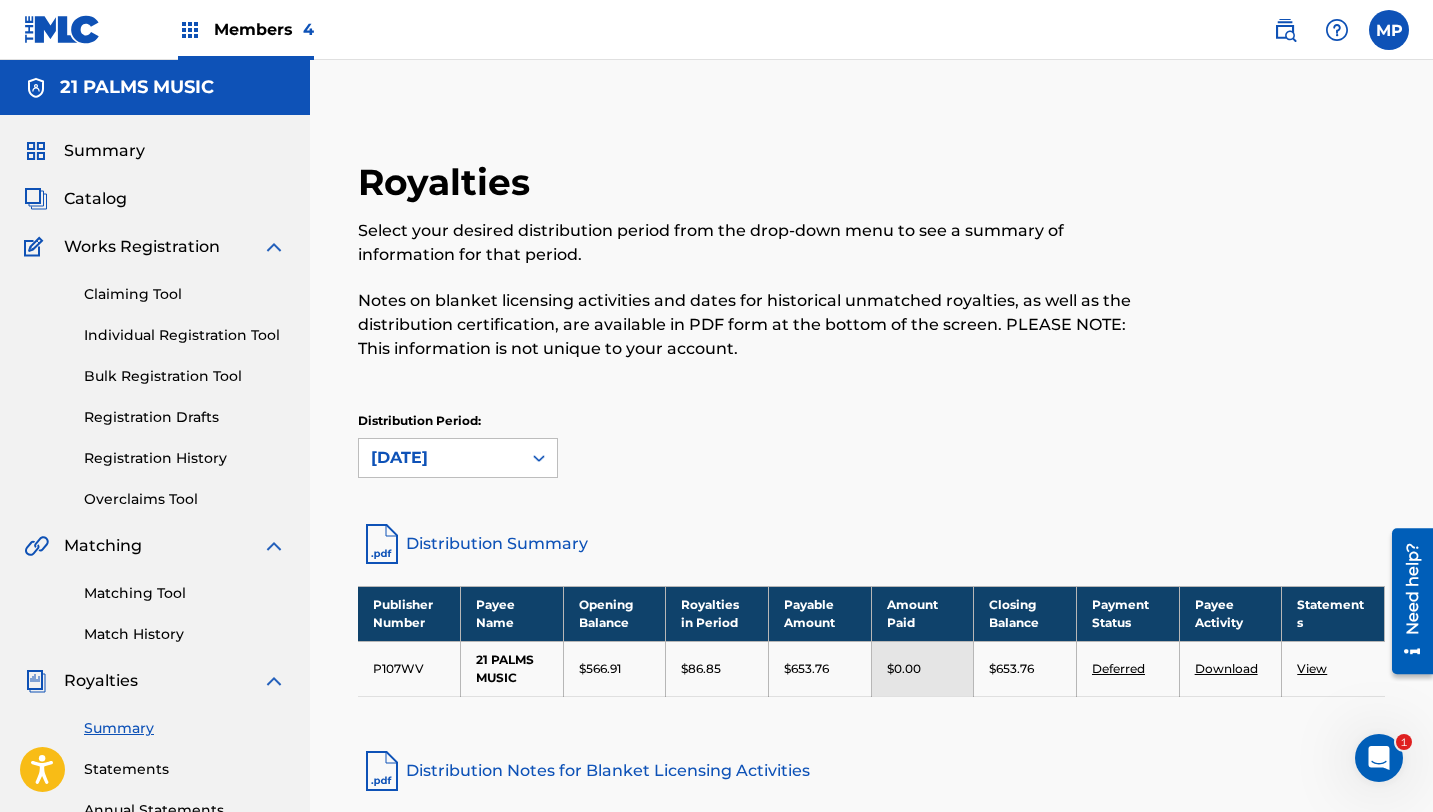 click on "[DATE]" at bounding box center [440, 458] 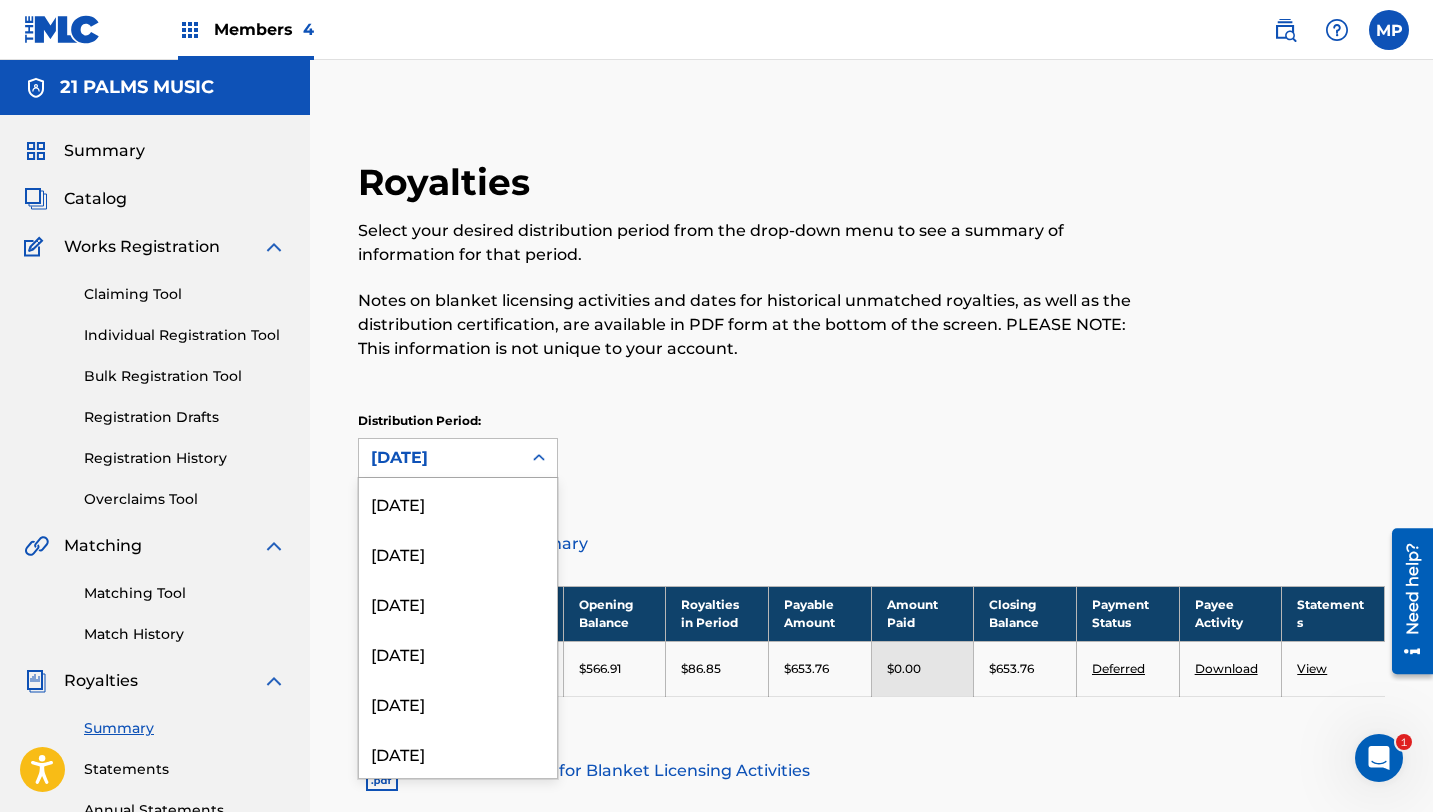 scroll, scrollTop: 1316, scrollLeft: 0, axis: vertical 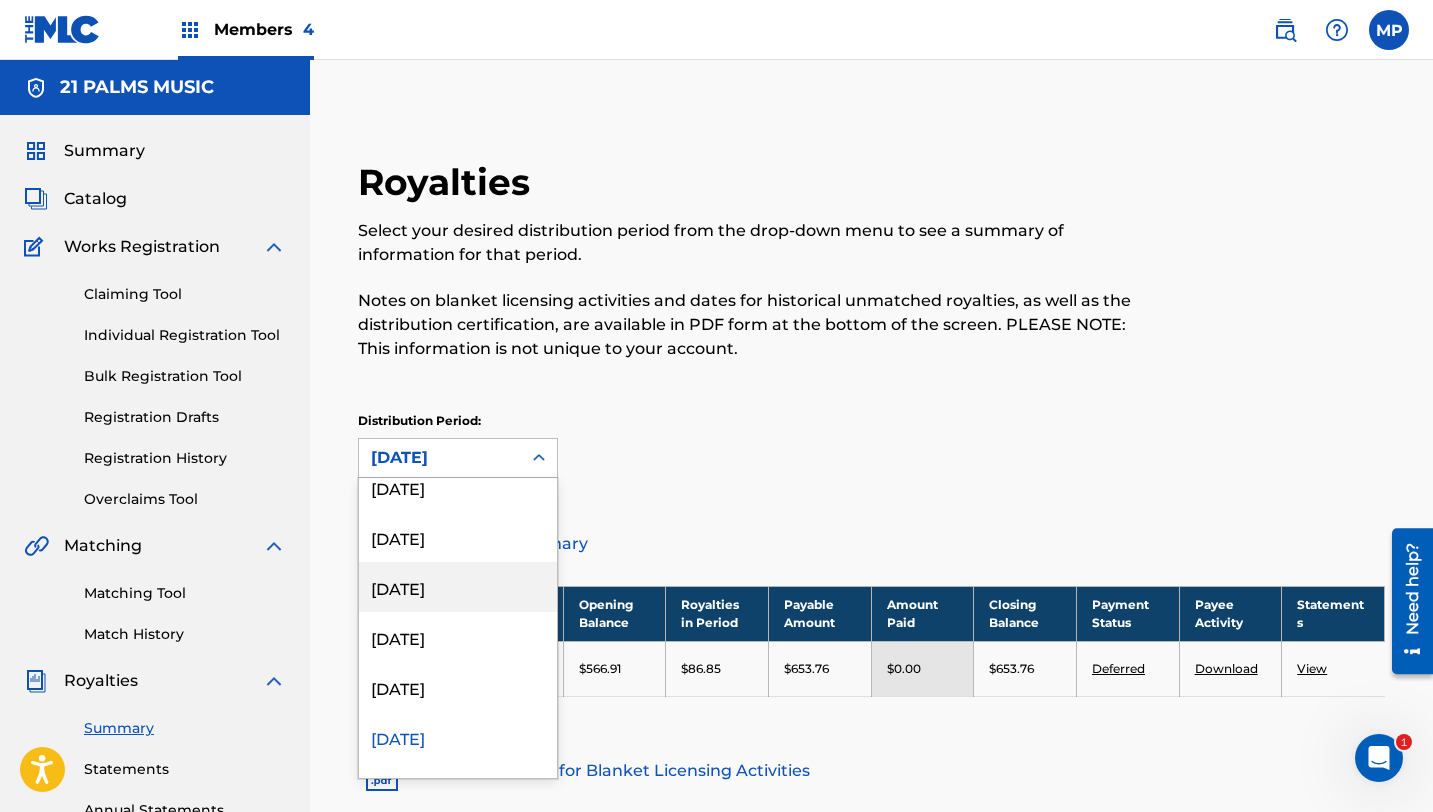click on "[DATE]" at bounding box center (458, 587) 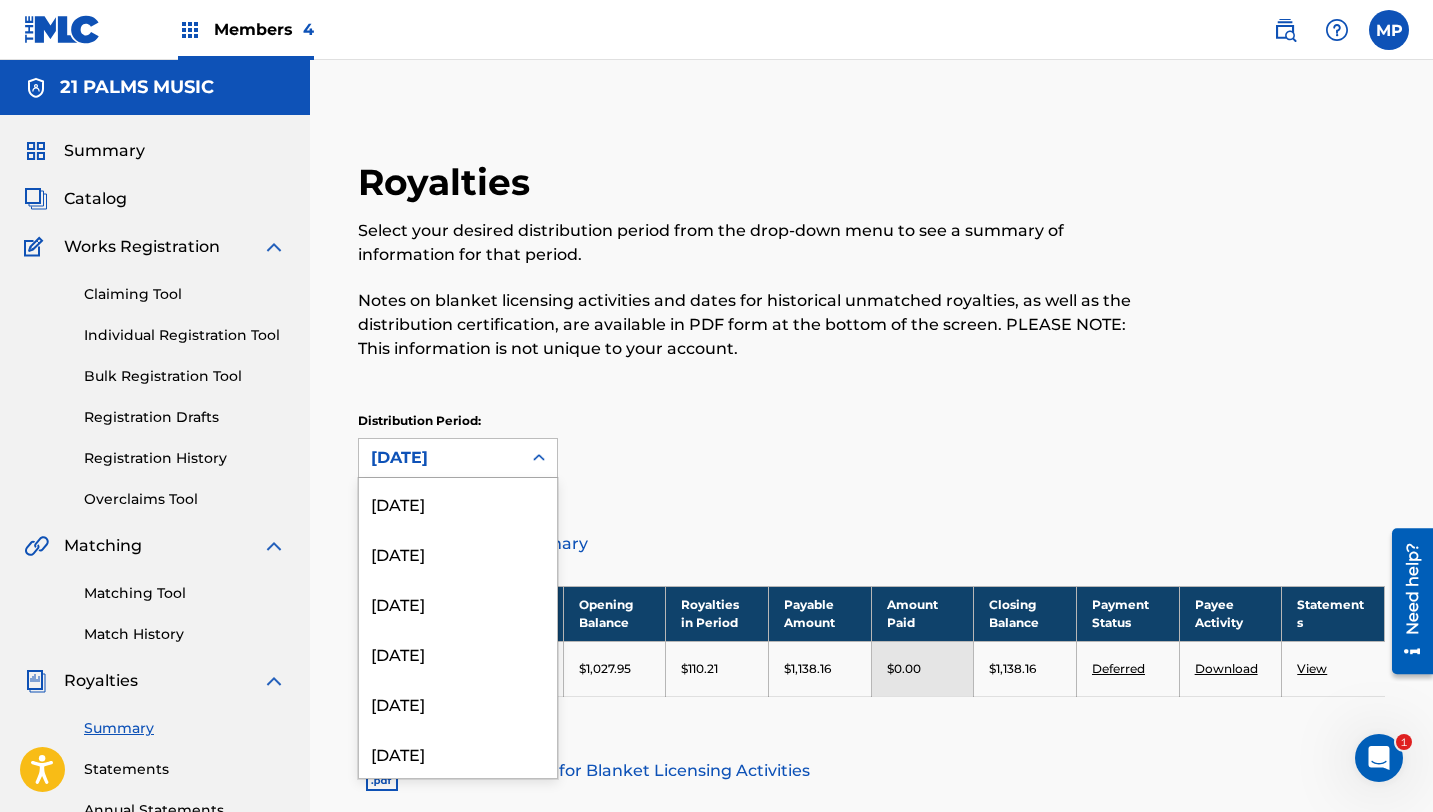 click on "[DATE]" at bounding box center [440, 458] 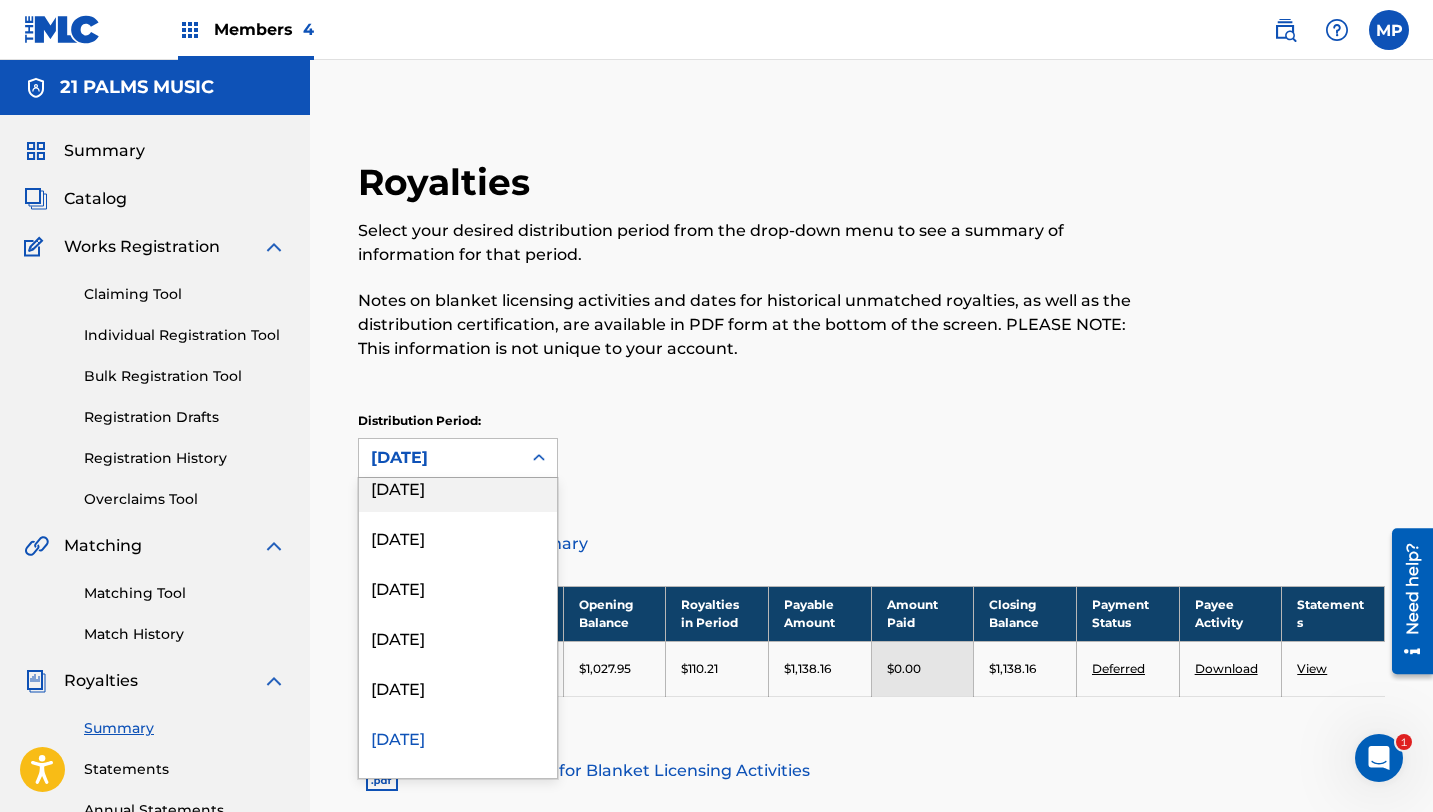 click on "[DATE]" at bounding box center [458, 487] 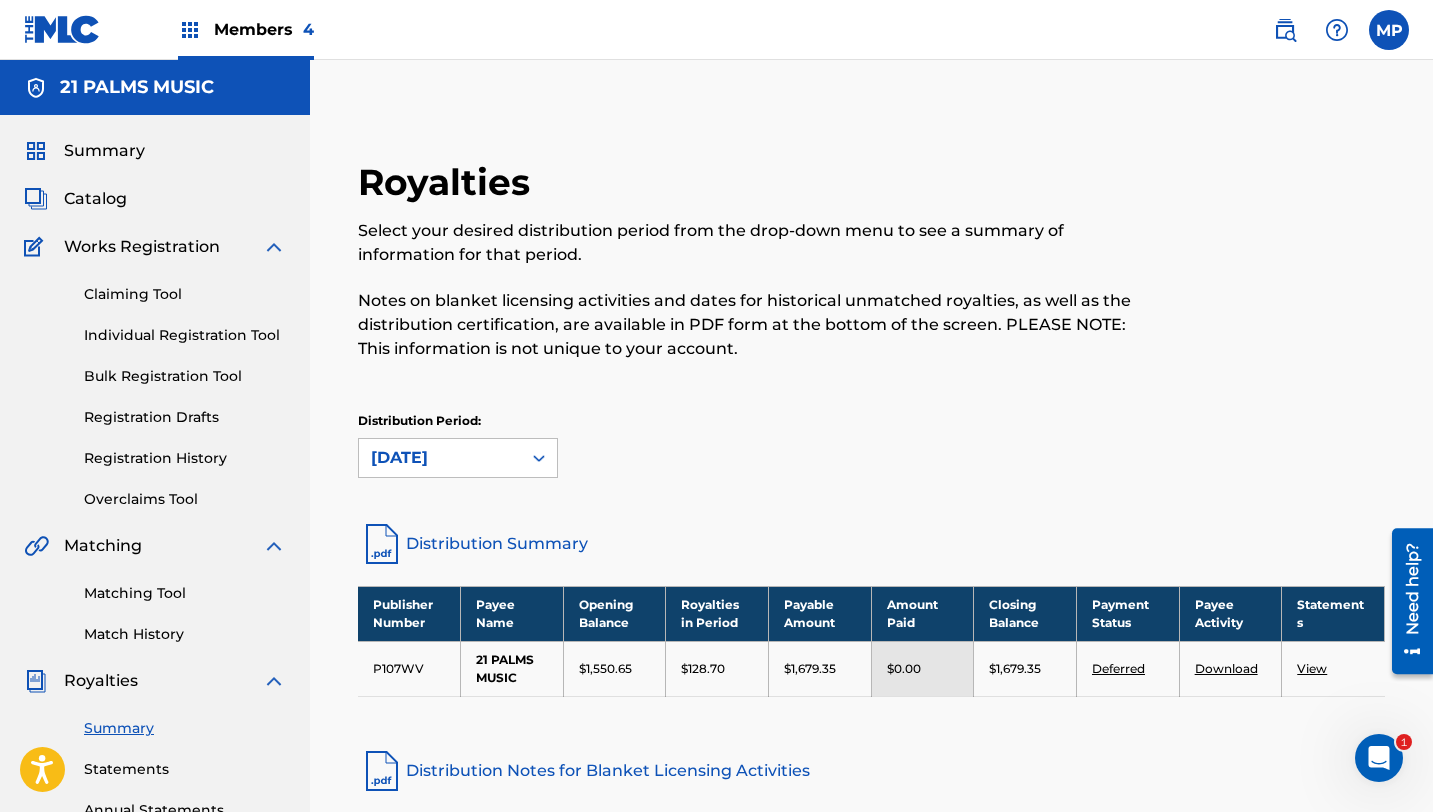 click on "[DATE]" at bounding box center [440, 458] 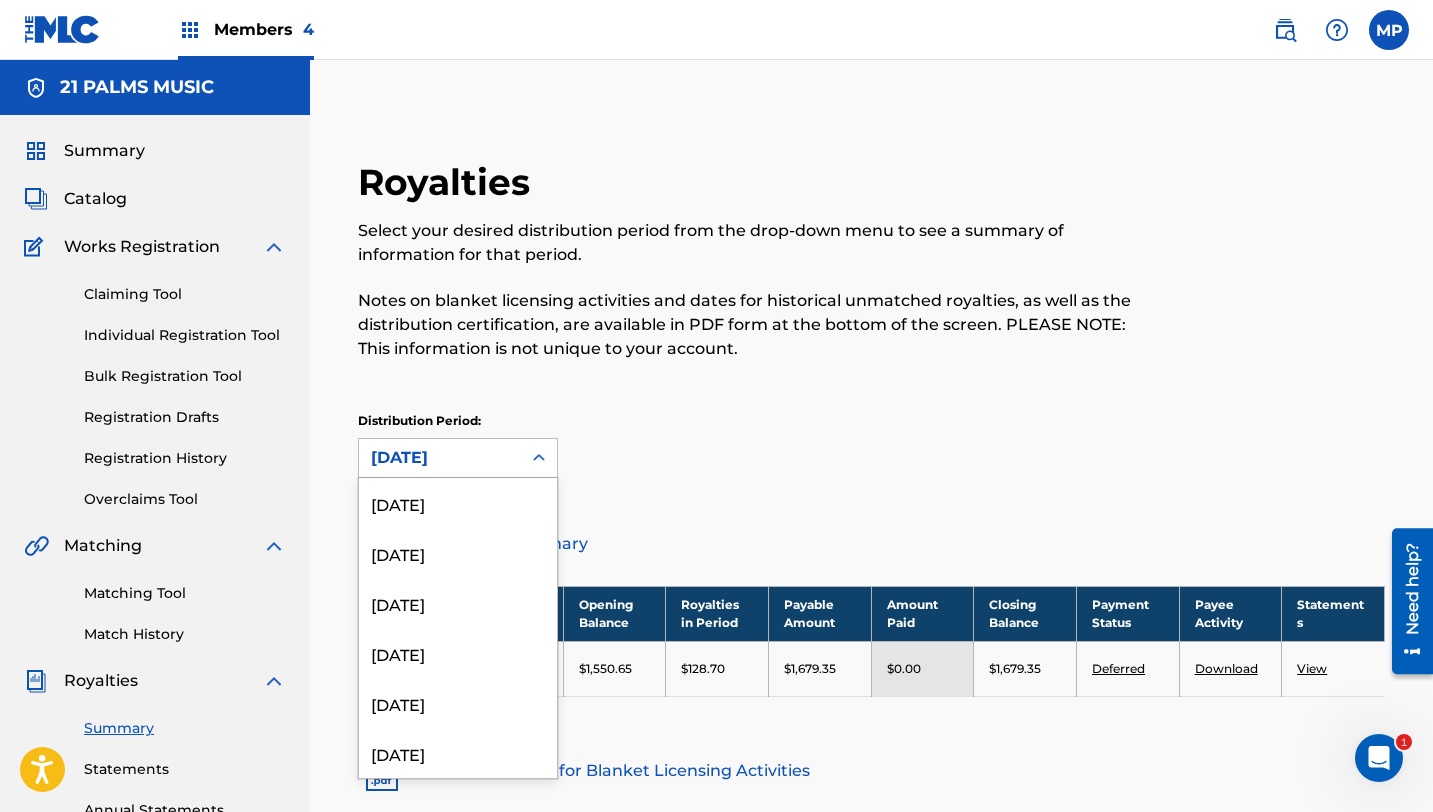 scroll, scrollTop: 916, scrollLeft: 0, axis: vertical 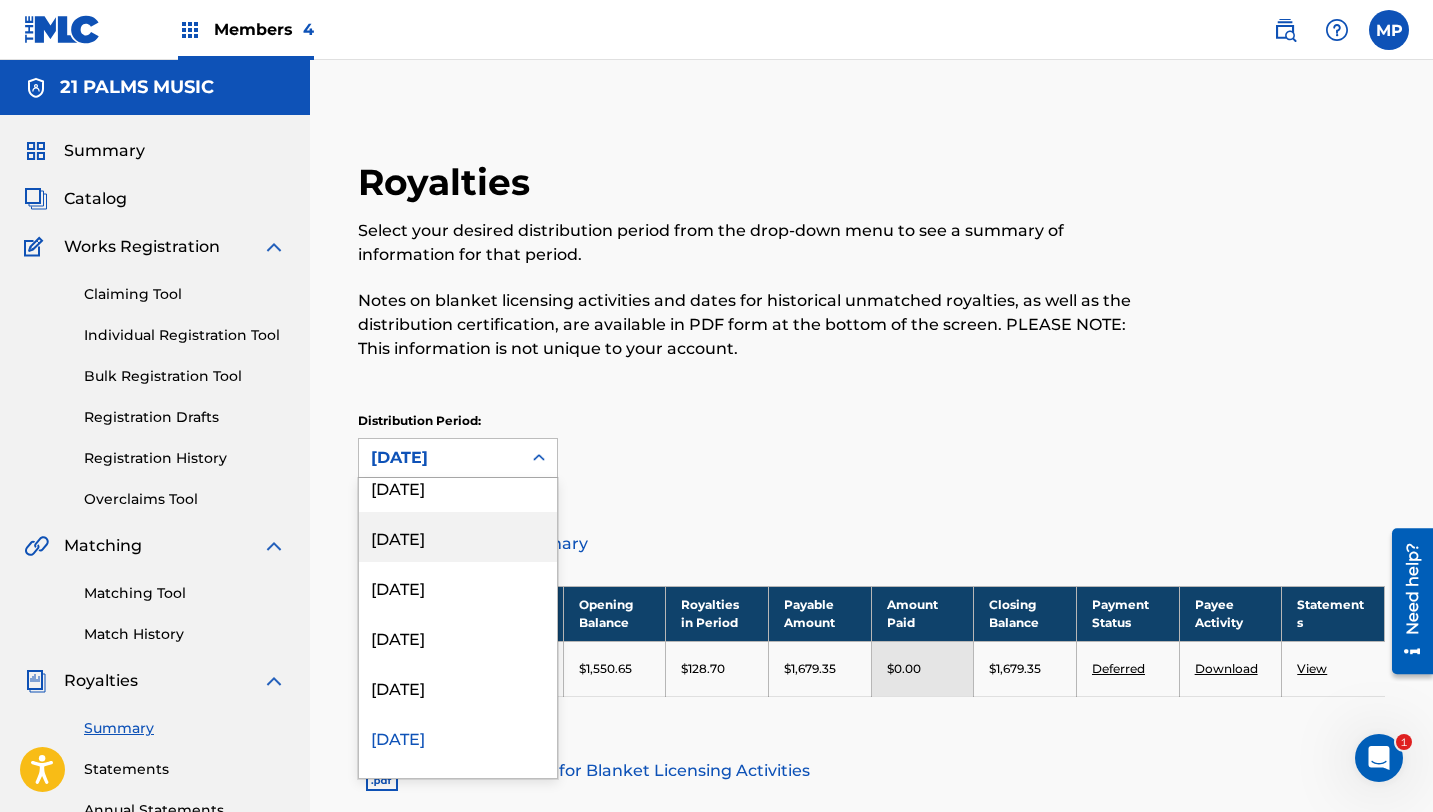 click on "[DATE]" at bounding box center (458, 537) 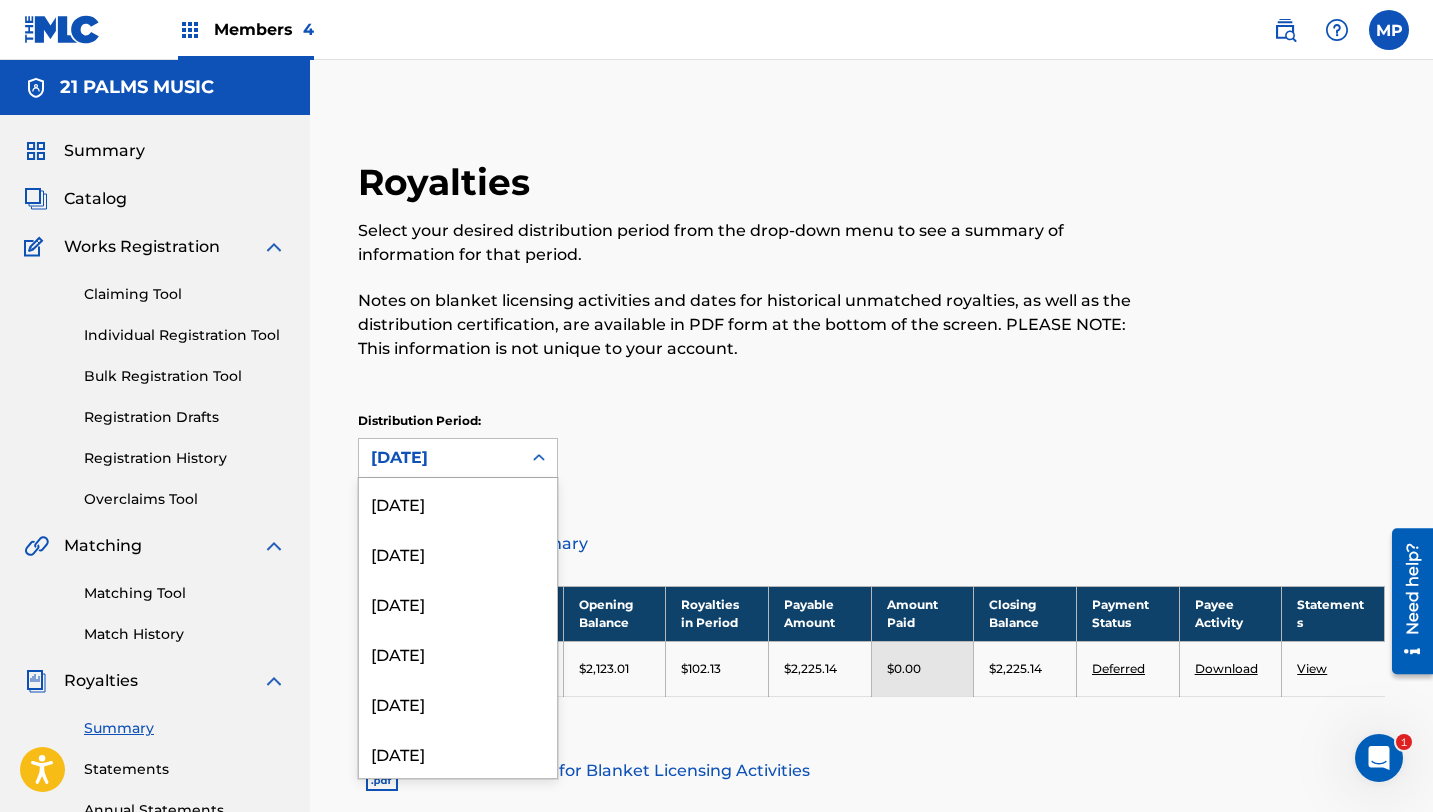 click on "[DATE]" at bounding box center [440, 458] 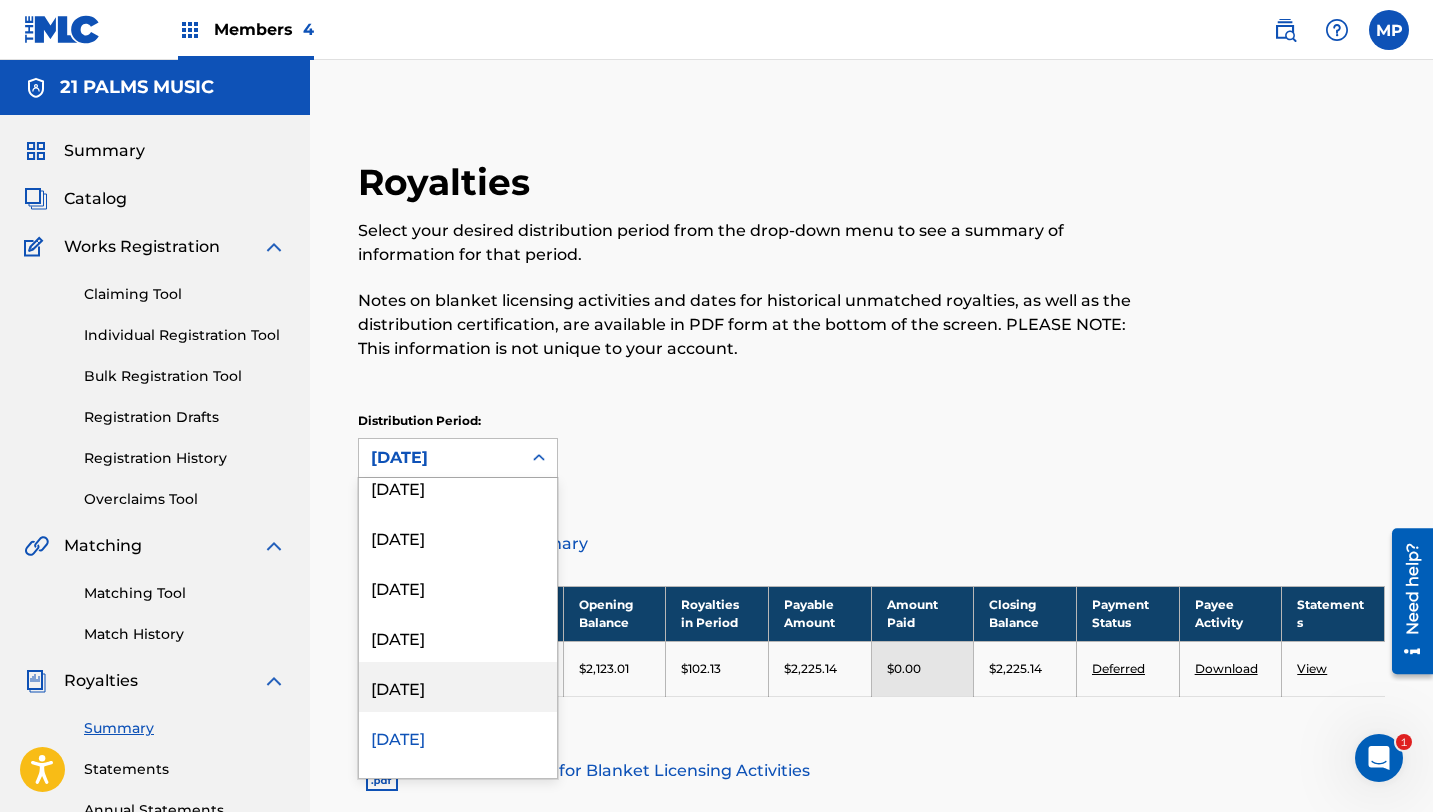 click on "[DATE]" at bounding box center [458, 687] 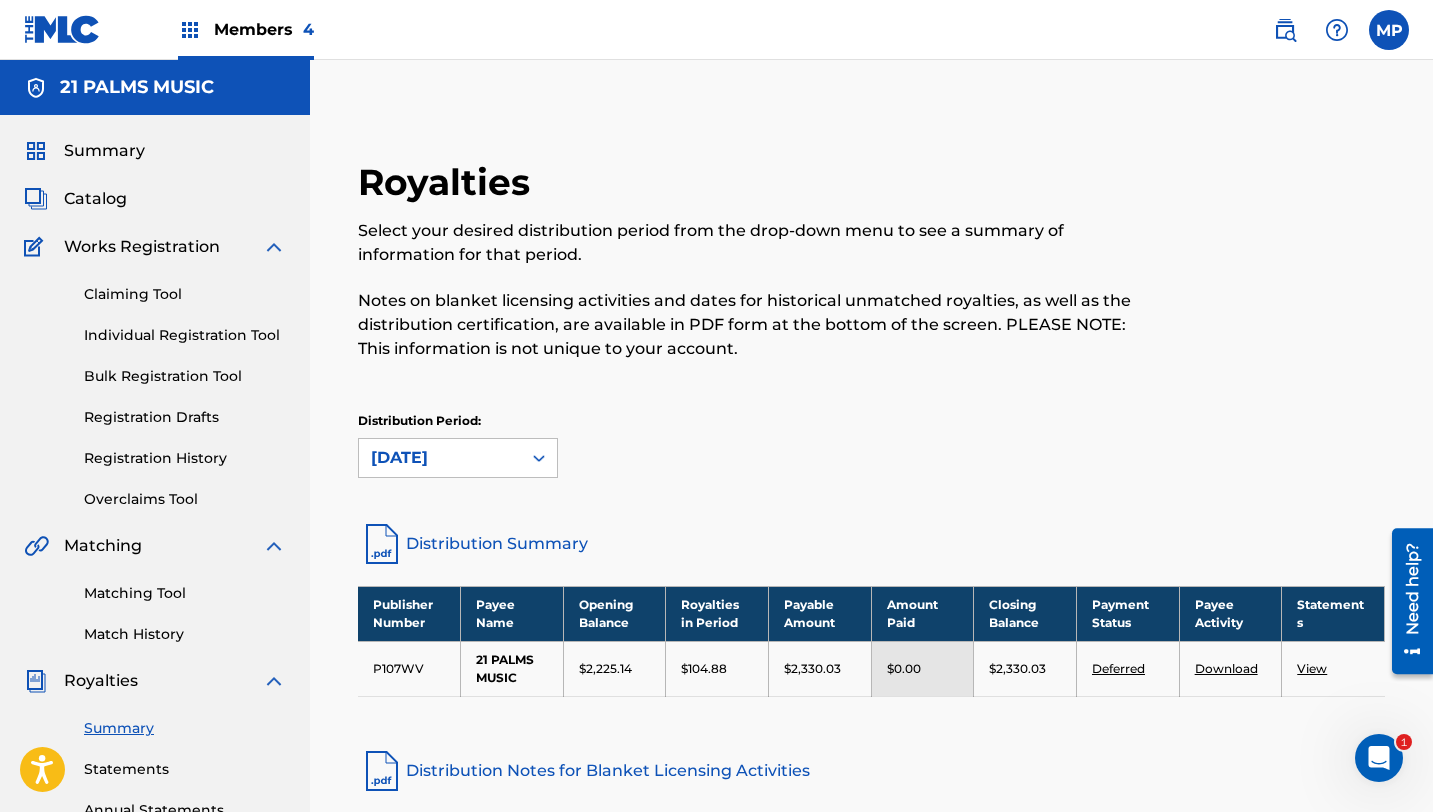 click on "[DATE]" at bounding box center [440, 458] 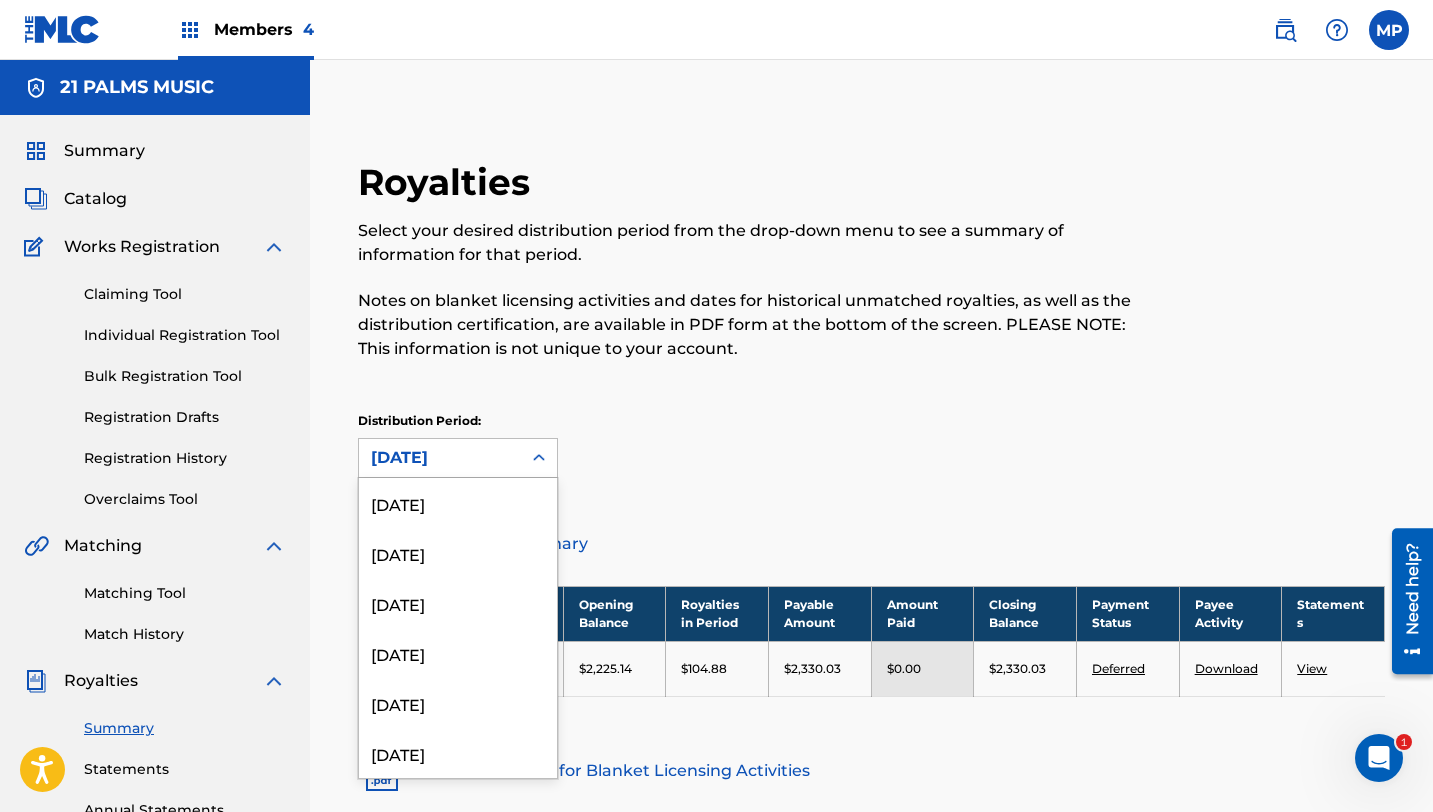 scroll, scrollTop: 666, scrollLeft: 0, axis: vertical 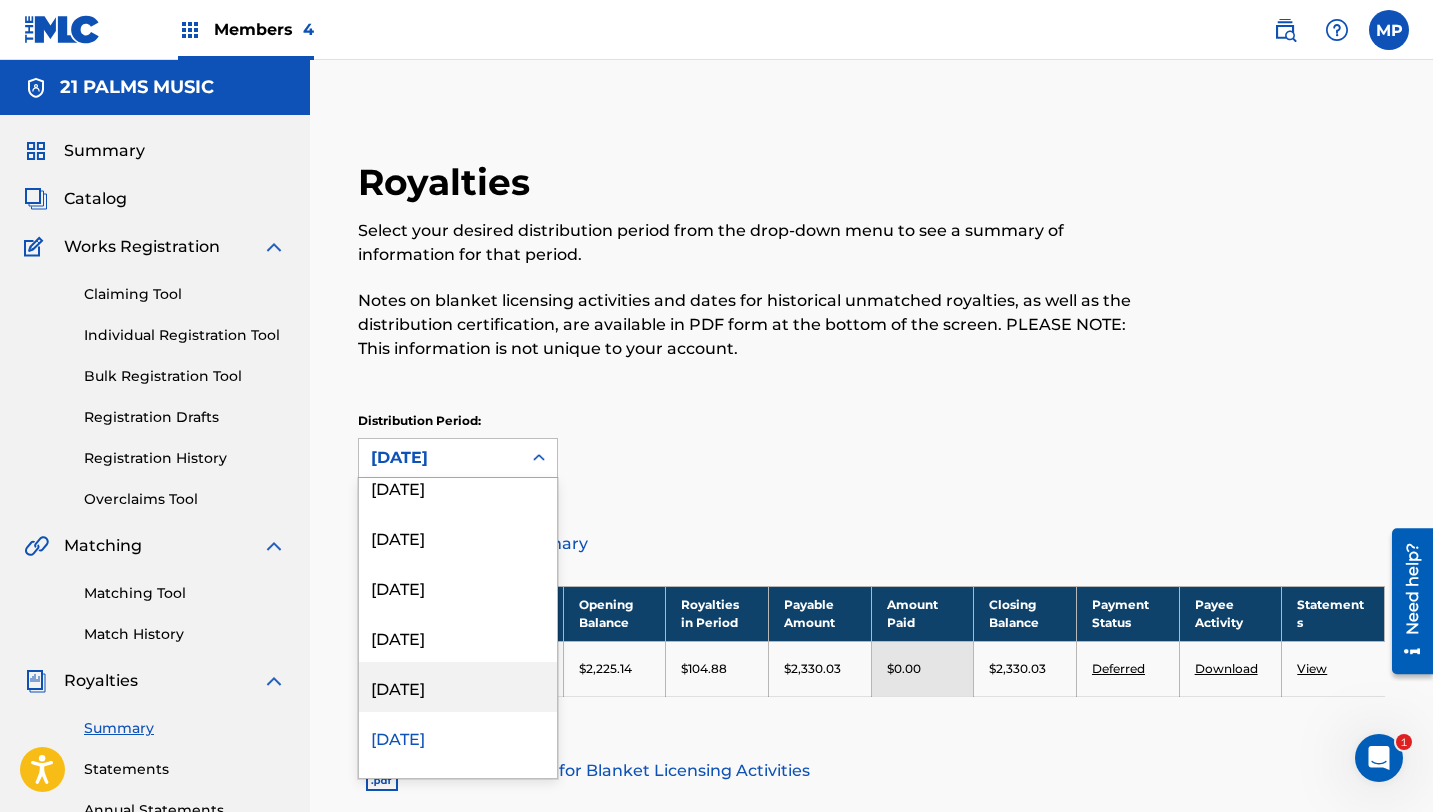click on "[DATE]" at bounding box center [458, 687] 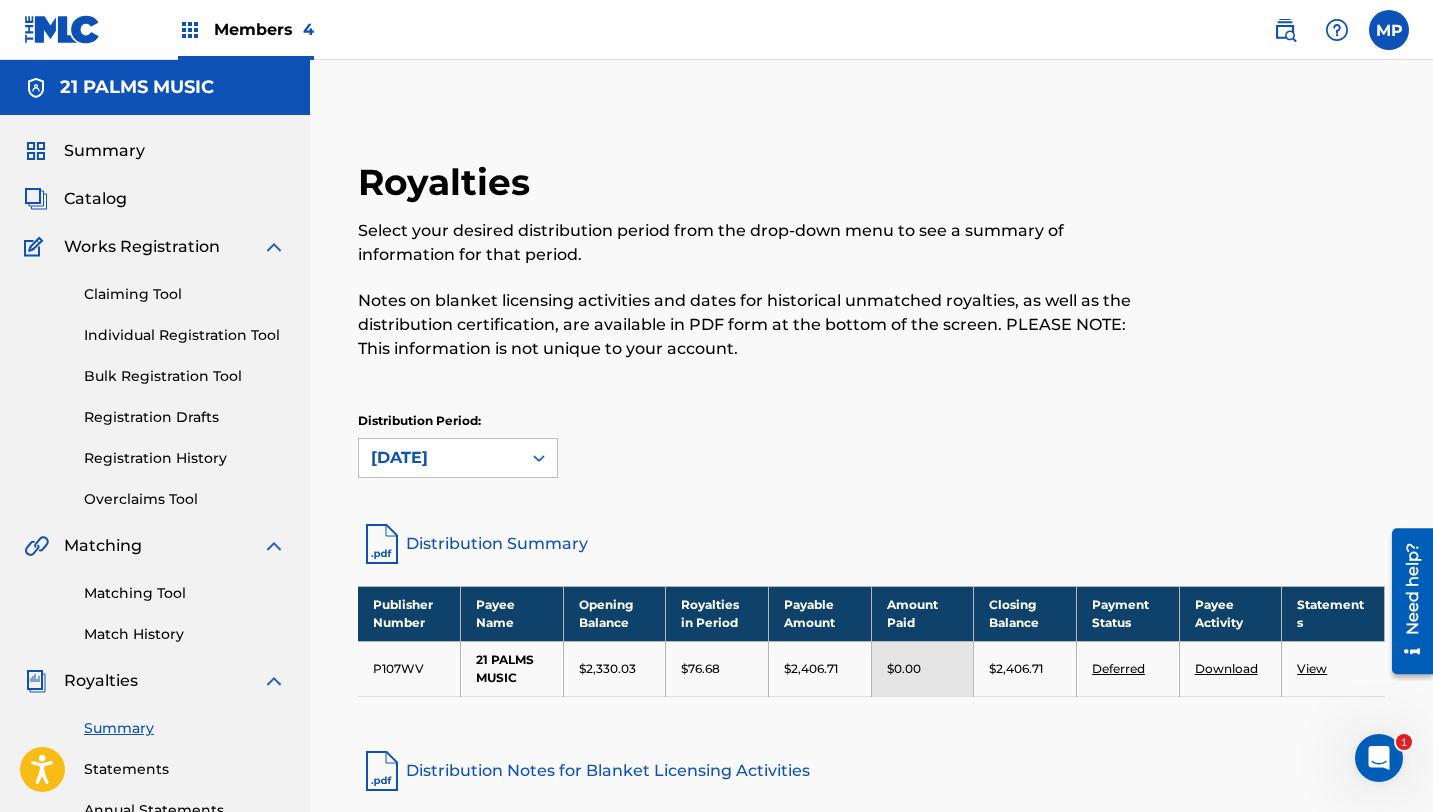 click on "[DATE]" at bounding box center [440, 458] 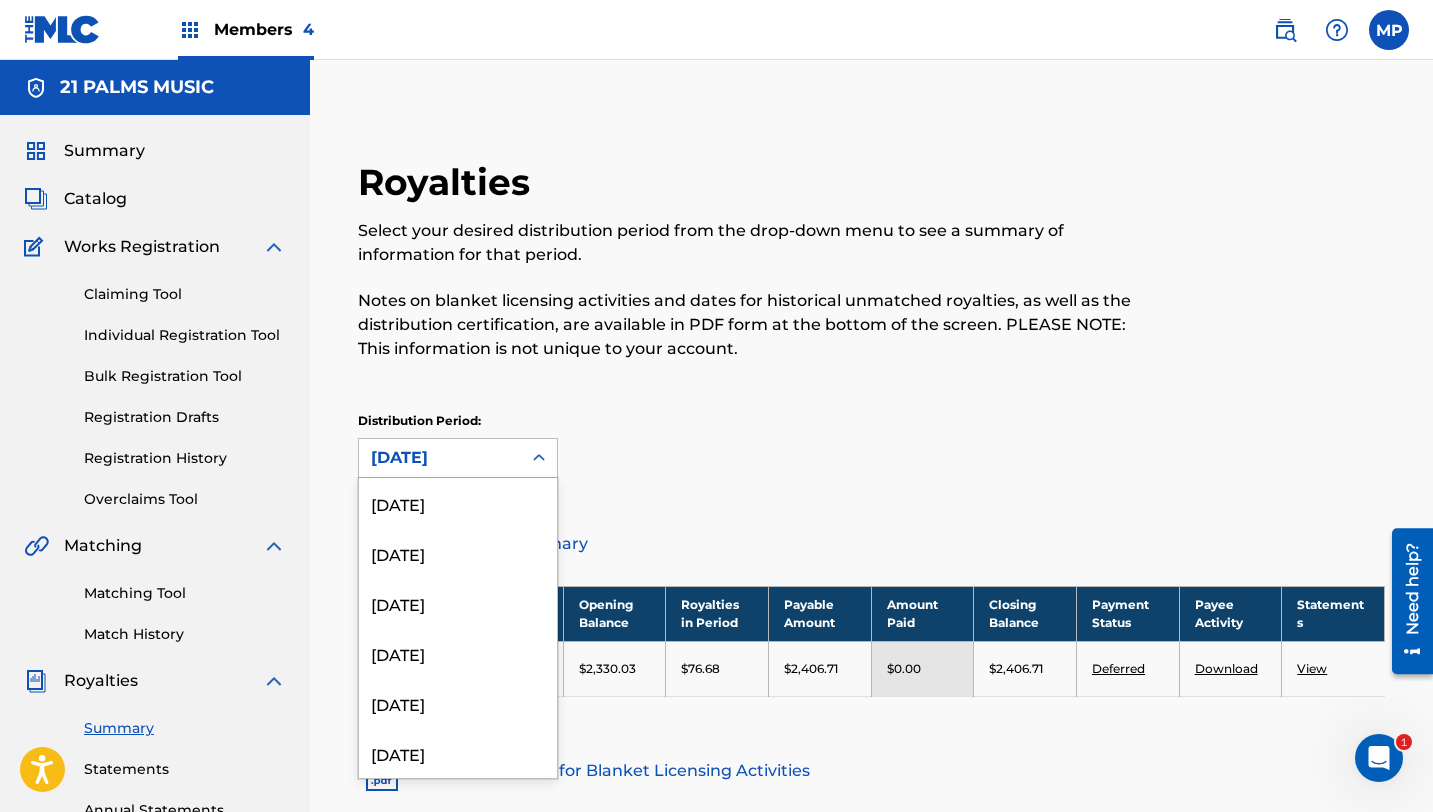 scroll, scrollTop: 616, scrollLeft: 0, axis: vertical 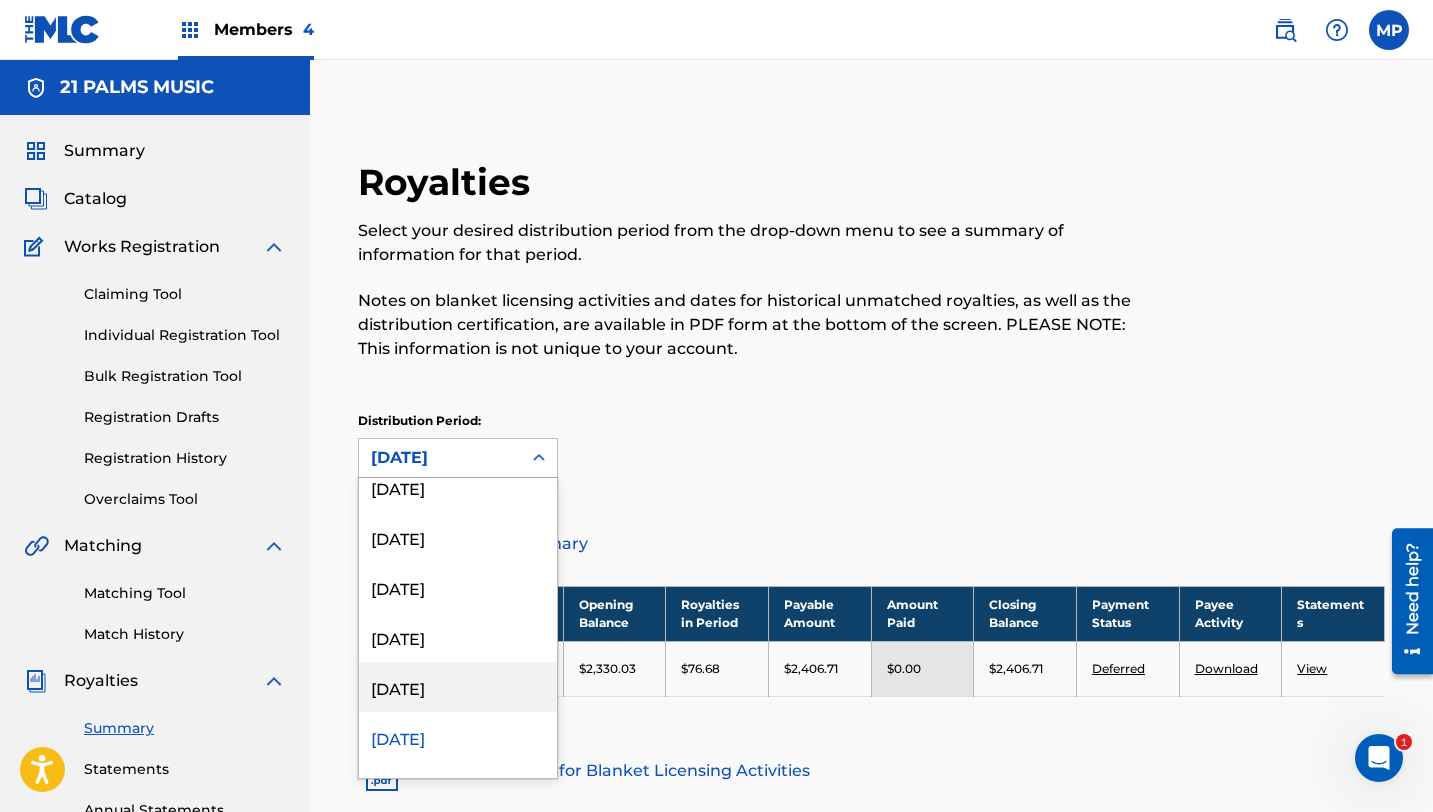 click on "[DATE]" at bounding box center [458, 687] 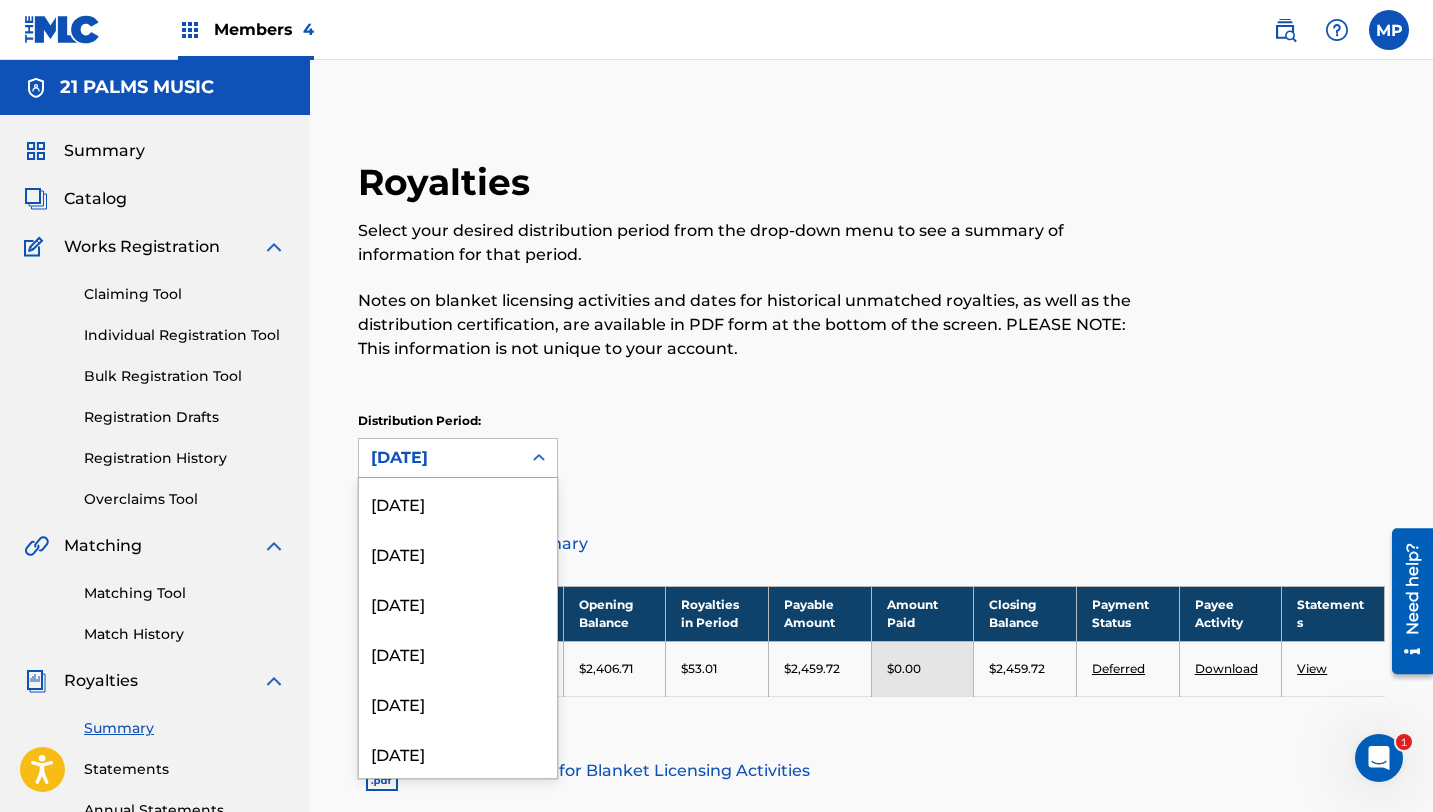 click on "[DATE]" at bounding box center [440, 458] 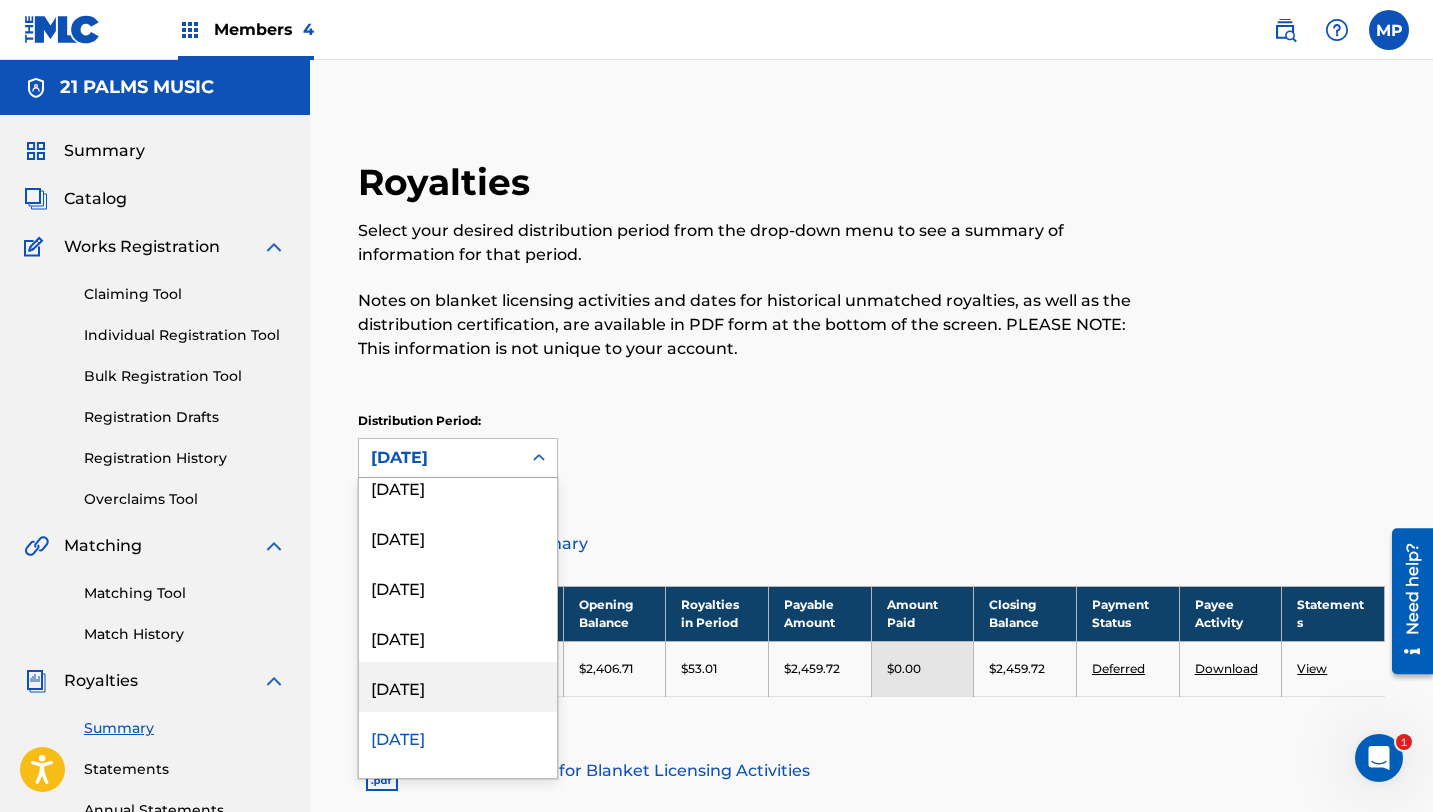click on "[DATE]" at bounding box center [458, 687] 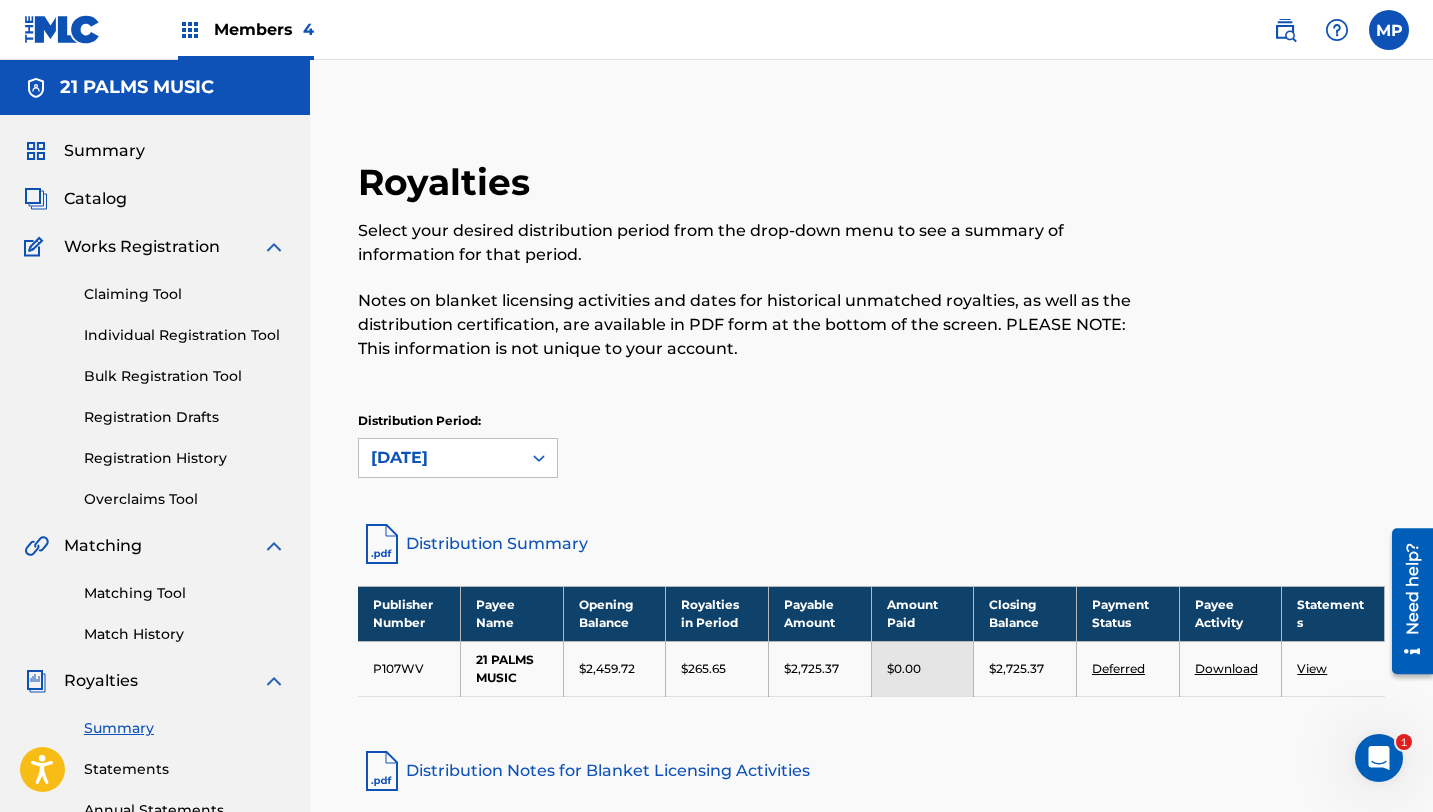 click on "[DATE]" at bounding box center [440, 458] 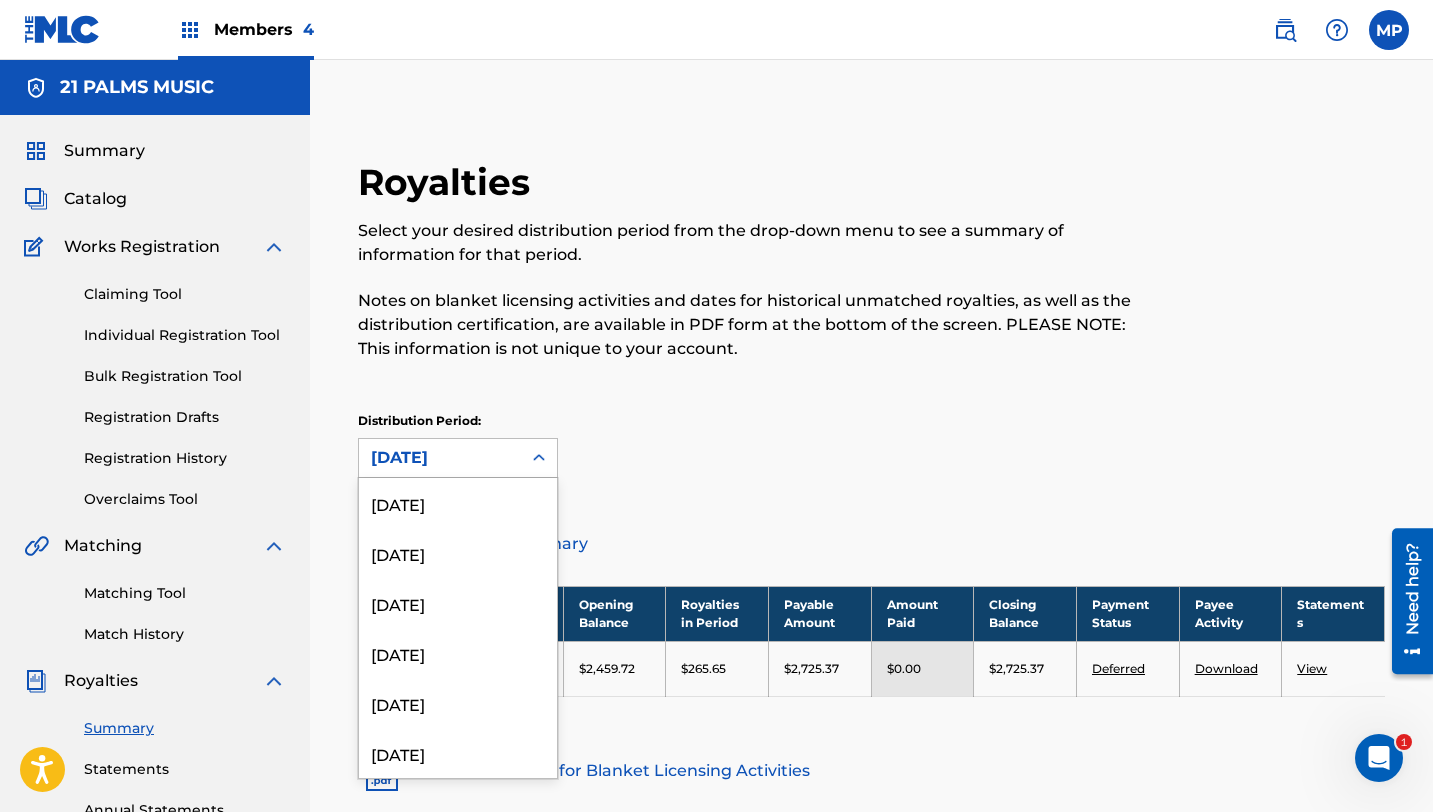 scroll, scrollTop: 516, scrollLeft: 0, axis: vertical 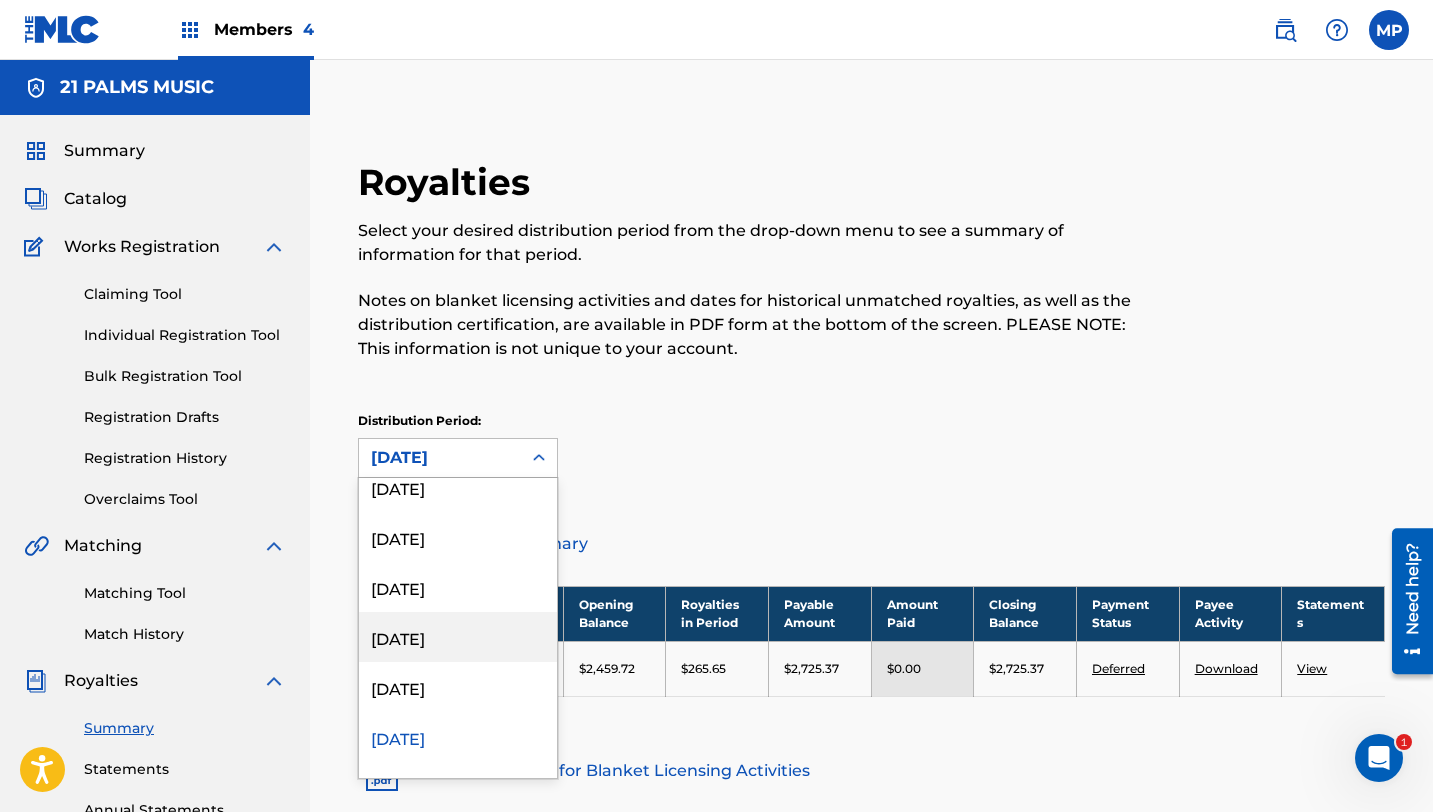 click on "[DATE]" at bounding box center [458, 637] 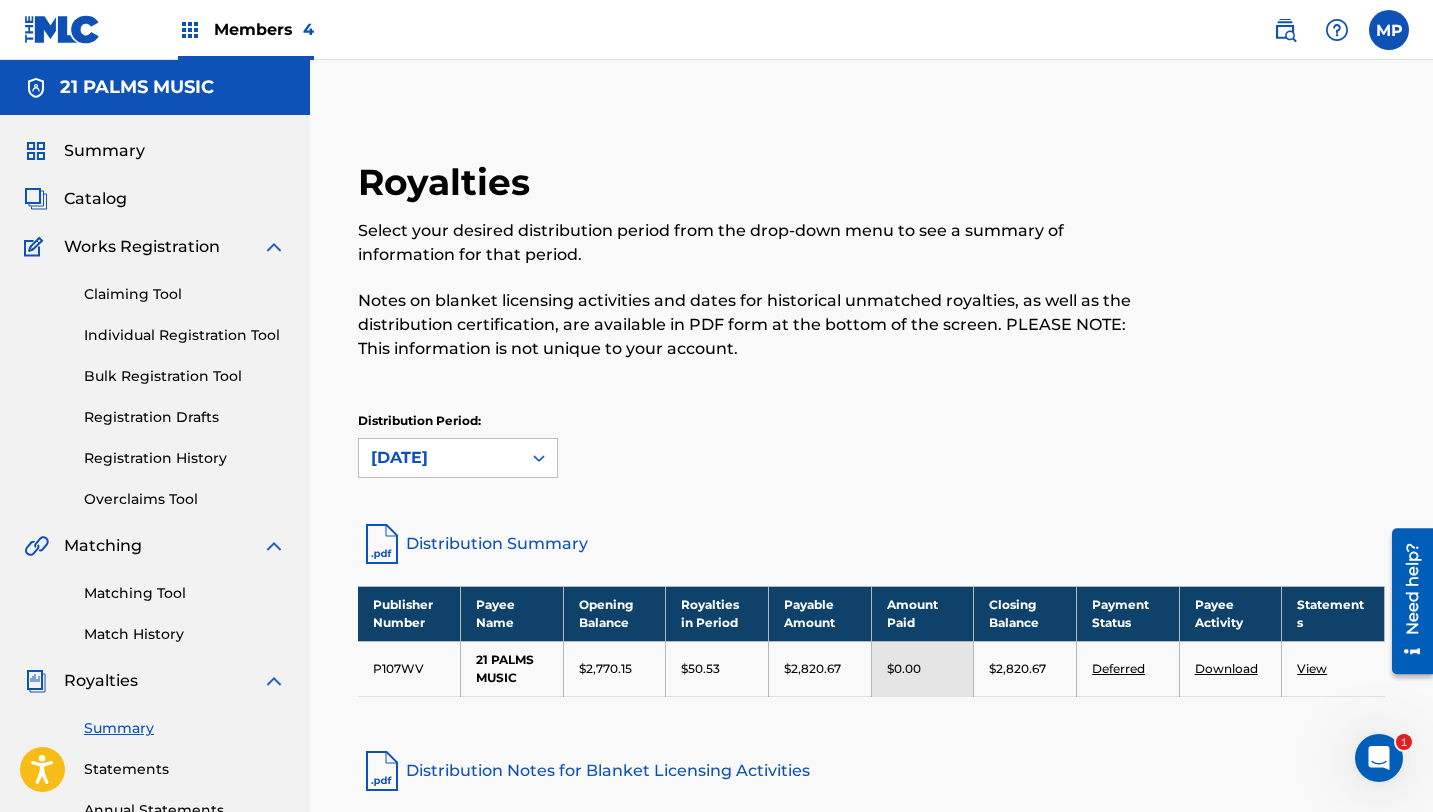 click on "[DATE]" at bounding box center (440, 458) 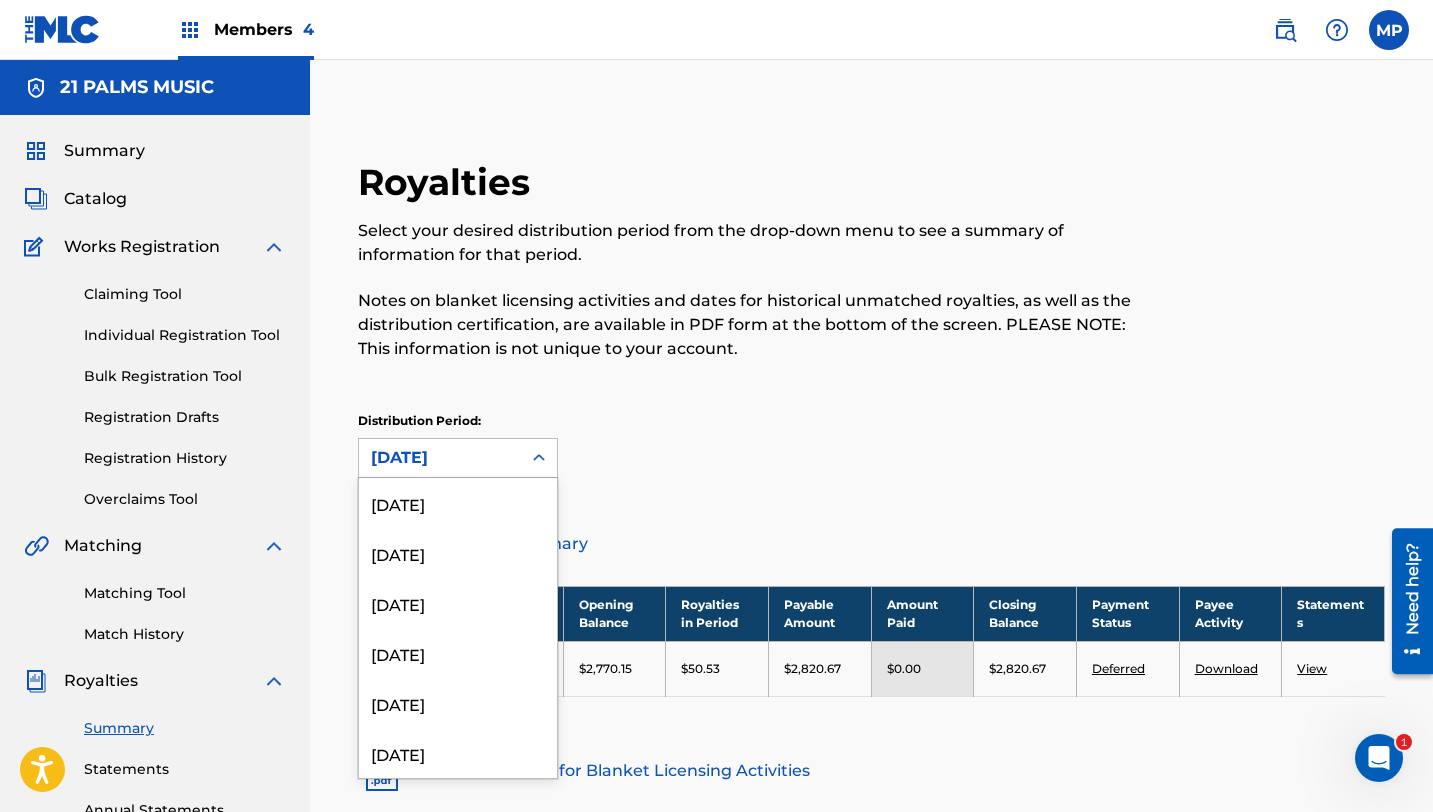 scroll, scrollTop: 416, scrollLeft: 0, axis: vertical 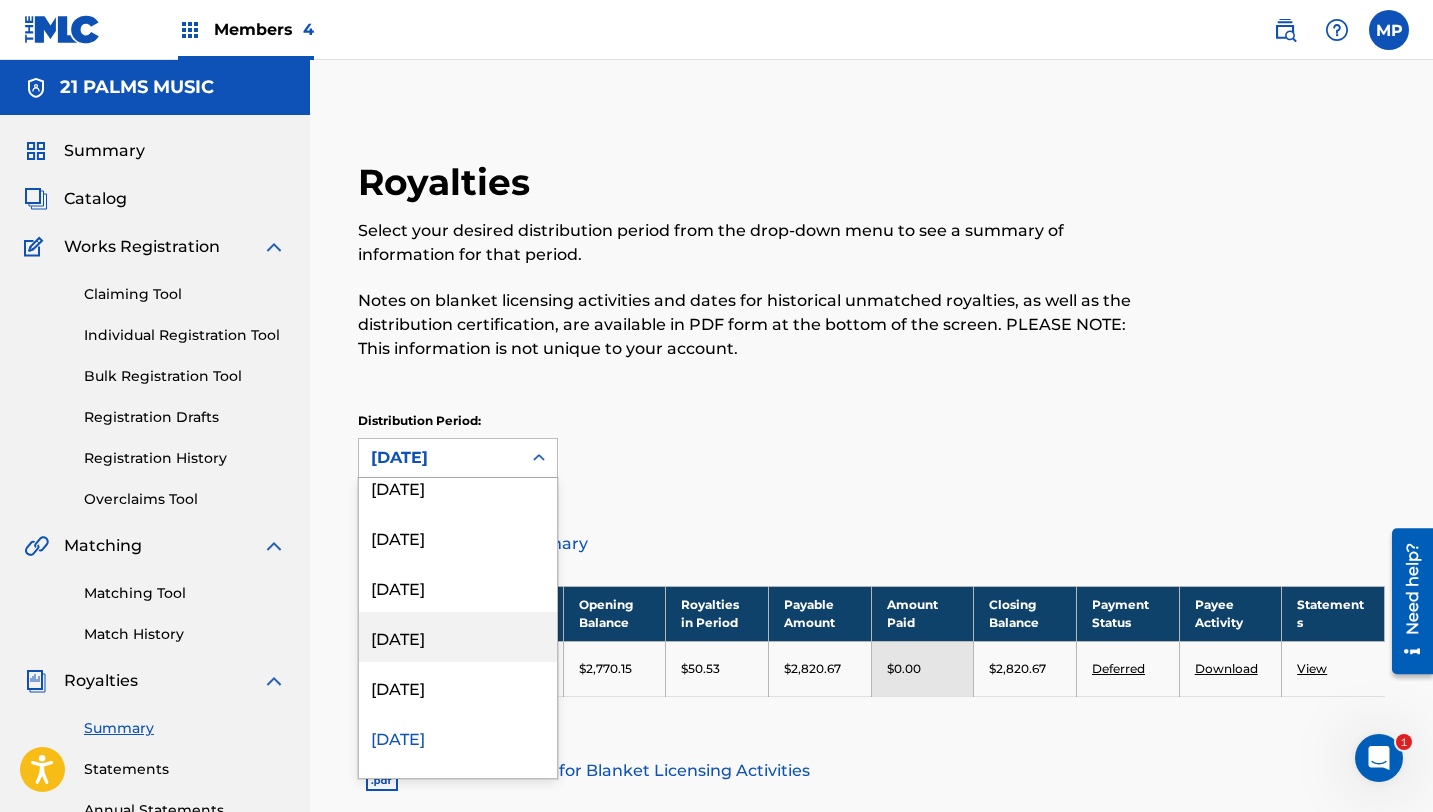 click on "[DATE]" at bounding box center (458, 637) 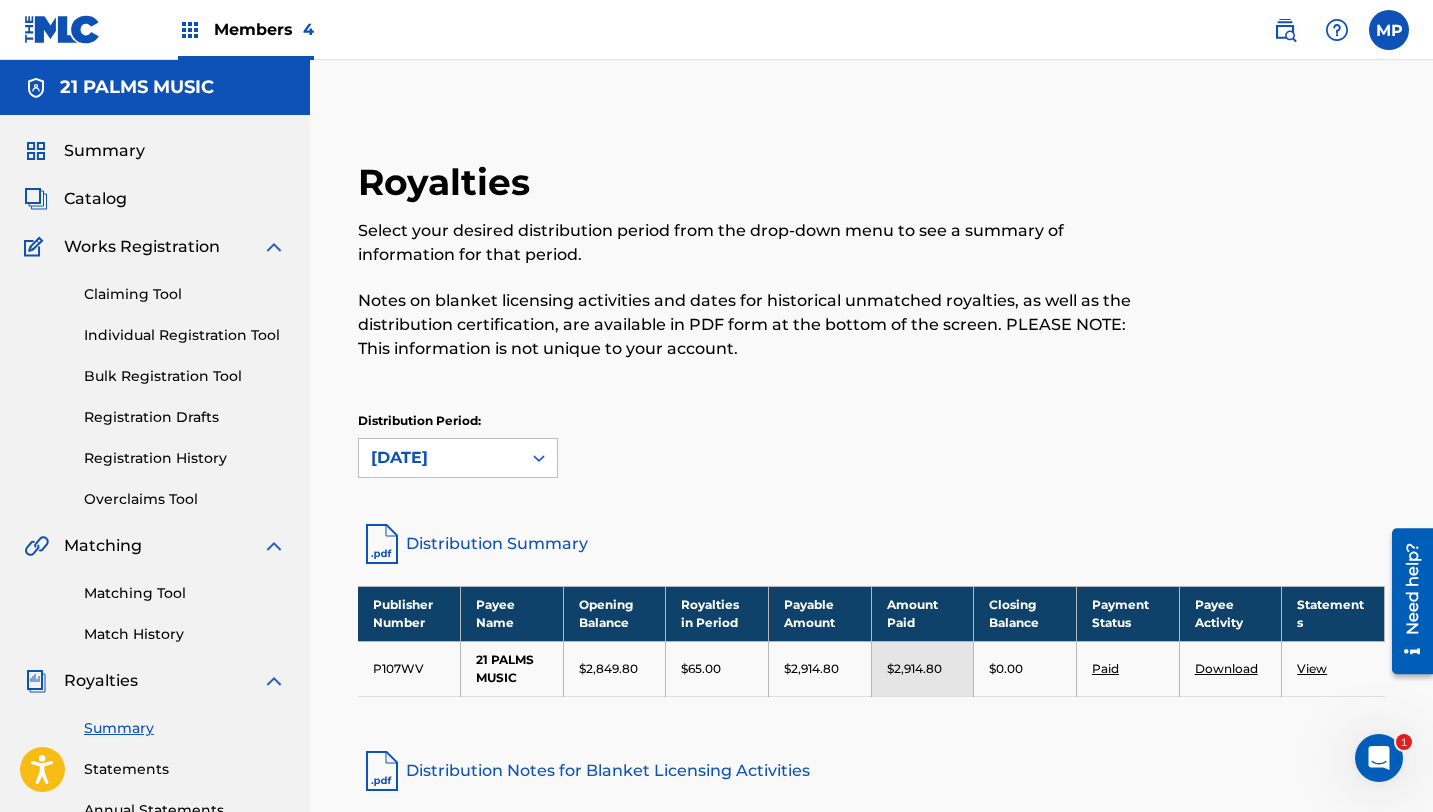 click on "Paid" at bounding box center (1105, 668) 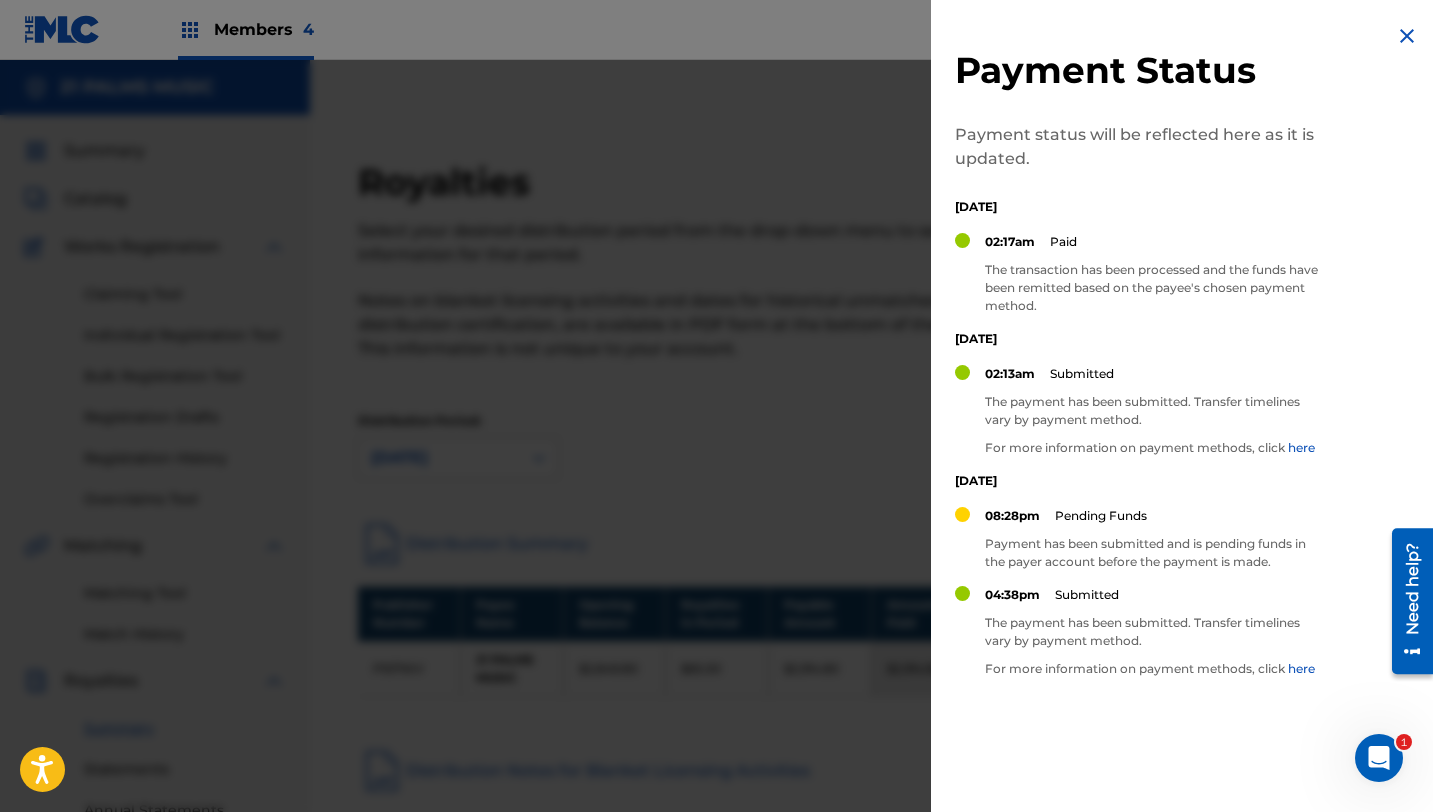 click at bounding box center [1407, 36] 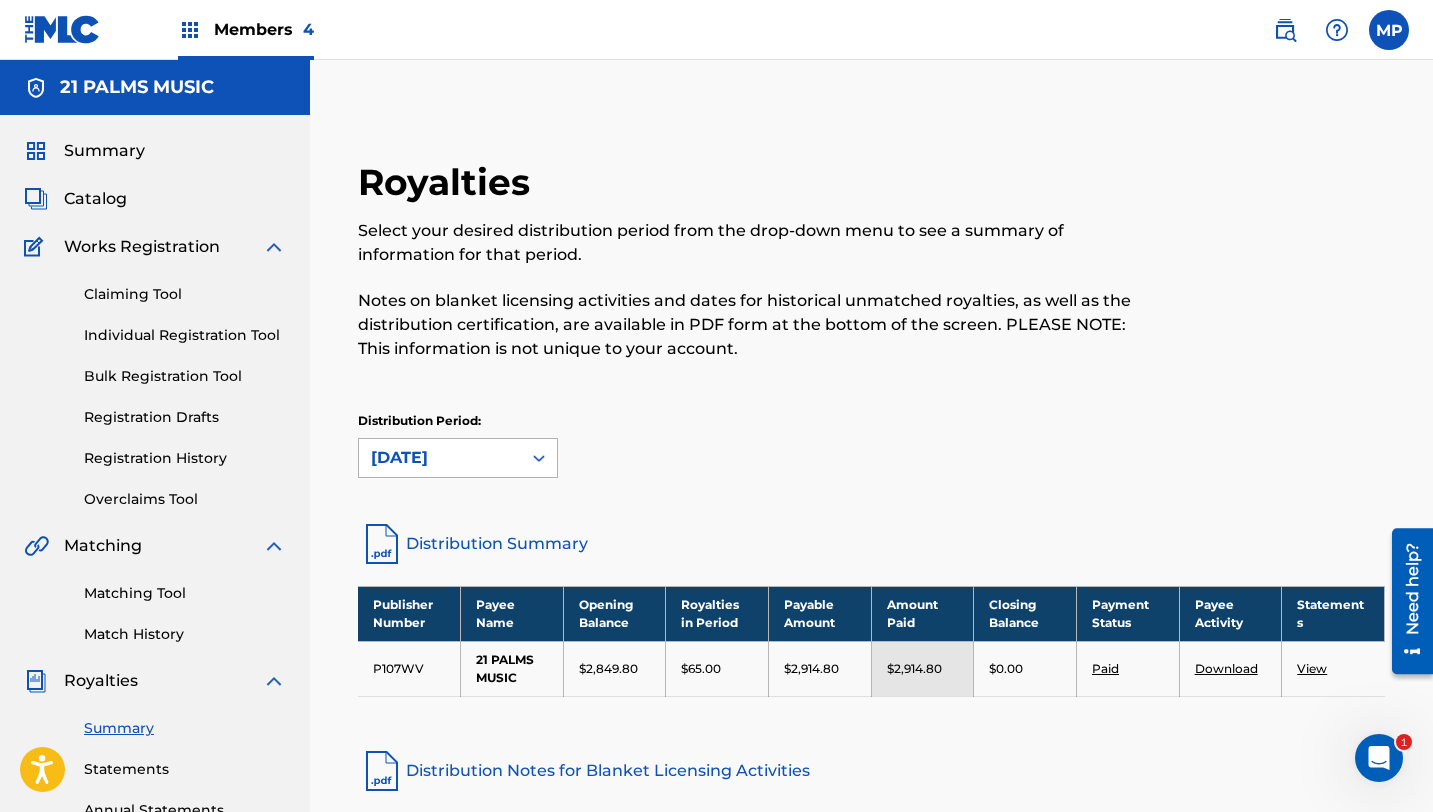 click at bounding box center (539, 458) 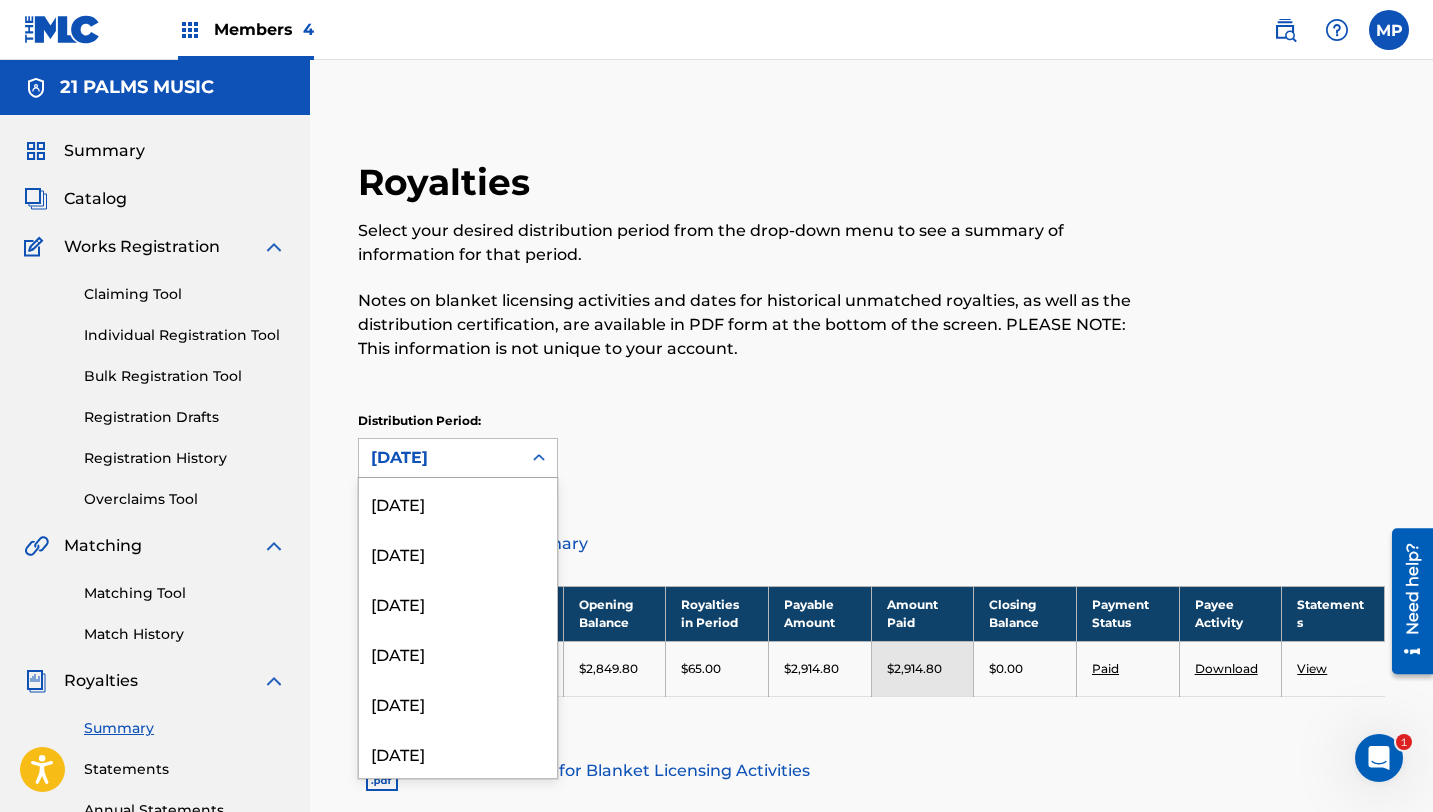 scroll, scrollTop: 316, scrollLeft: 0, axis: vertical 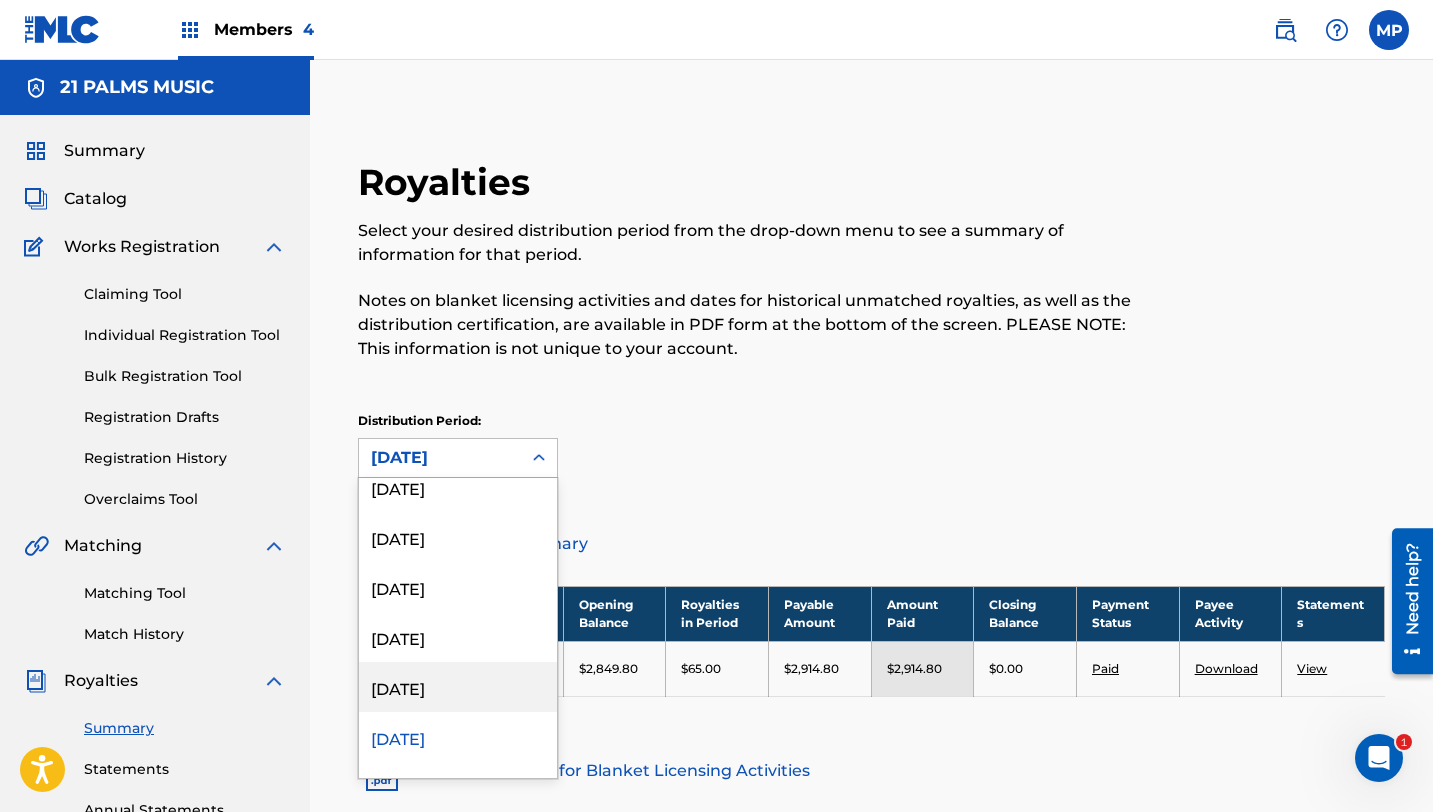 click on "[DATE]" at bounding box center (458, 687) 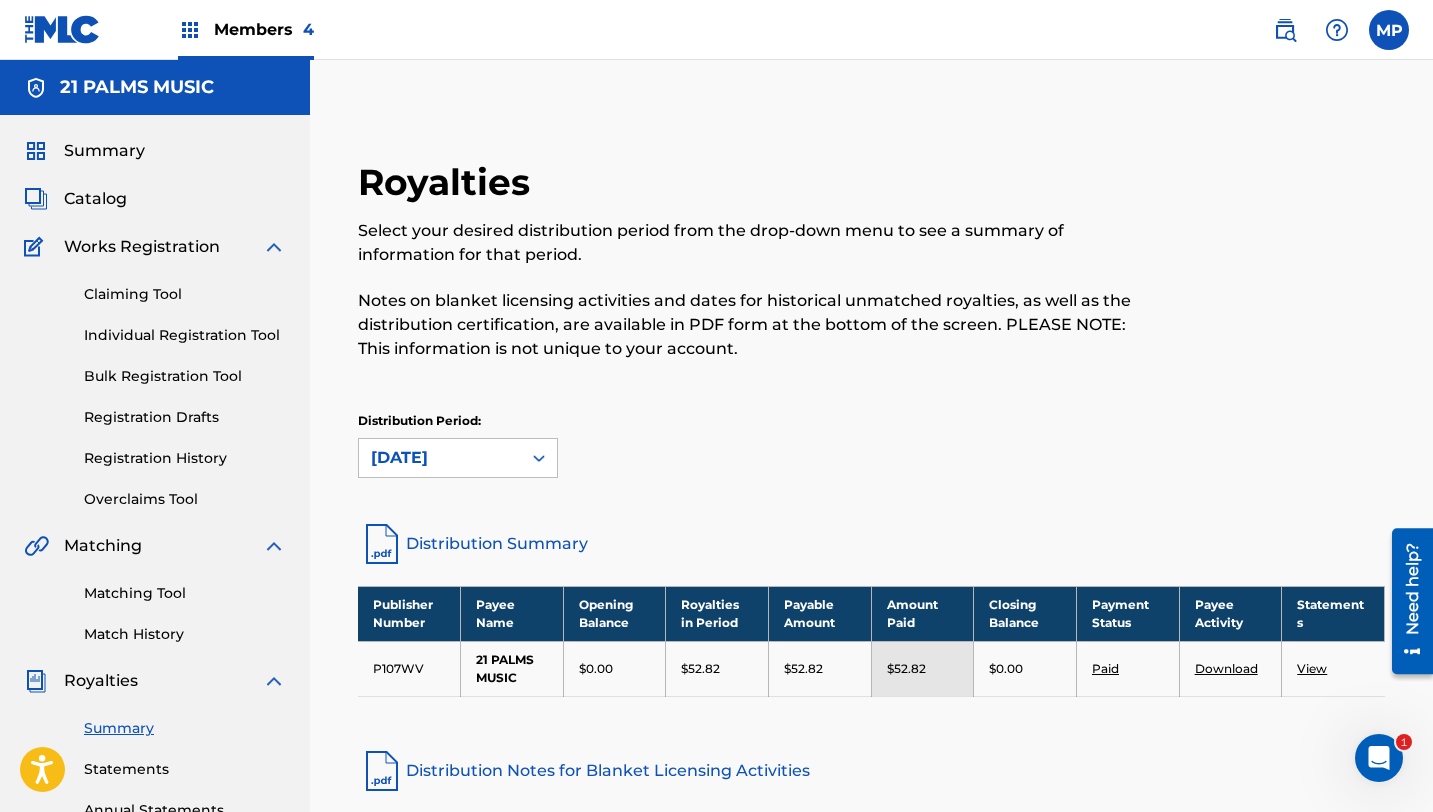 click on "Distribution Period: option [DATE], selected. [DATE]" at bounding box center [871, 454] 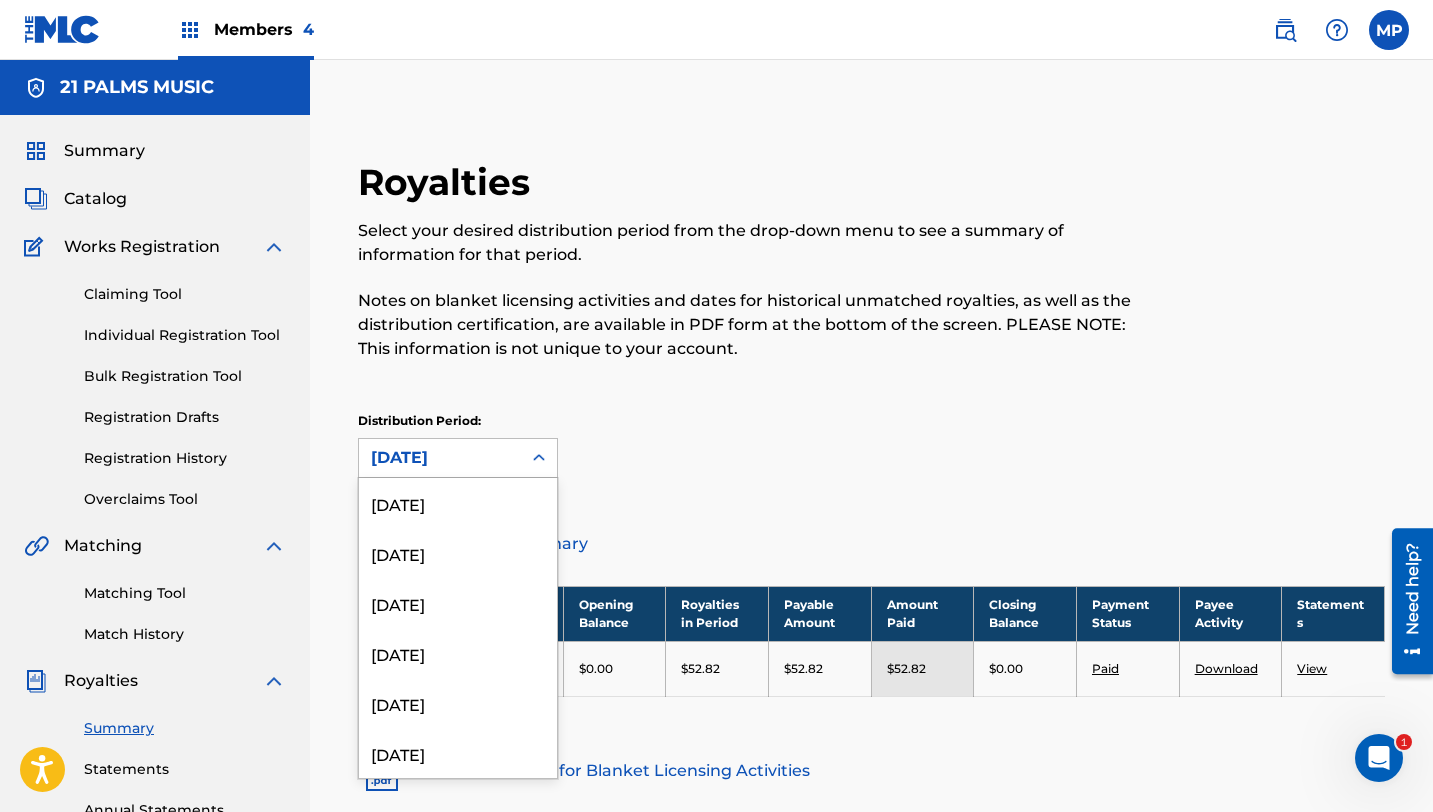 click on "[DATE]" at bounding box center [440, 458] 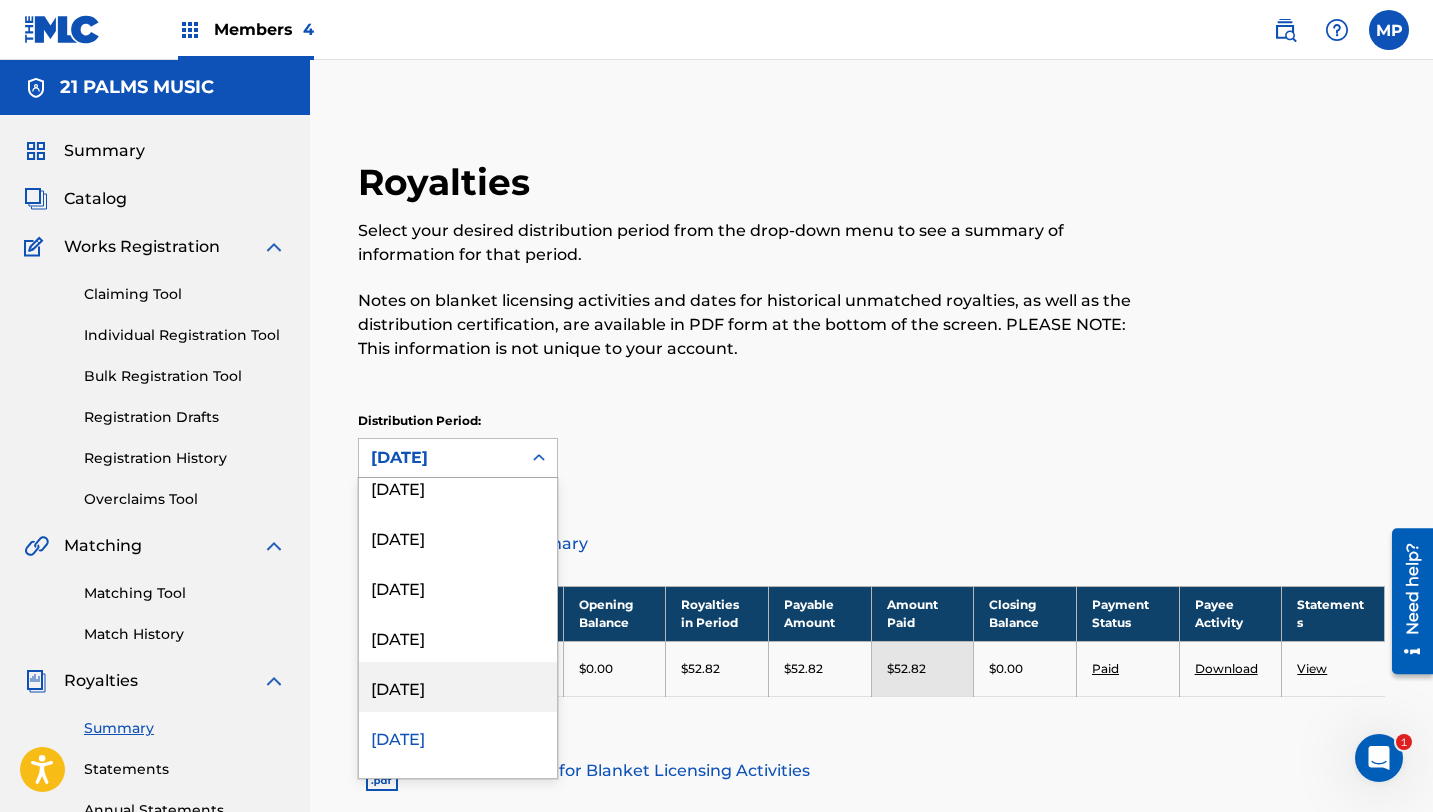 click on "[DATE]" at bounding box center [458, 687] 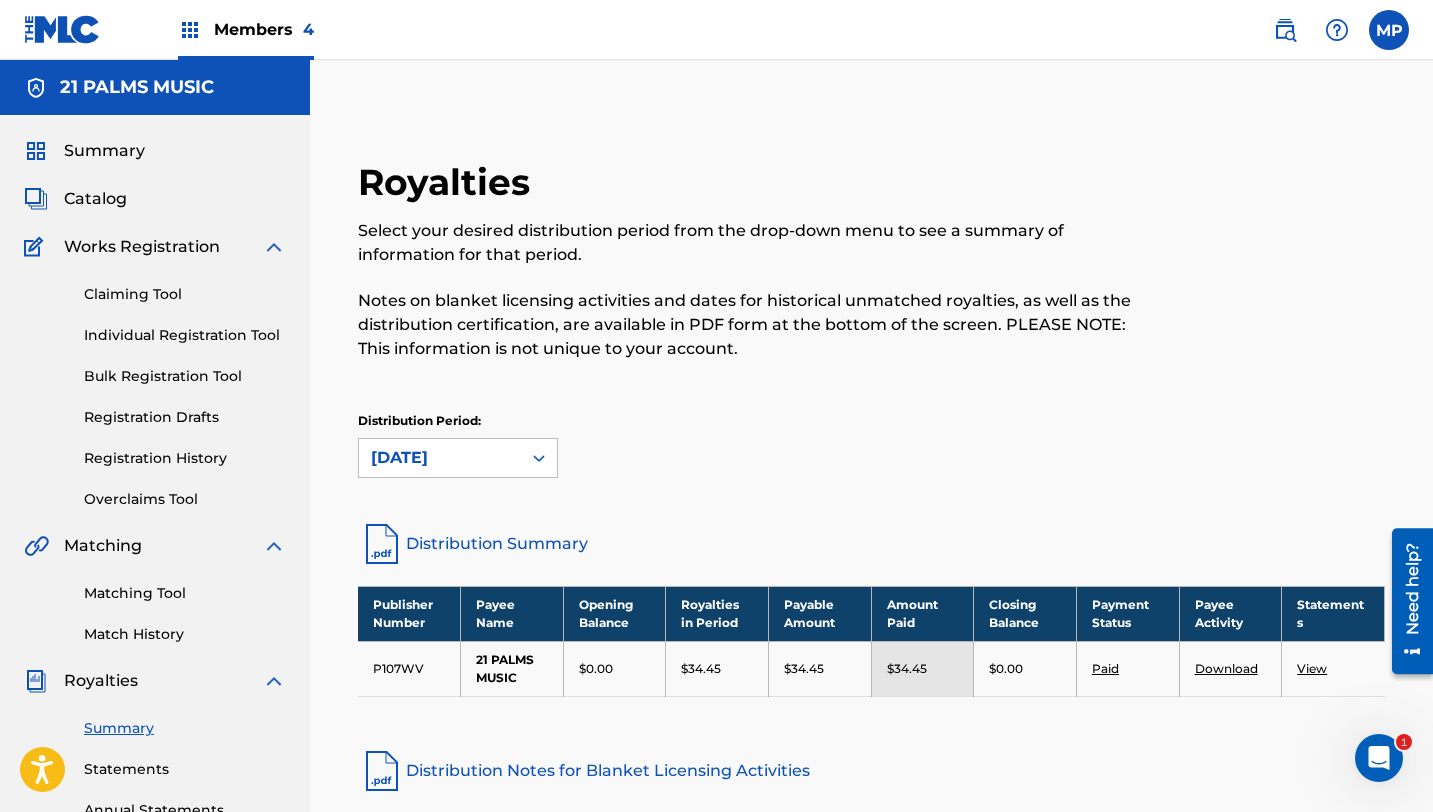 click 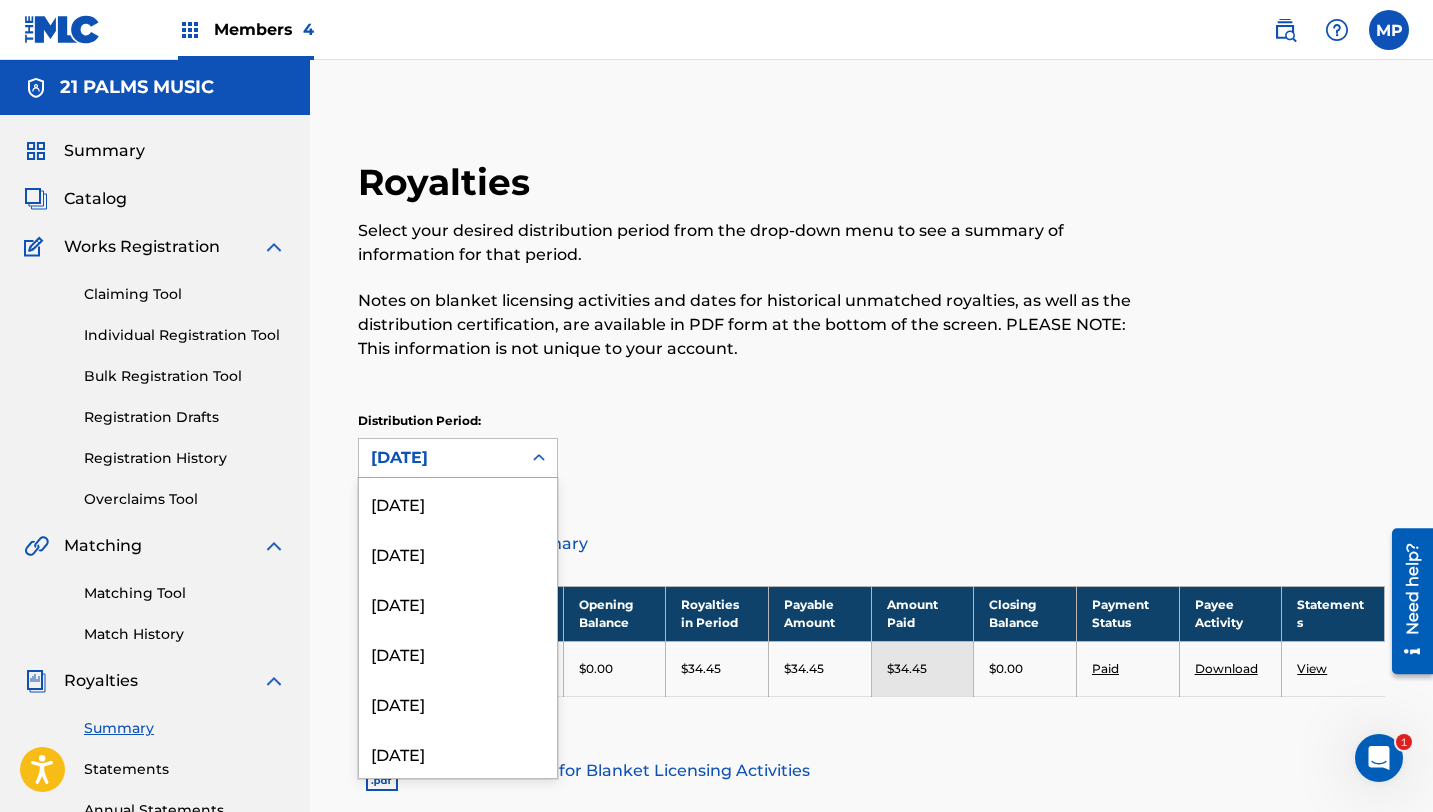 scroll, scrollTop: 216, scrollLeft: 0, axis: vertical 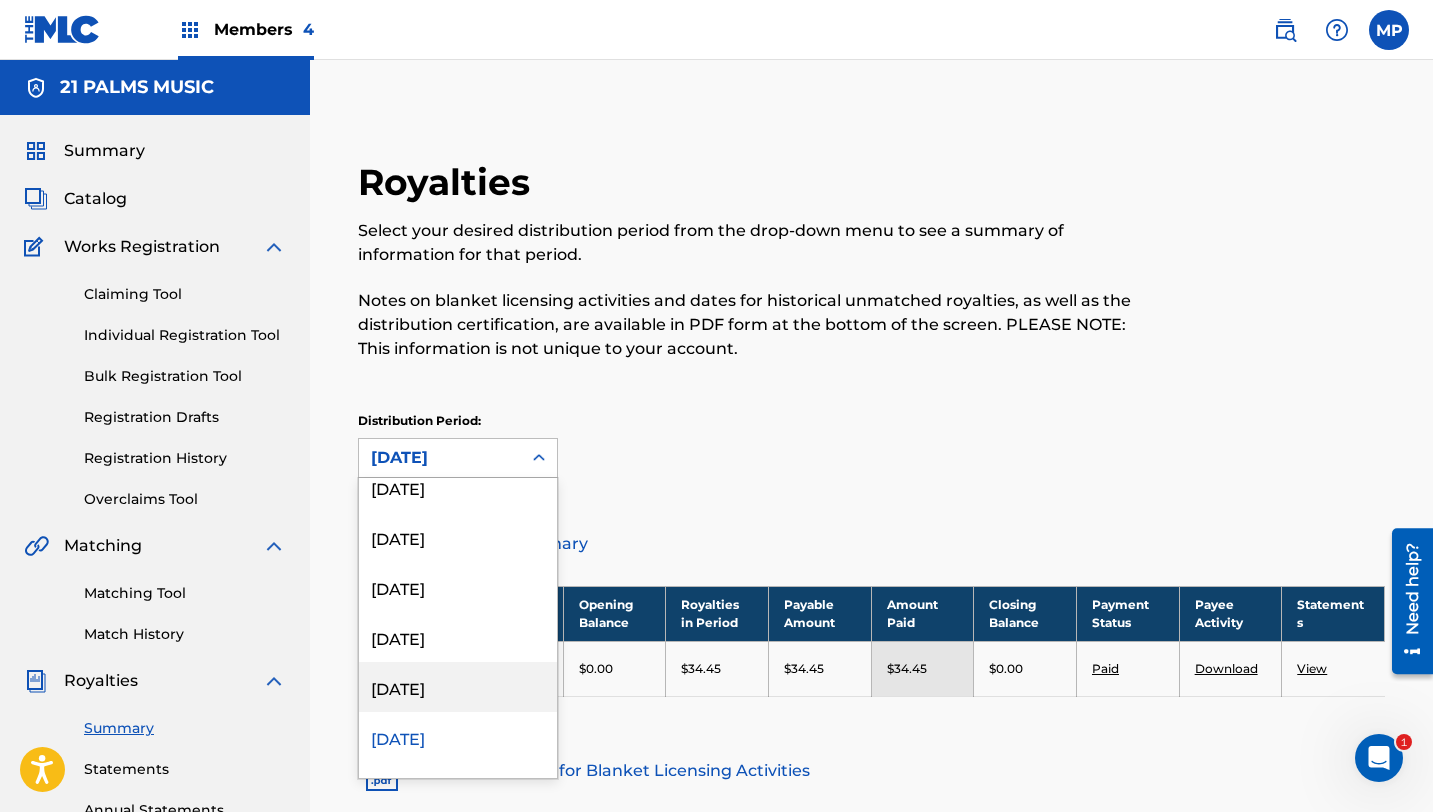 click on "[DATE]" at bounding box center (458, 687) 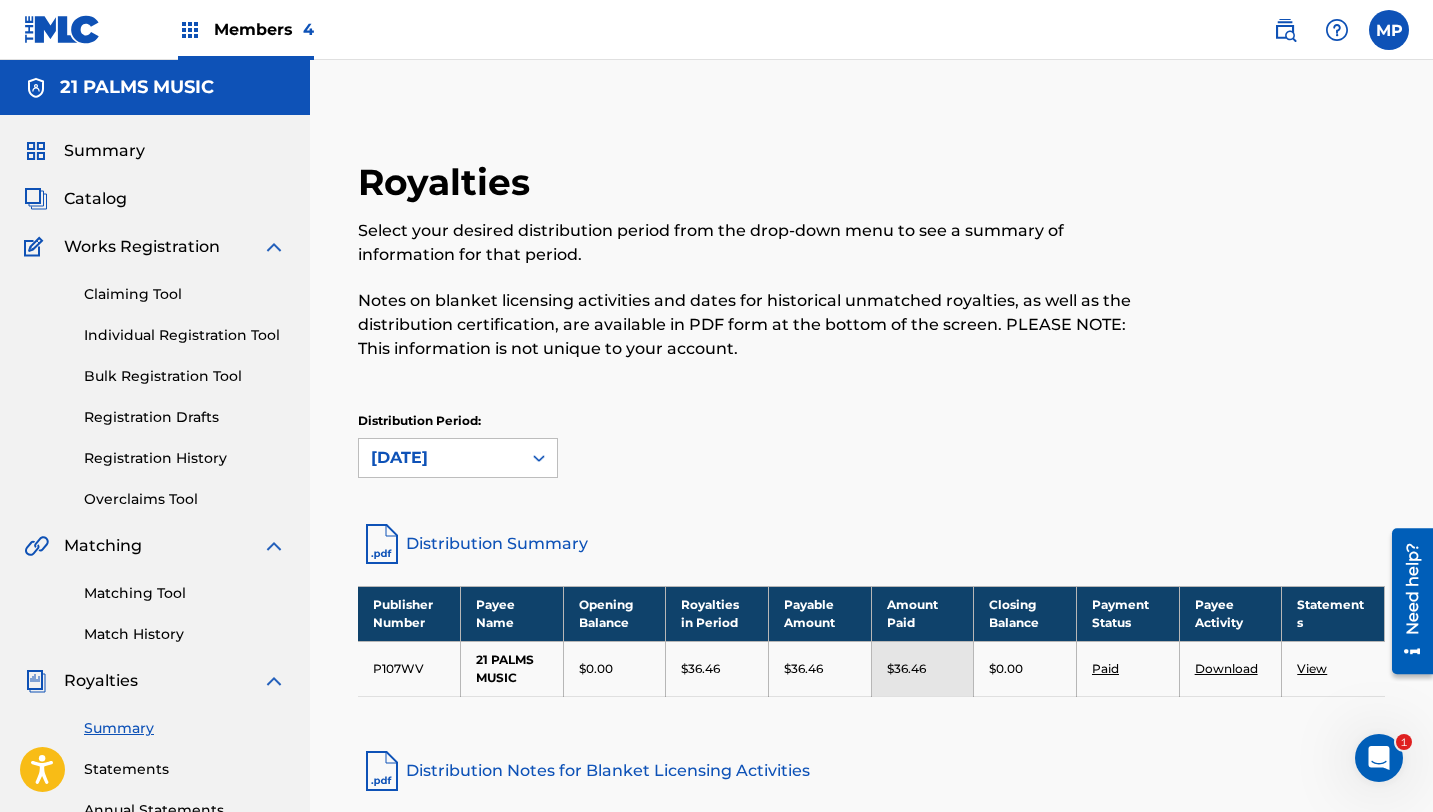 click on "[DATE]" at bounding box center [440, 458] 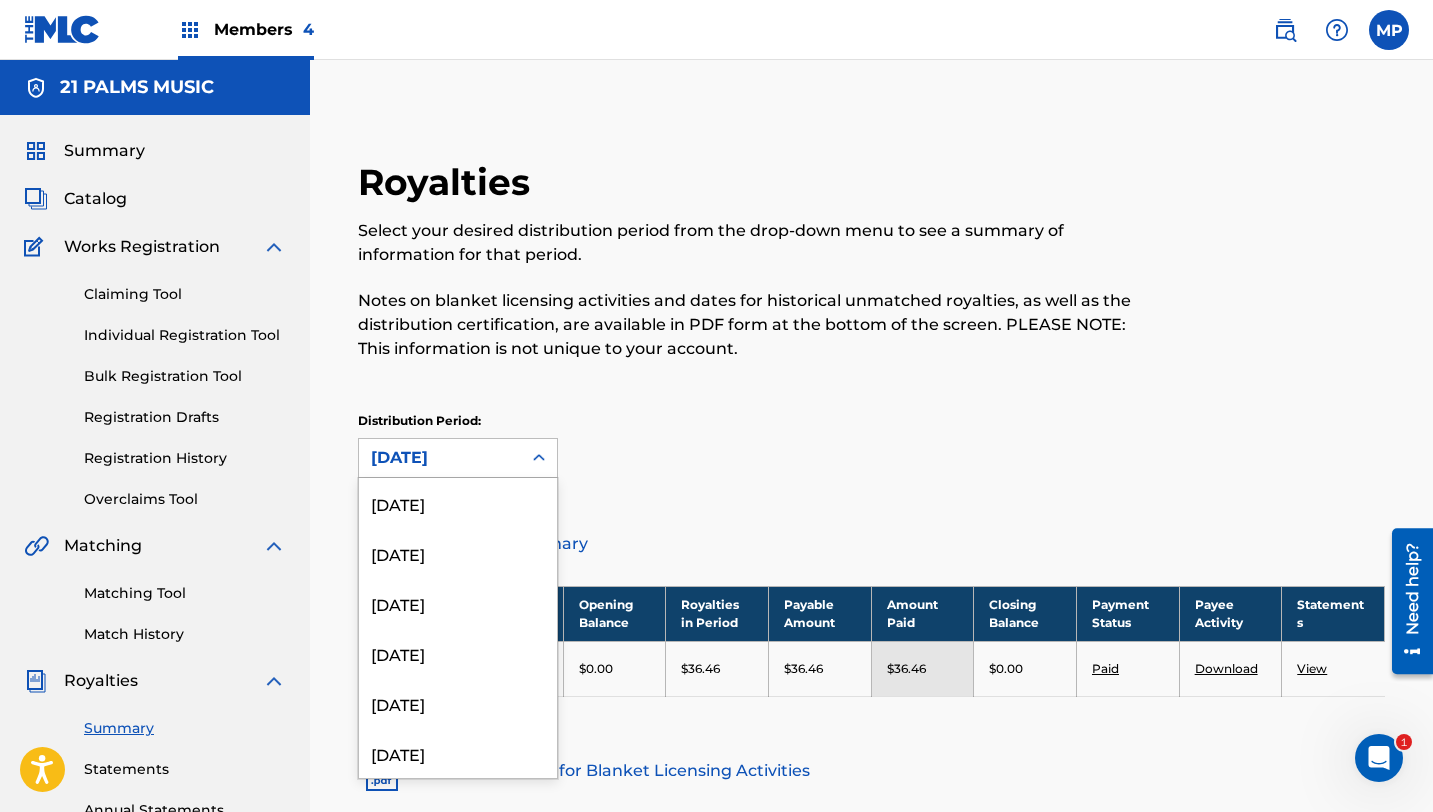 scroll, scrollTop: 166, scrollLeft: 0, axis: vertical 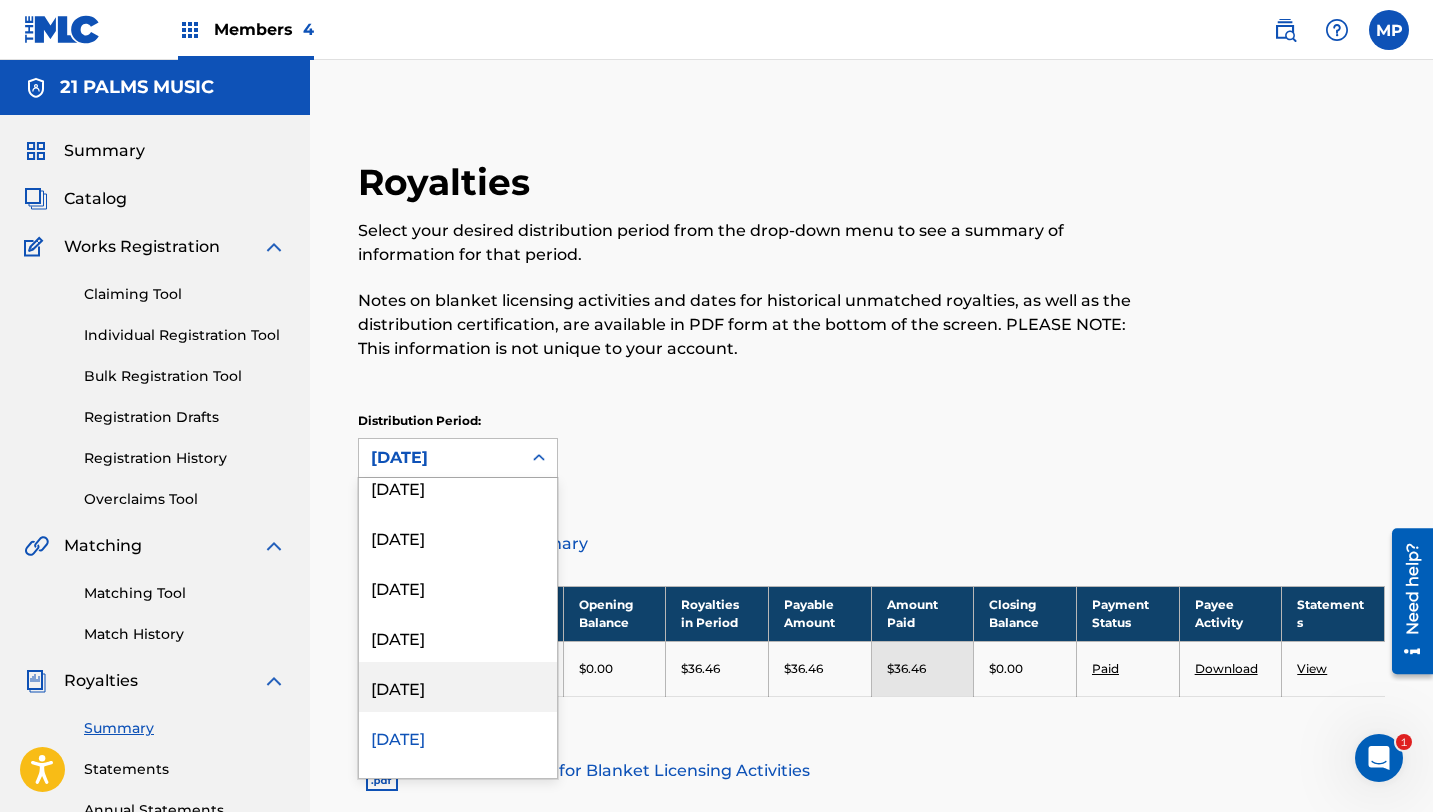 click on "[DATE]" at bounding box center (458, 687) 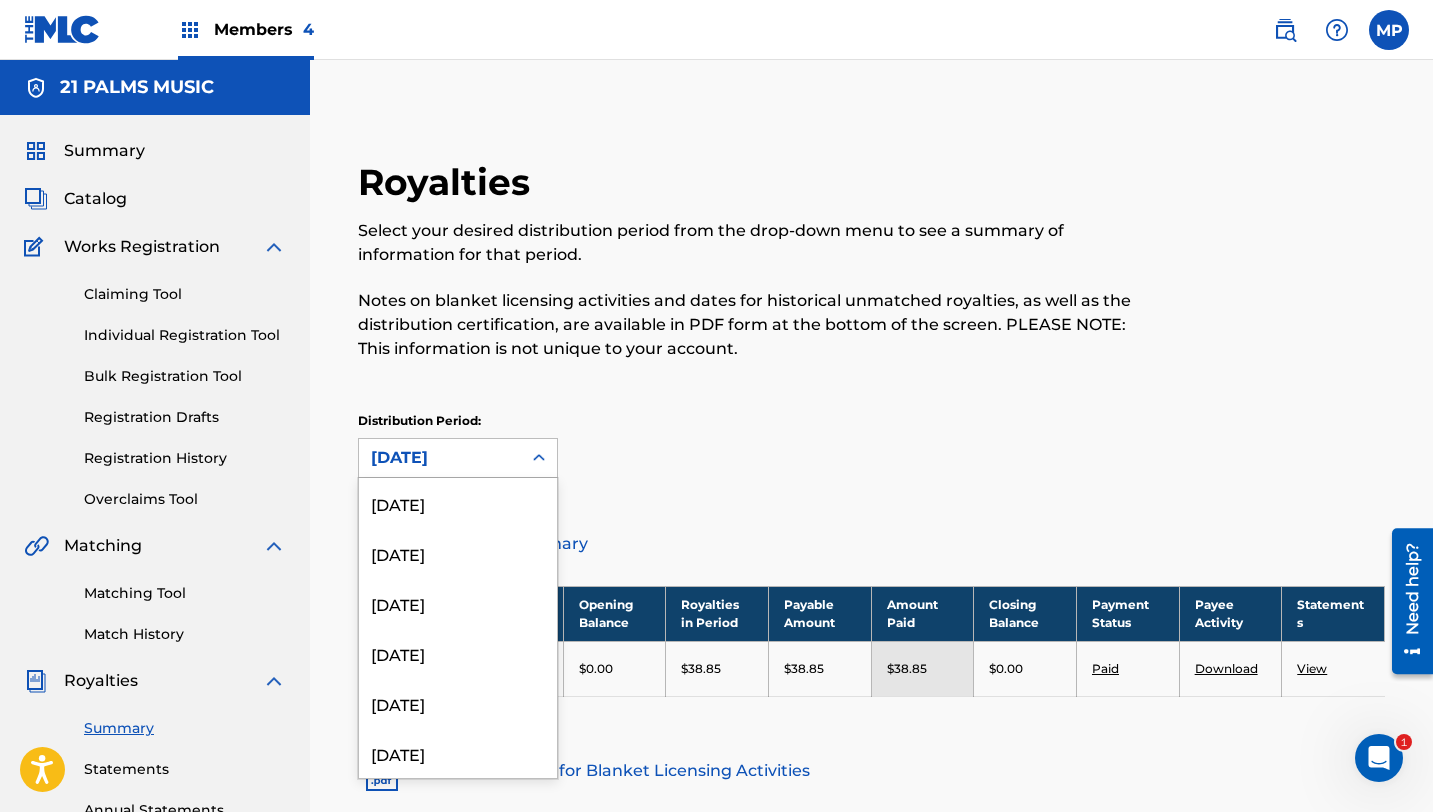 click on "[DATE]" at bounding box center [440, 458] 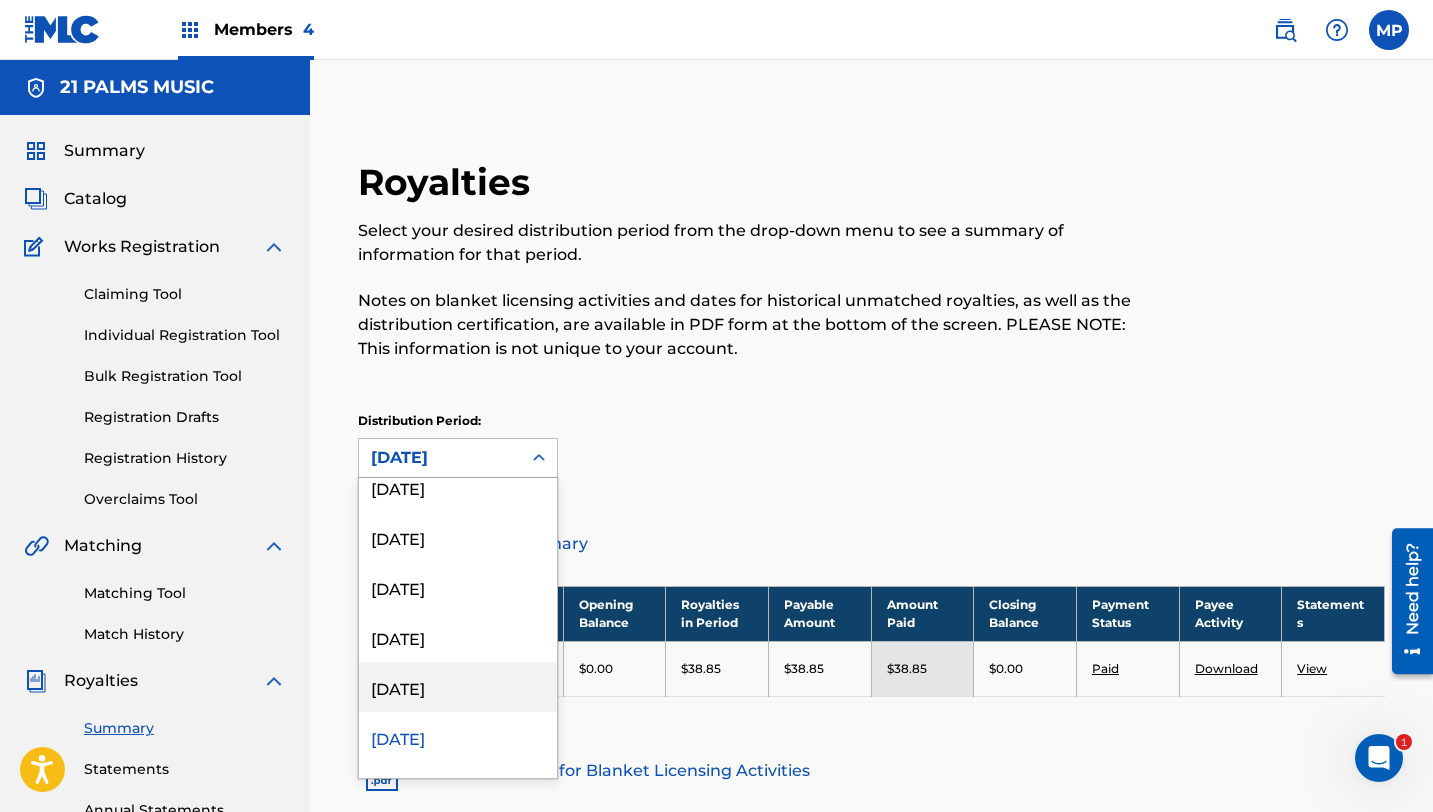 click on "[DATE]" at bounding box center (458, 687) 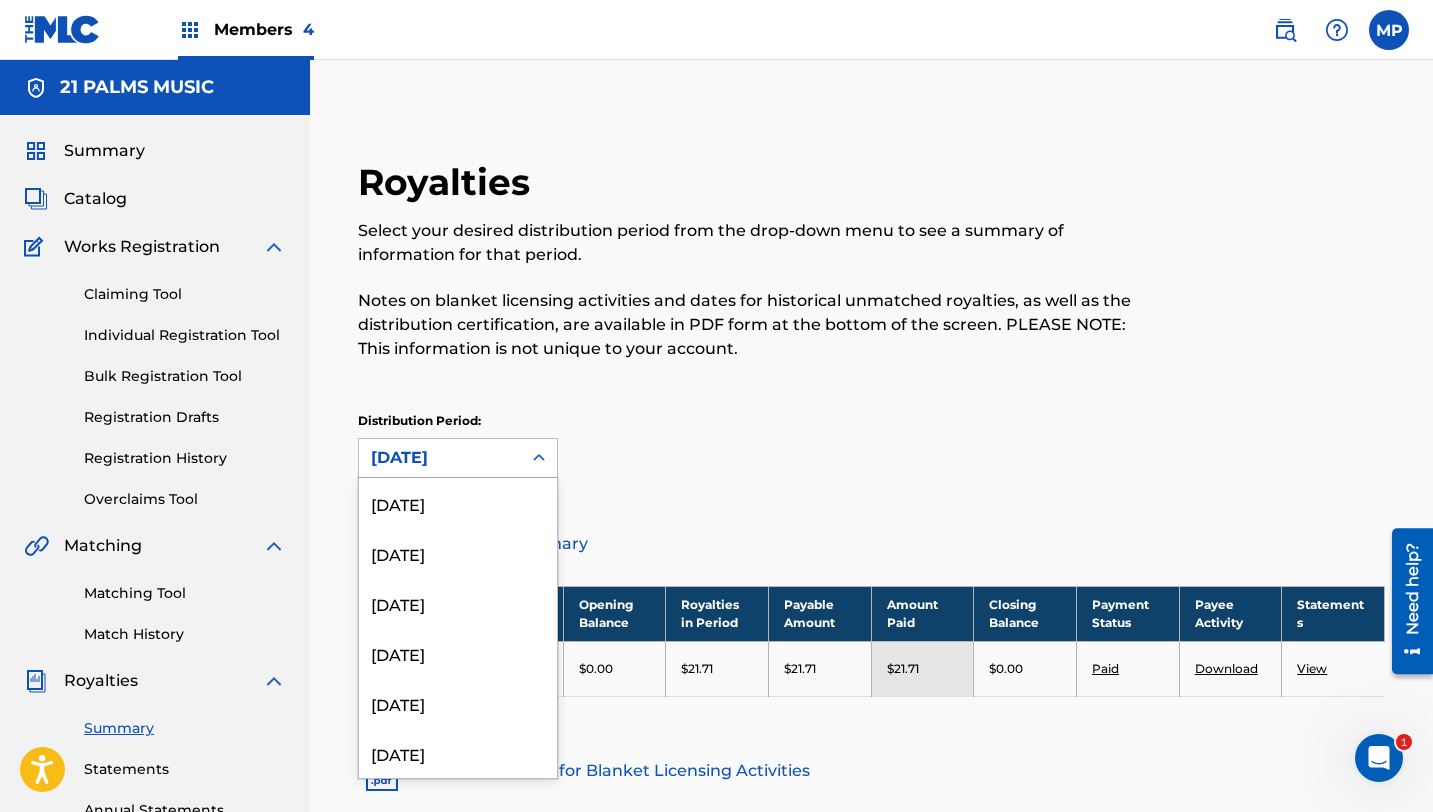 click 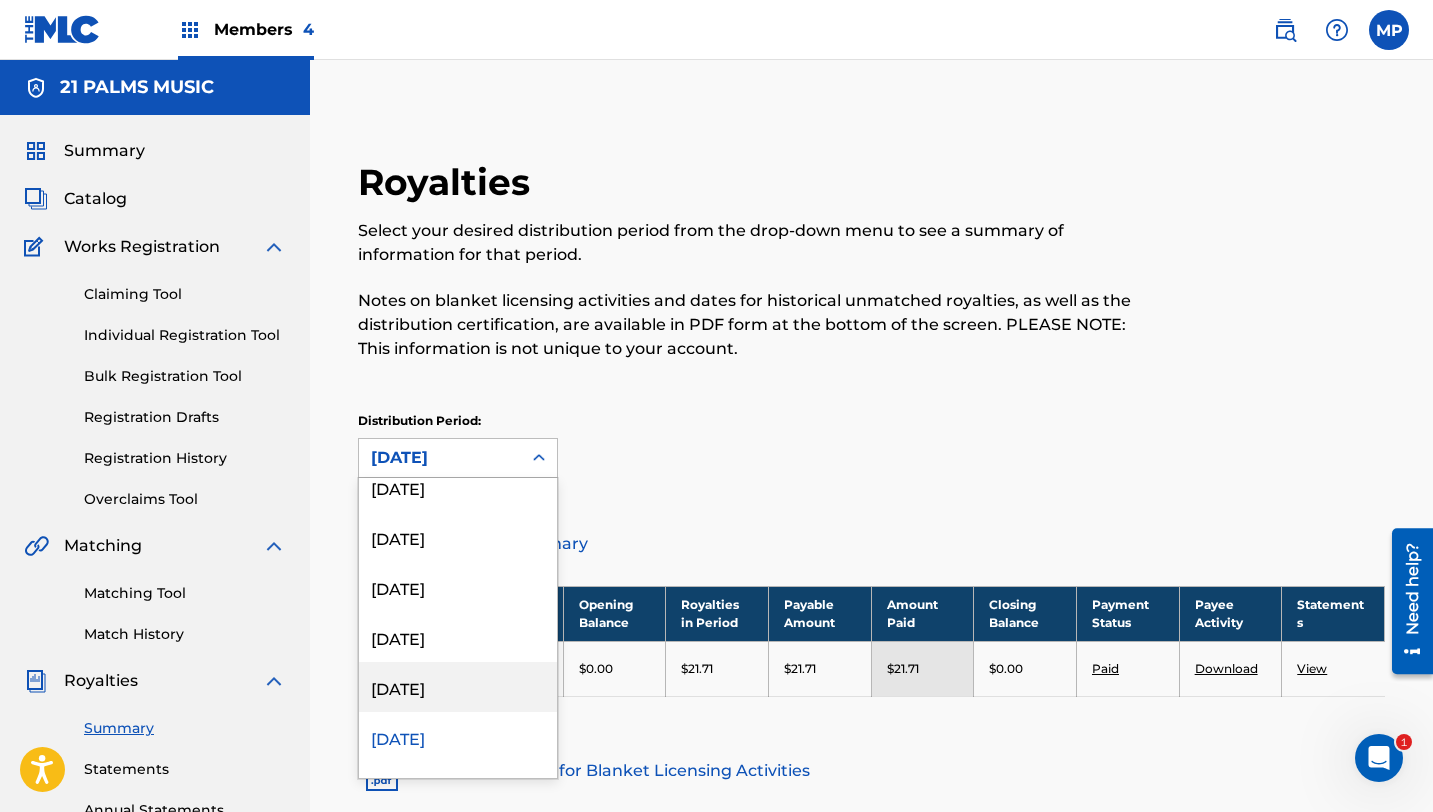 click on "[DATE]" at bounding box center [458, 687] 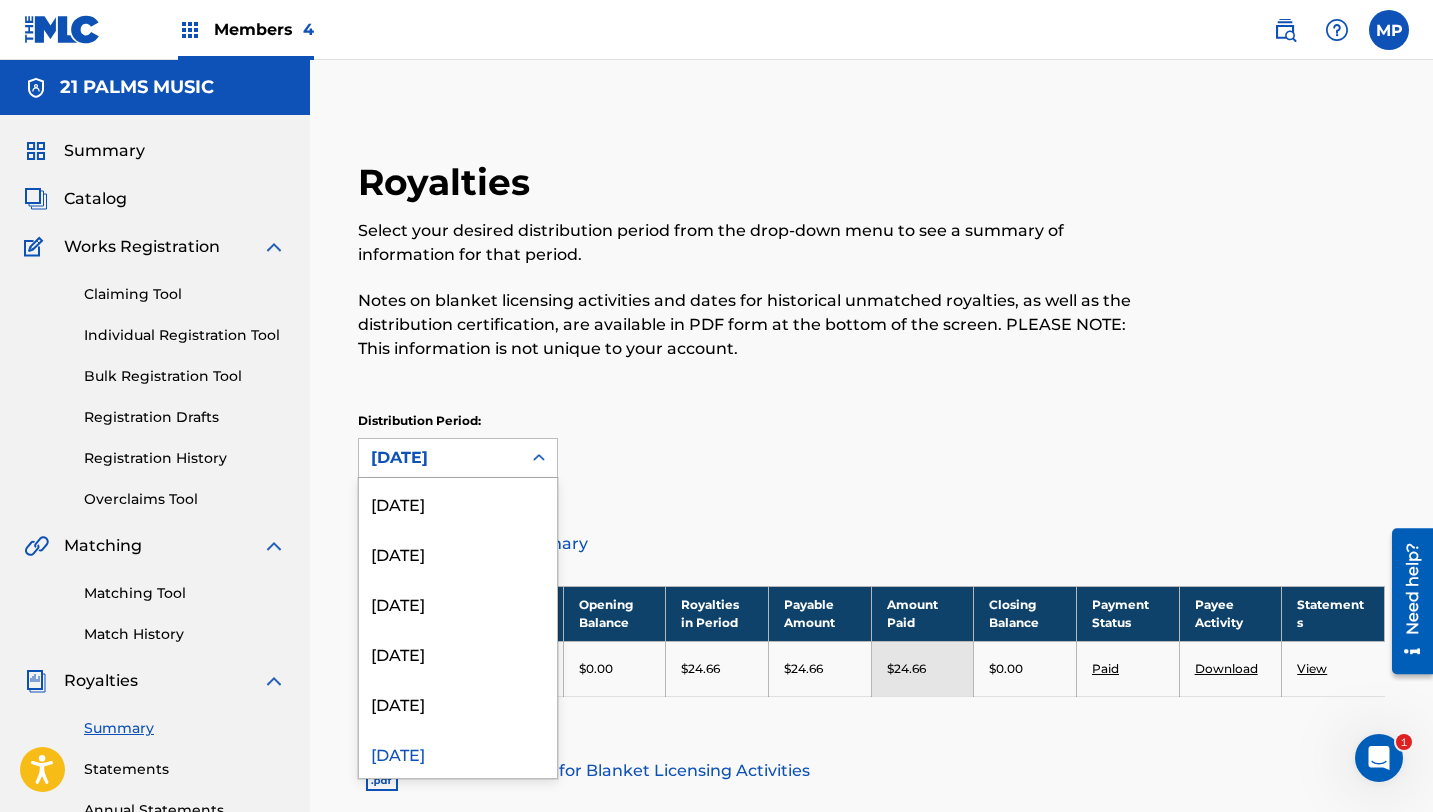 click 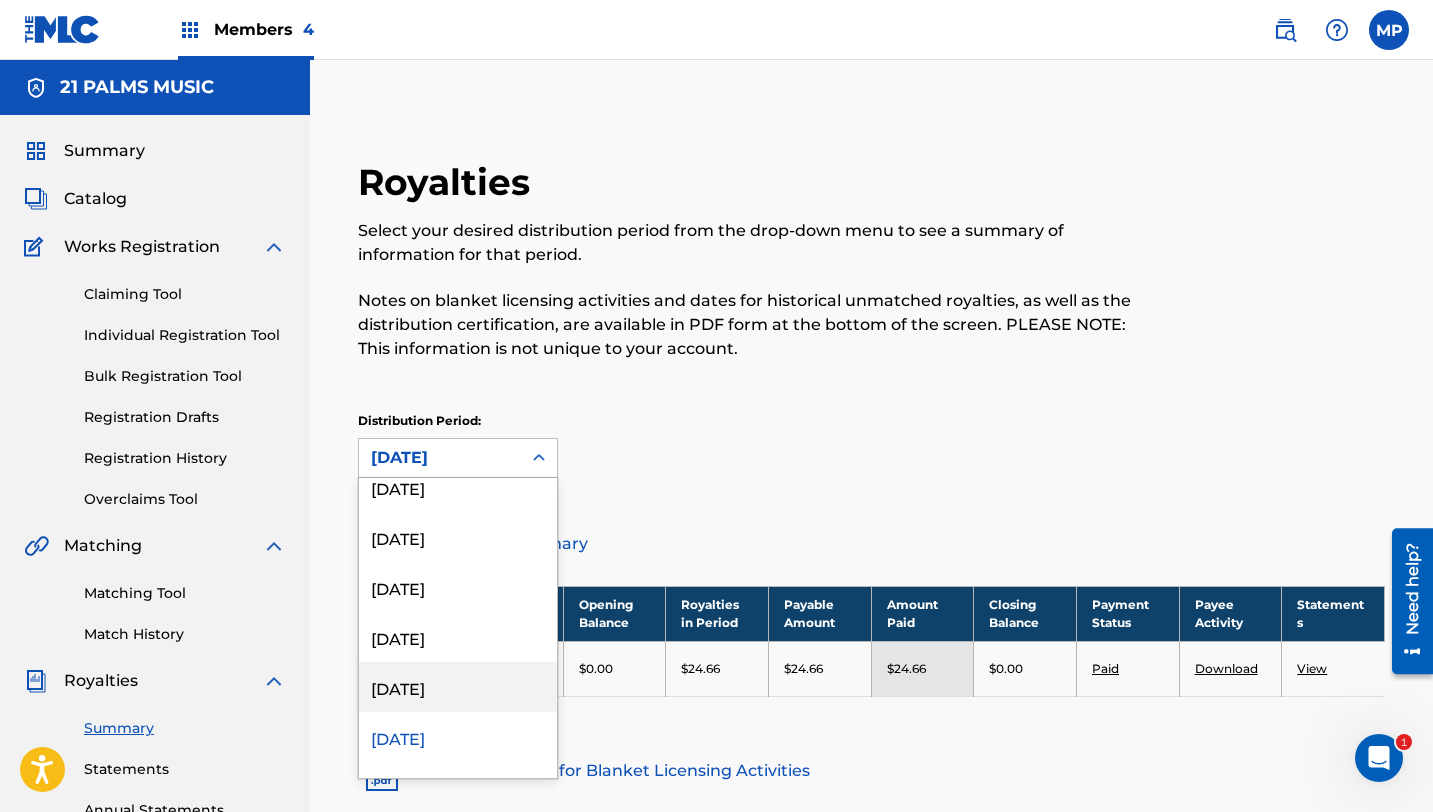 click on "[DATE]" at bounding box center (458, 687) 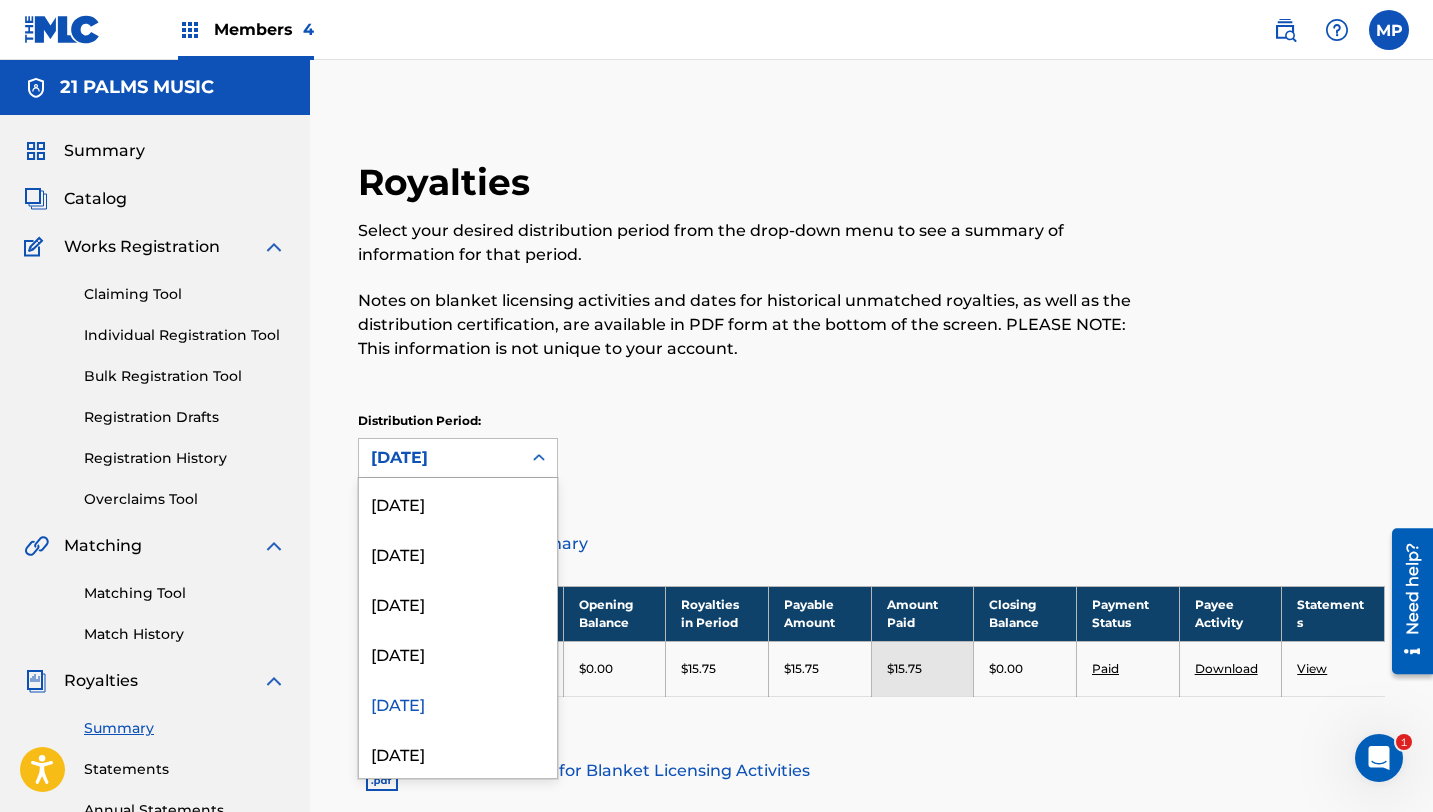 click 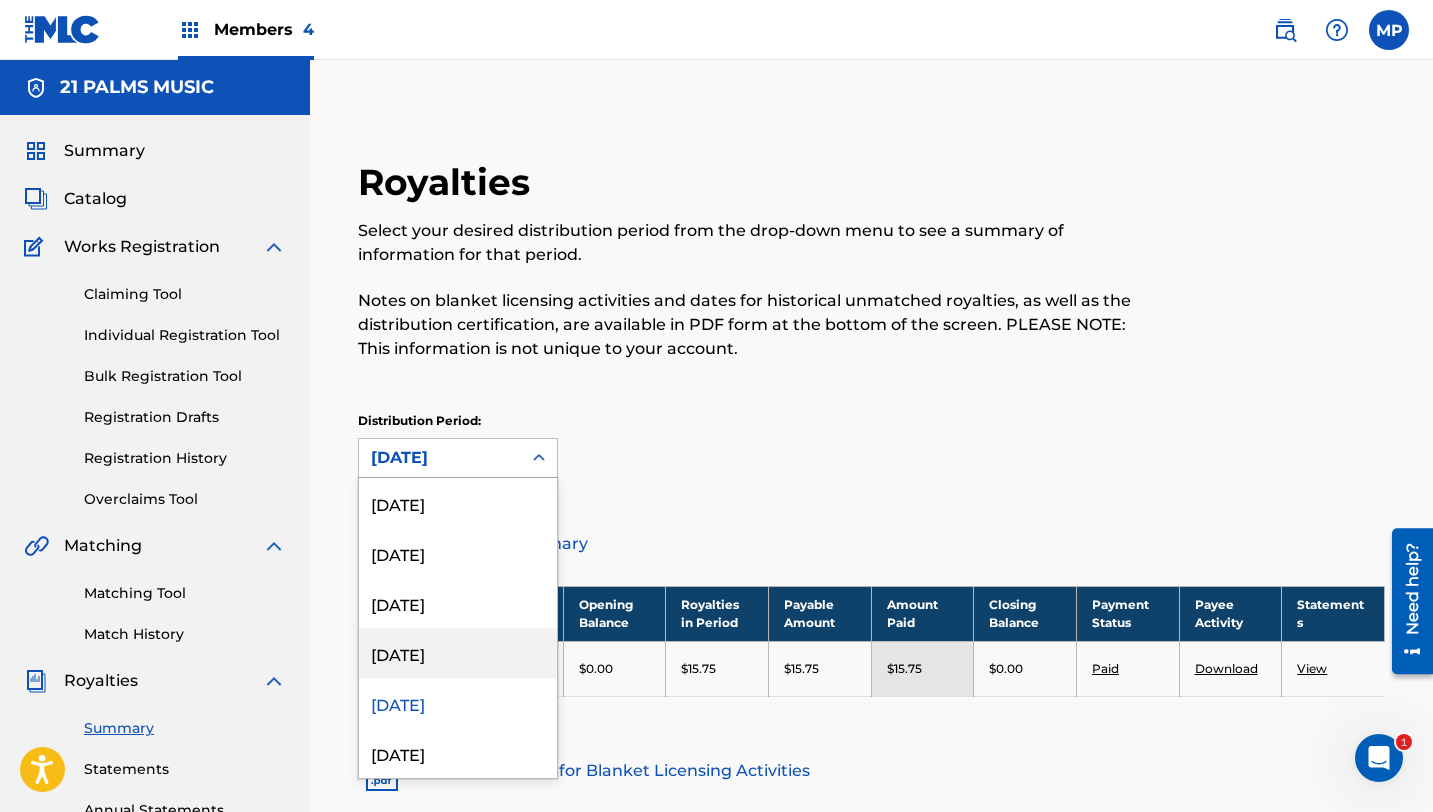 click on "[DATE]" at bounding box center [458, 653] 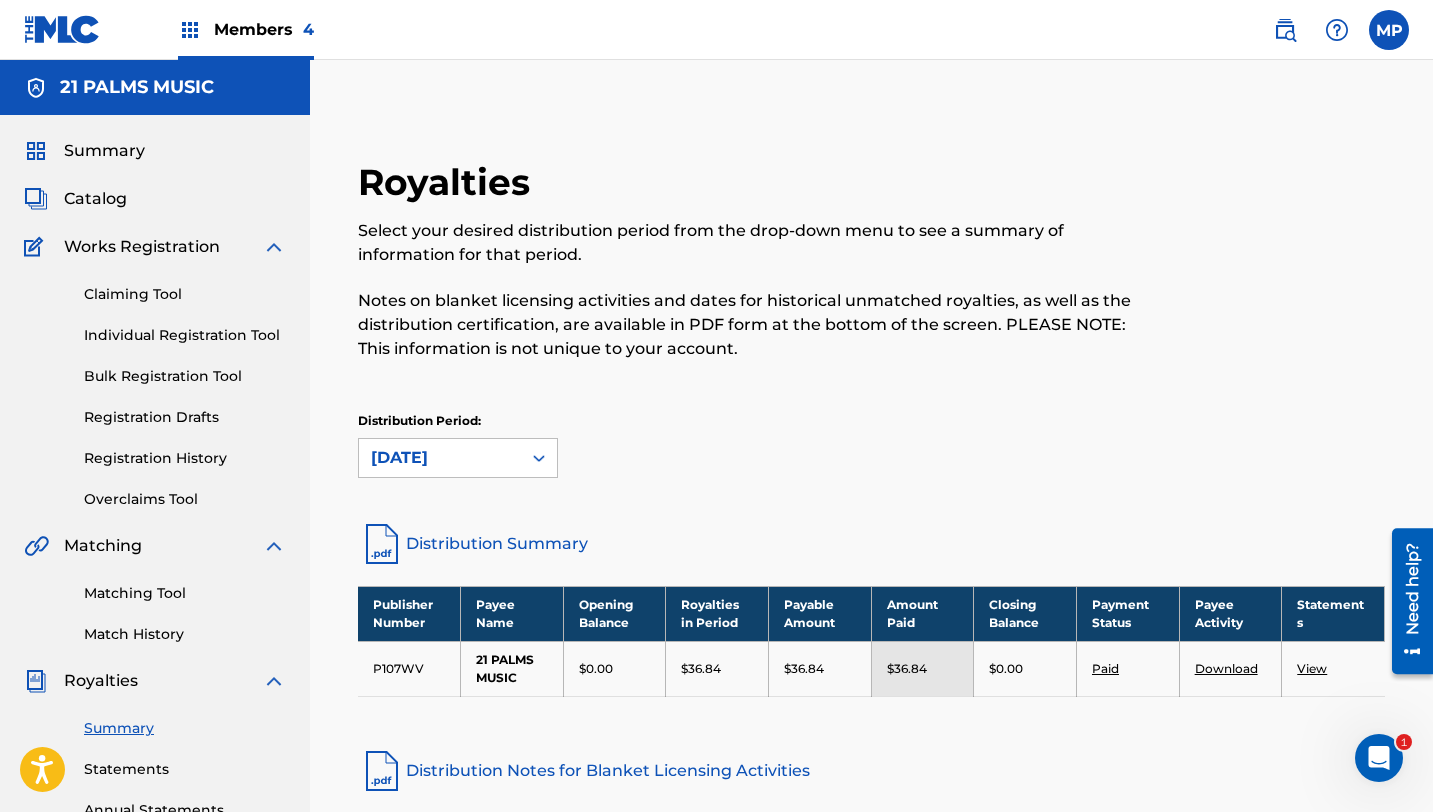 click at bounding box center [539, 458] 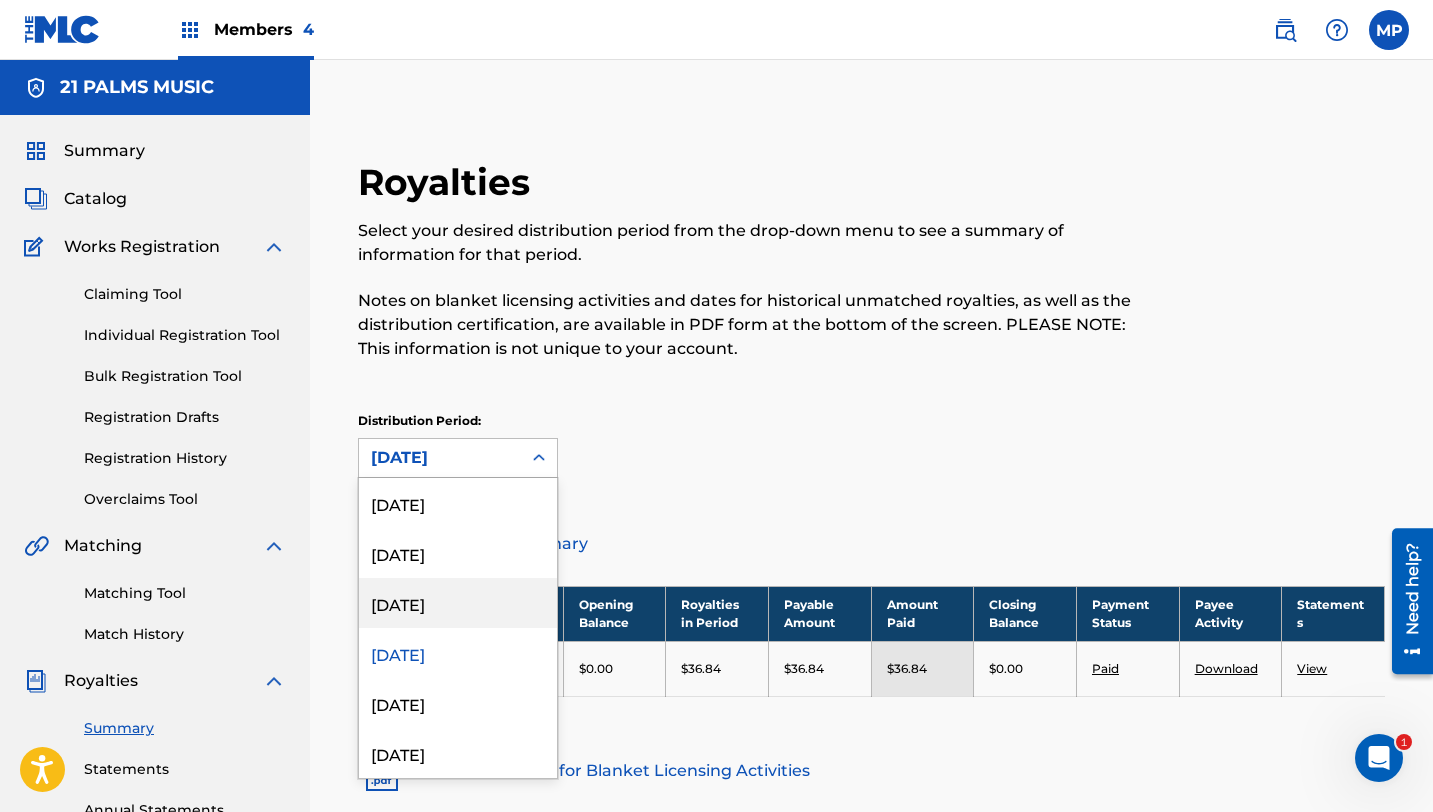 click on "[DATE]" at bounding box center [458, 603] 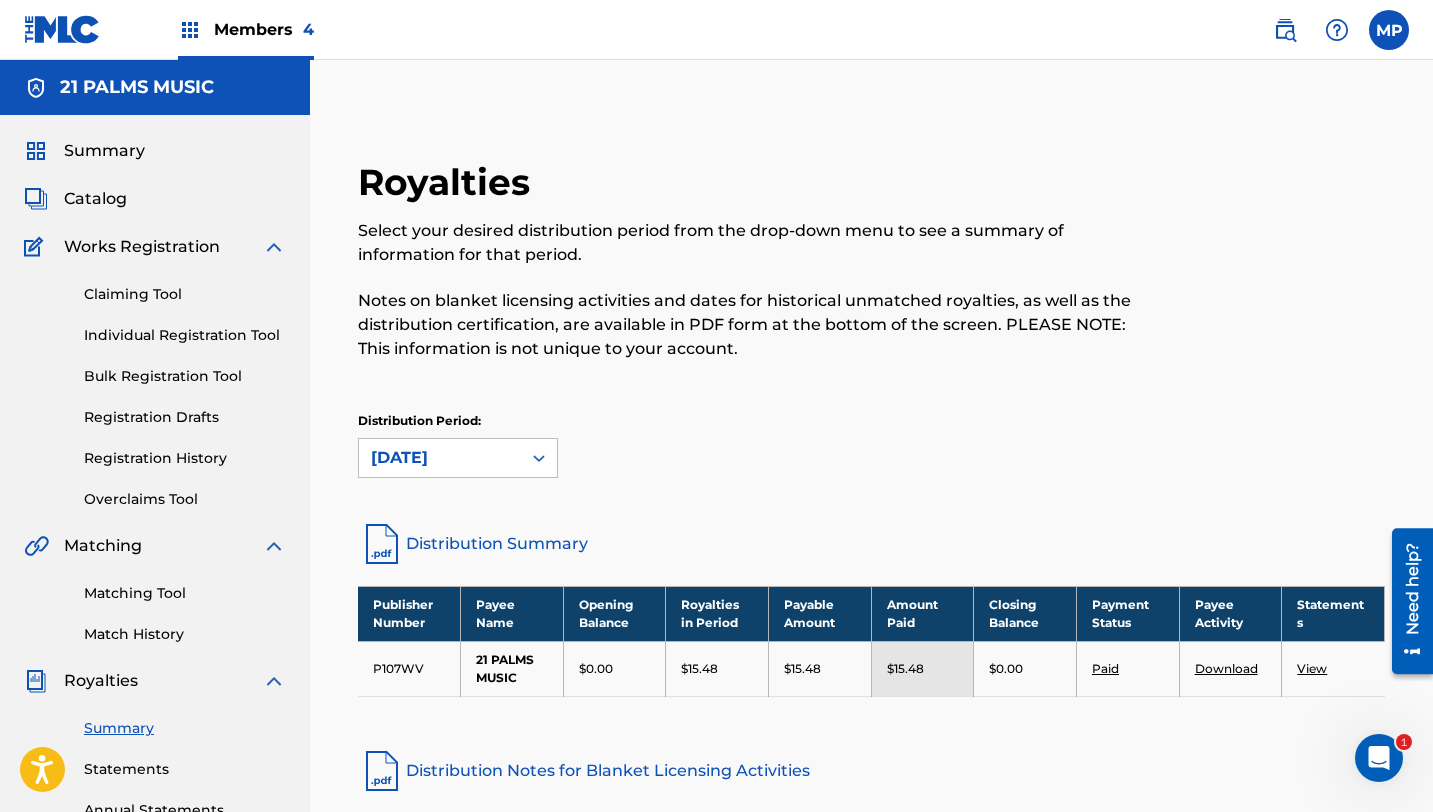 click 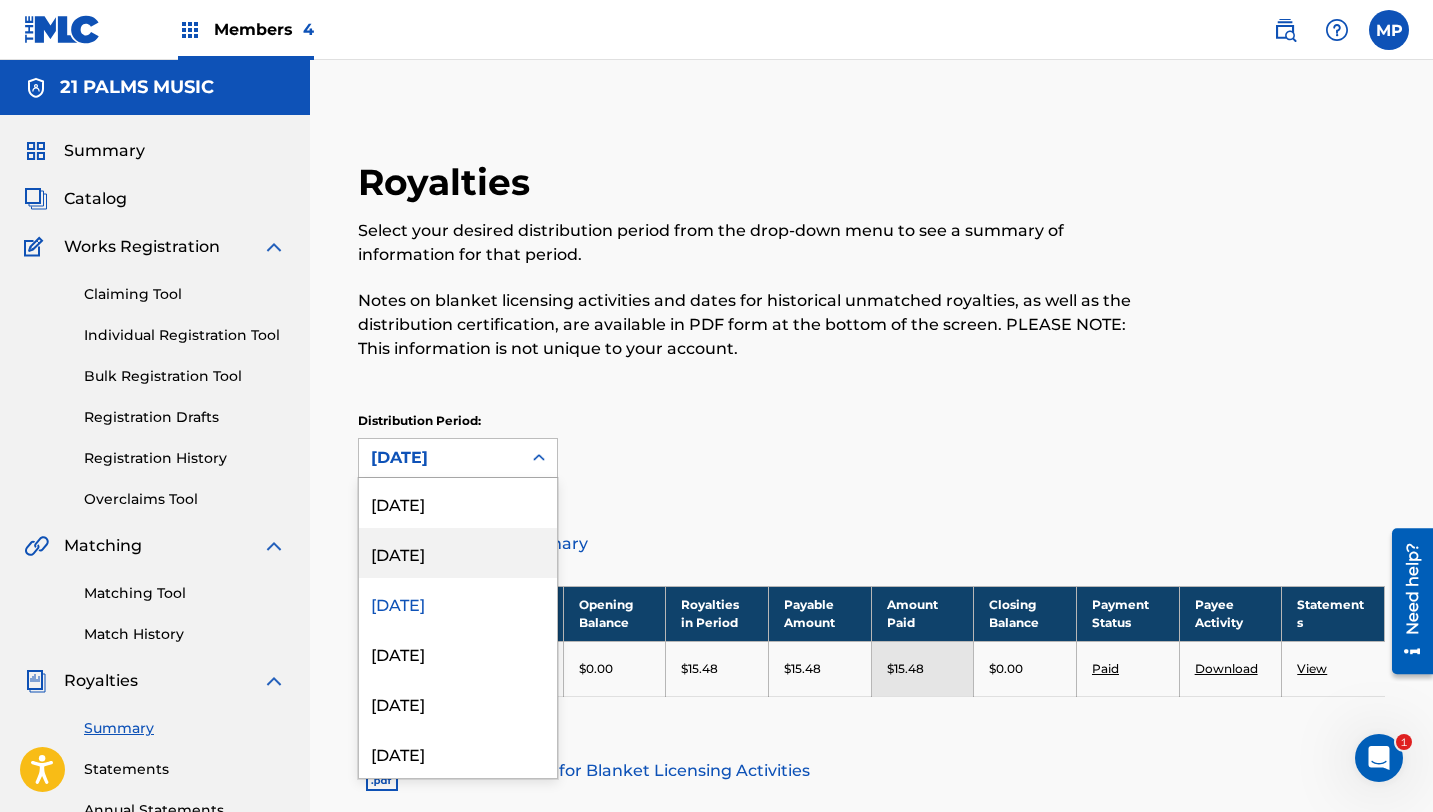 click on "[DATE]" at bounding box center [458, 553] 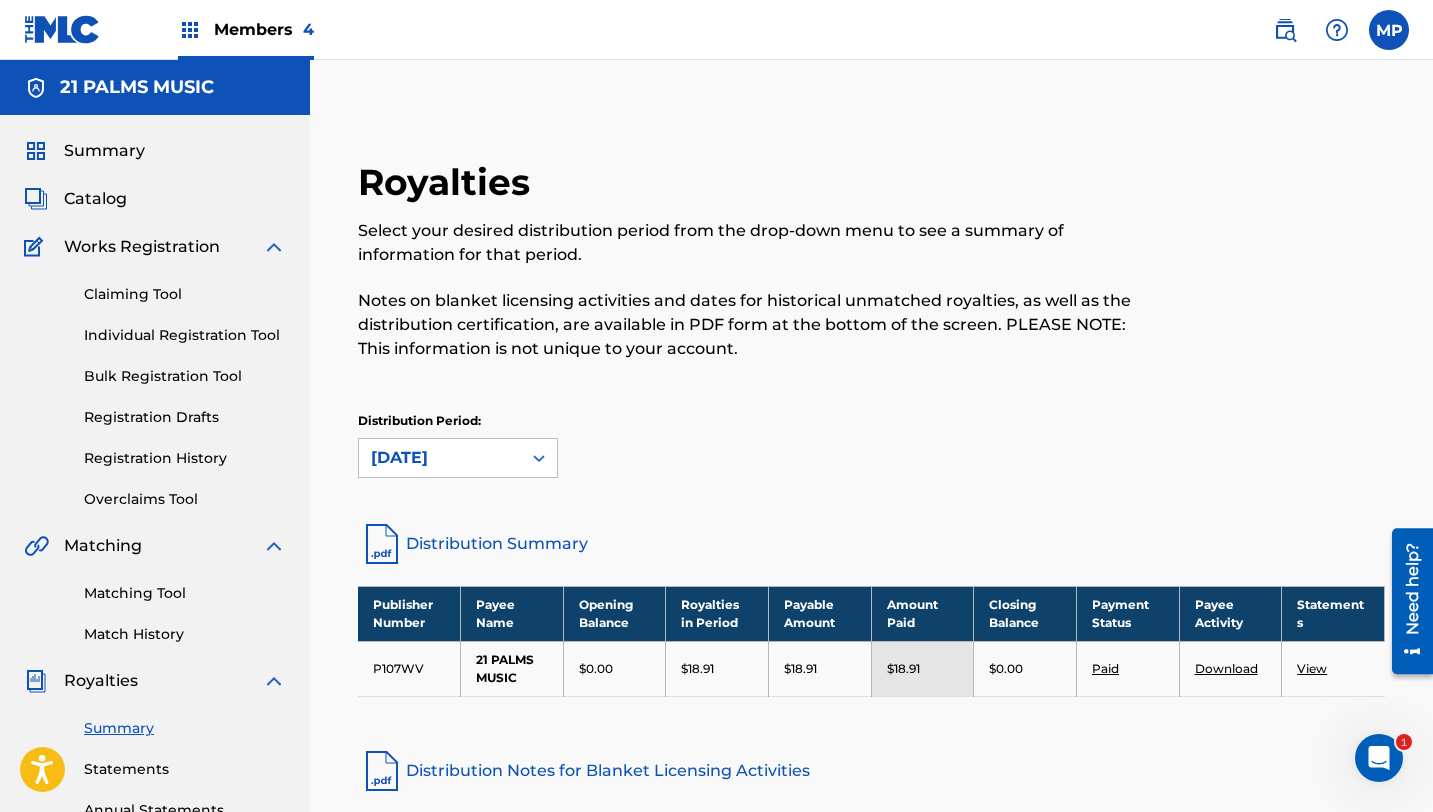 click on "[DATE]" at bounding box center (440, 458) 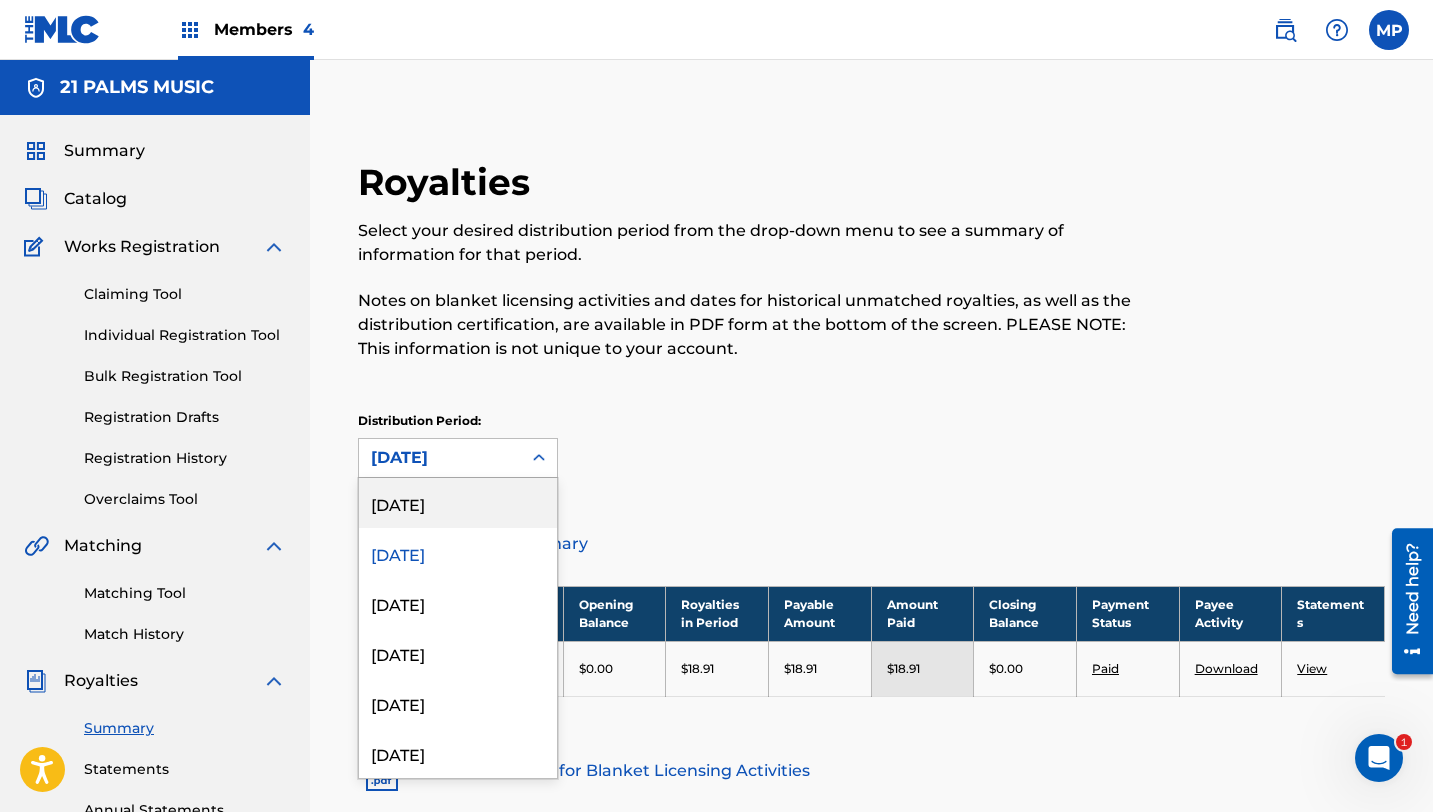 click on "[DATE]" at bounding box center (458, 503) 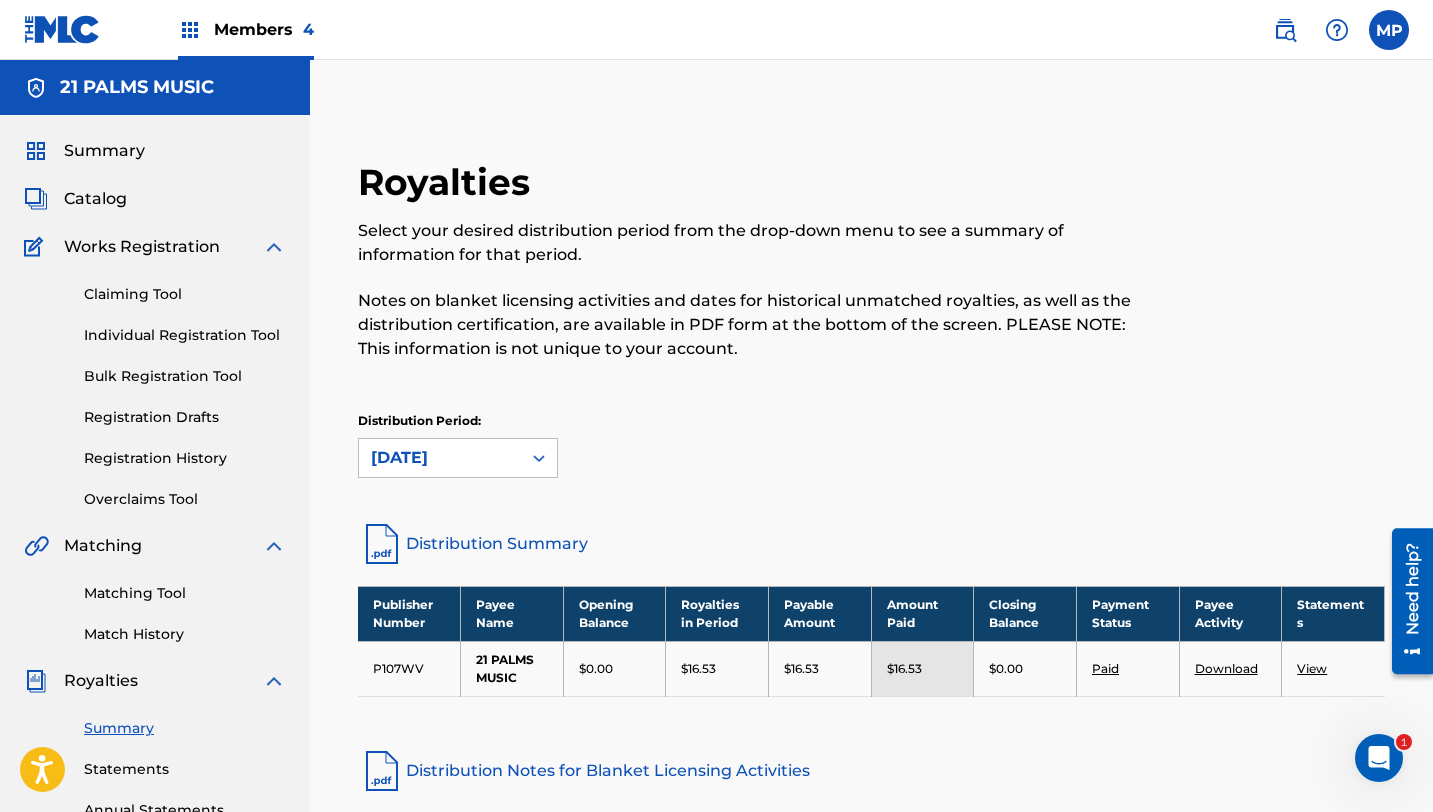click on "Members    4" at bounding box center (246, 29) 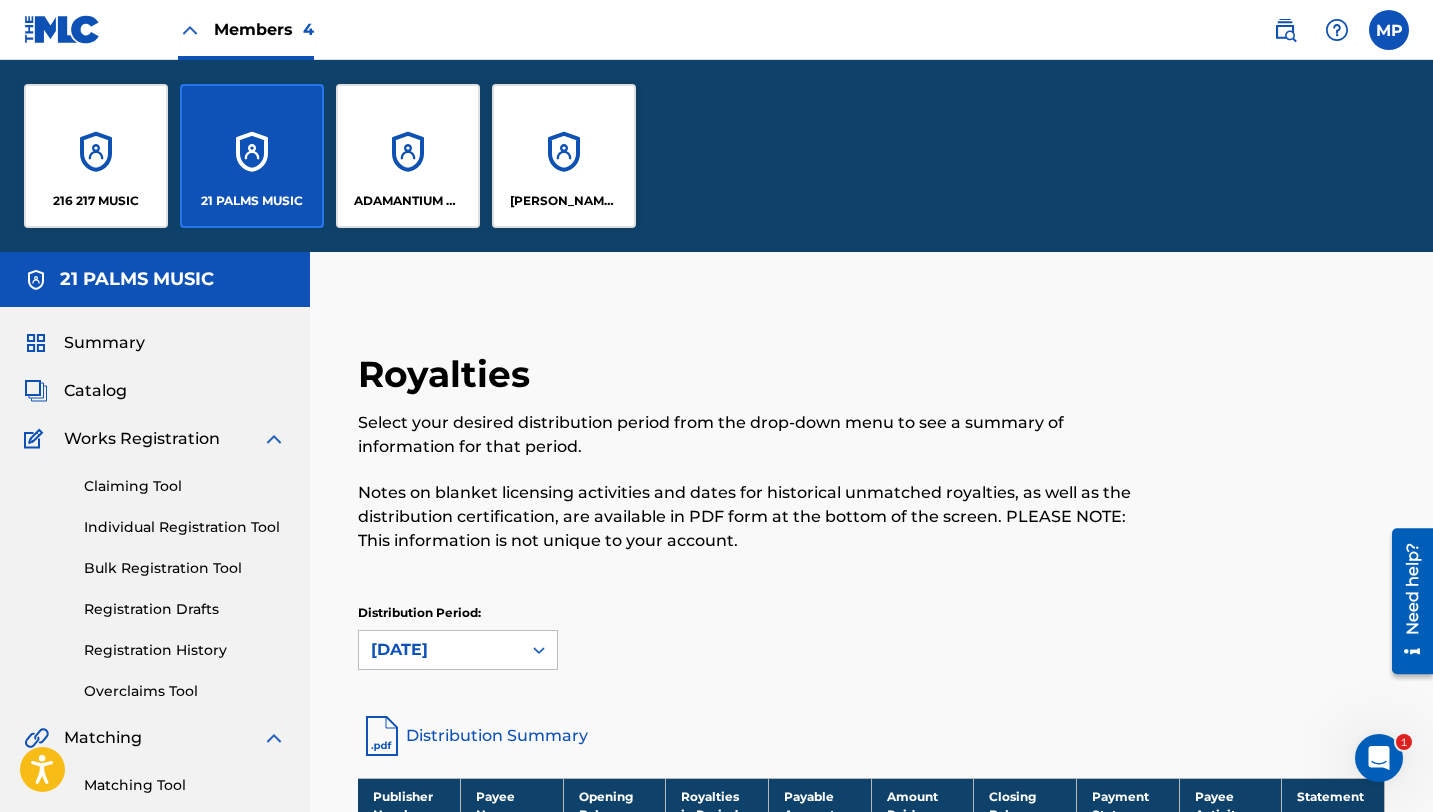 click on "[PERSON_NAME] MUSIC, LLC" at bounding box center [564, 156] 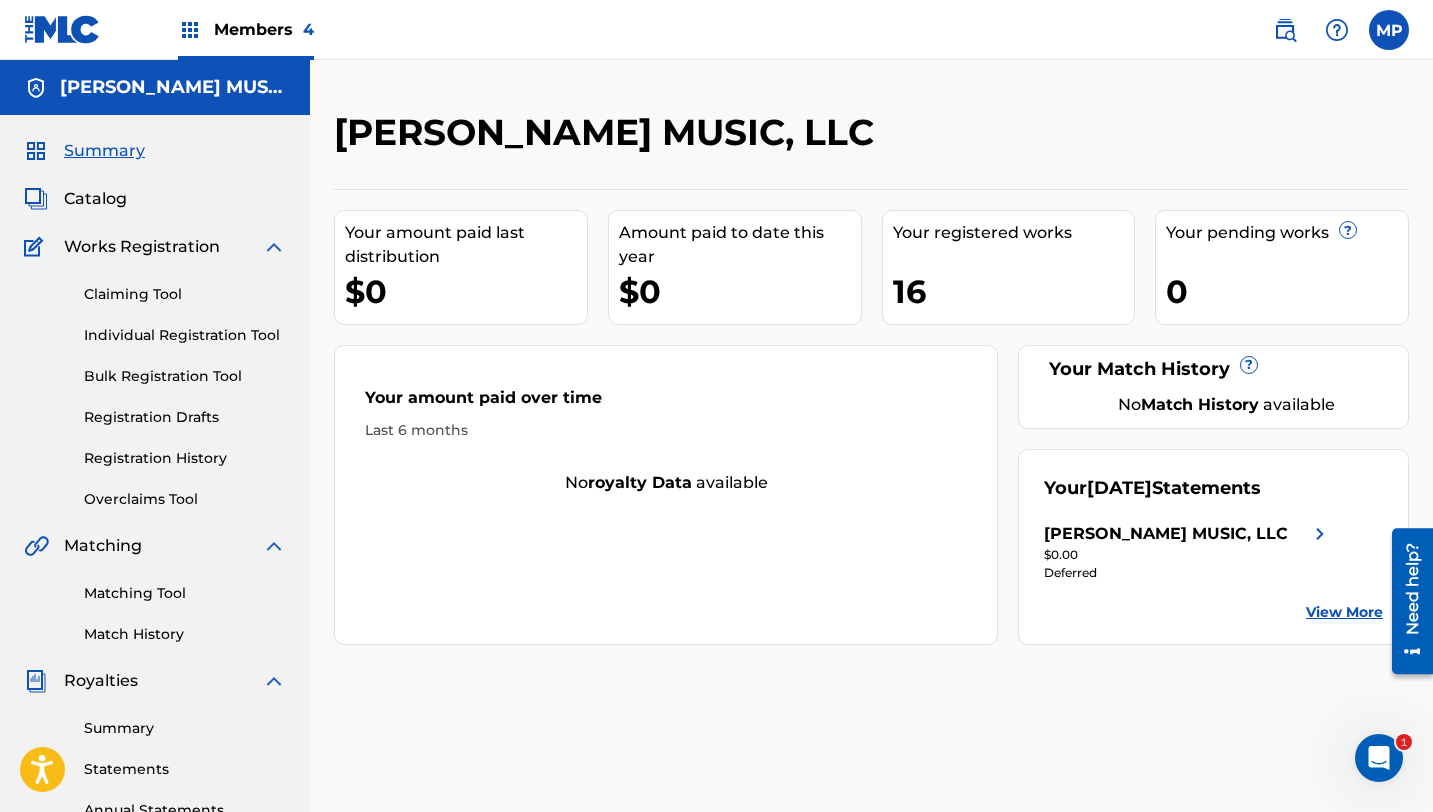 click on "View More" at bounding box center [1344, 612] 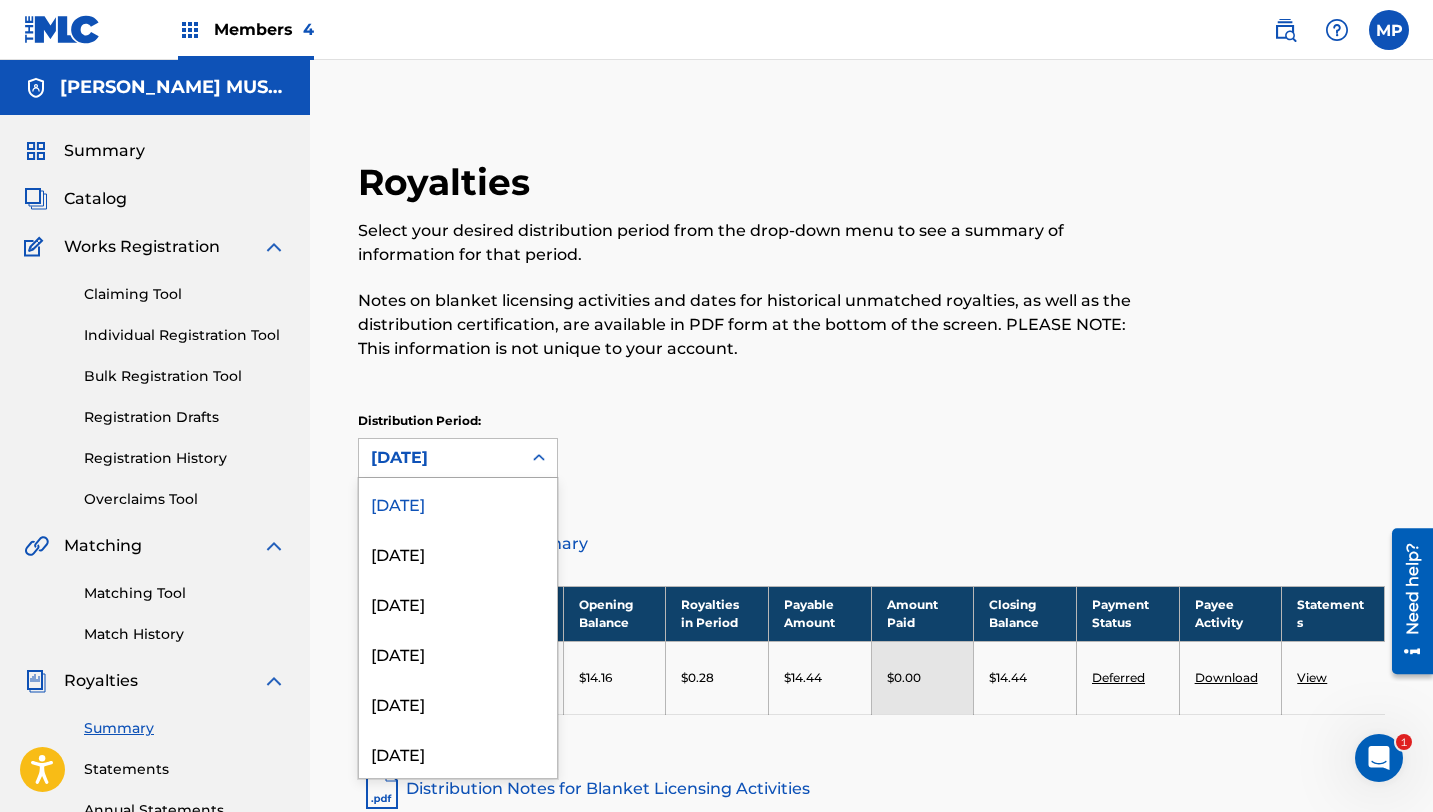 click on "[DATE]" at bounding box center (440, 458) 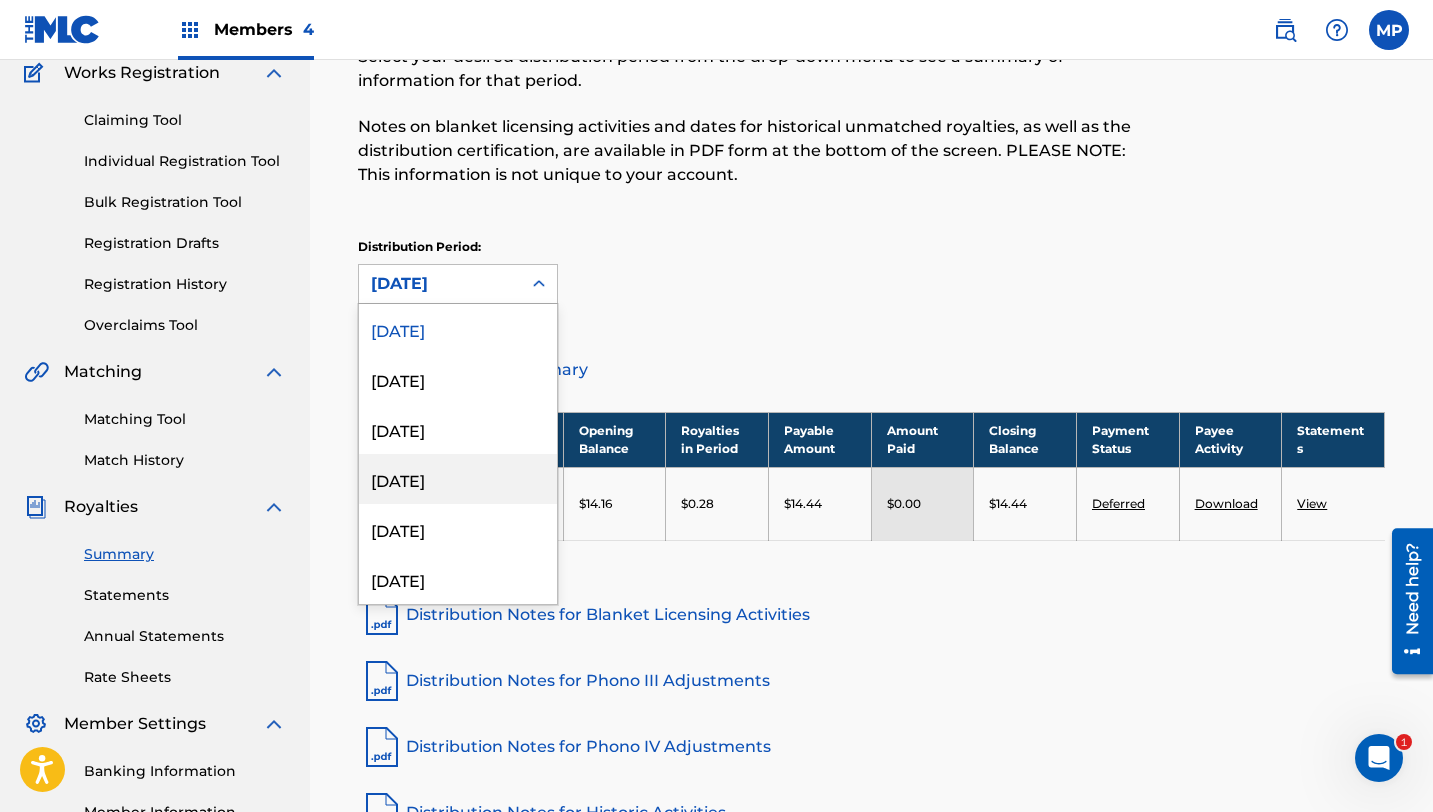 scroll, scrollTop: 167, scrollLeft: 0, axis: vertical 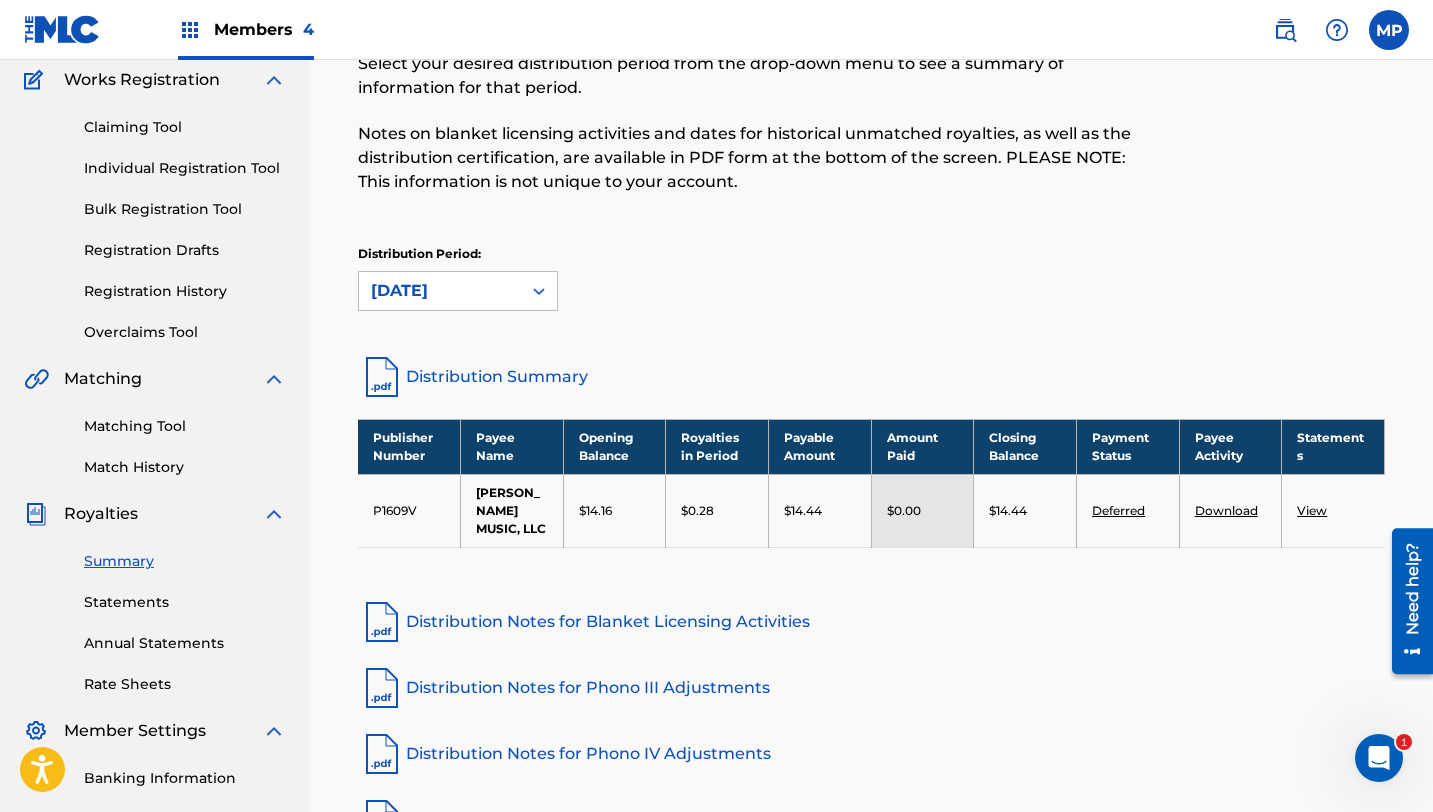 click on "Summary Statements Annual Statements Rate Sheets" at bounding box center [155, 610] 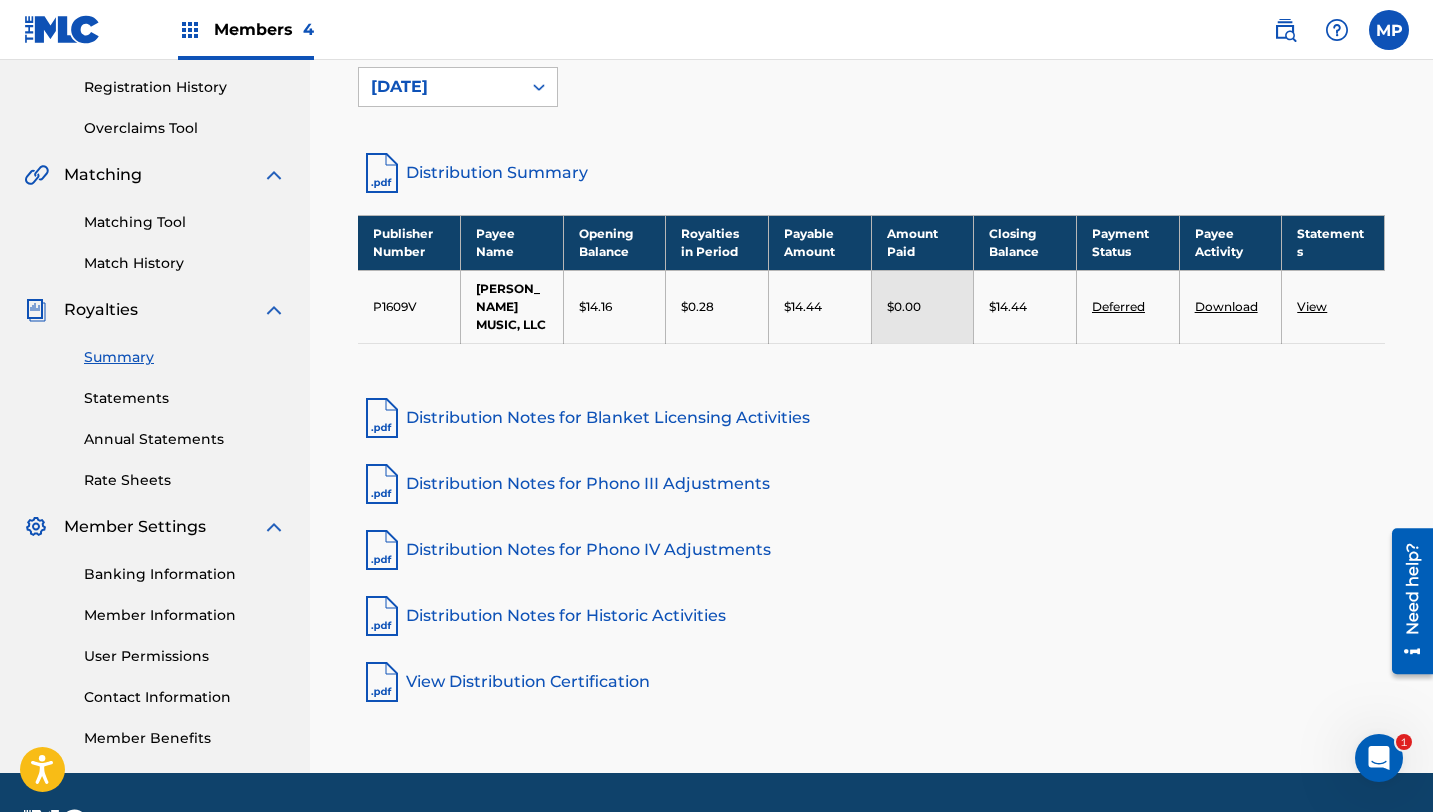 scroll, scrollTop: 428, scrollLeft: 0, axis: vertical 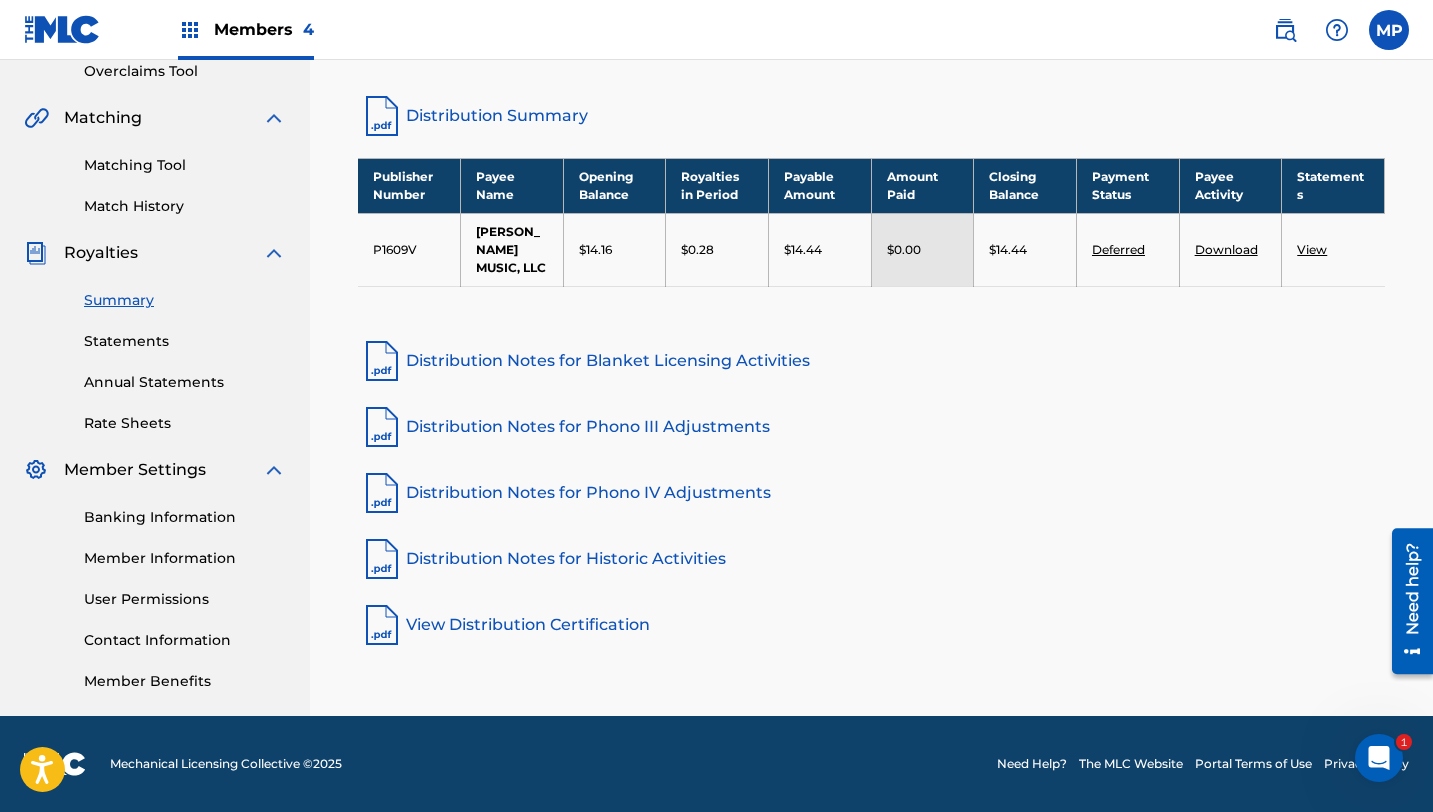 click on "User Permissions" at bounding box center (185, 599) 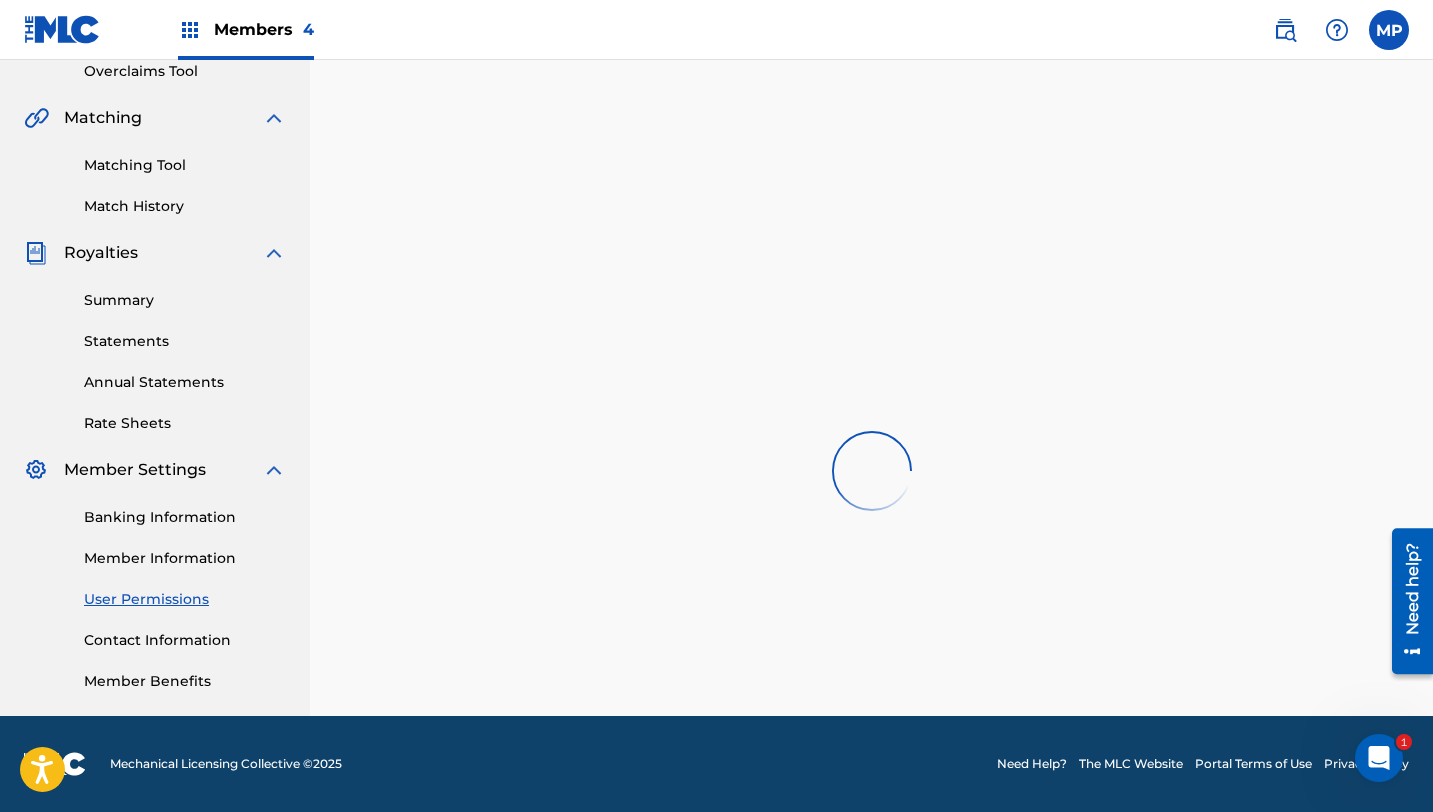 scroll, scrollTop: 0, scrollLeft: 0, axis: both 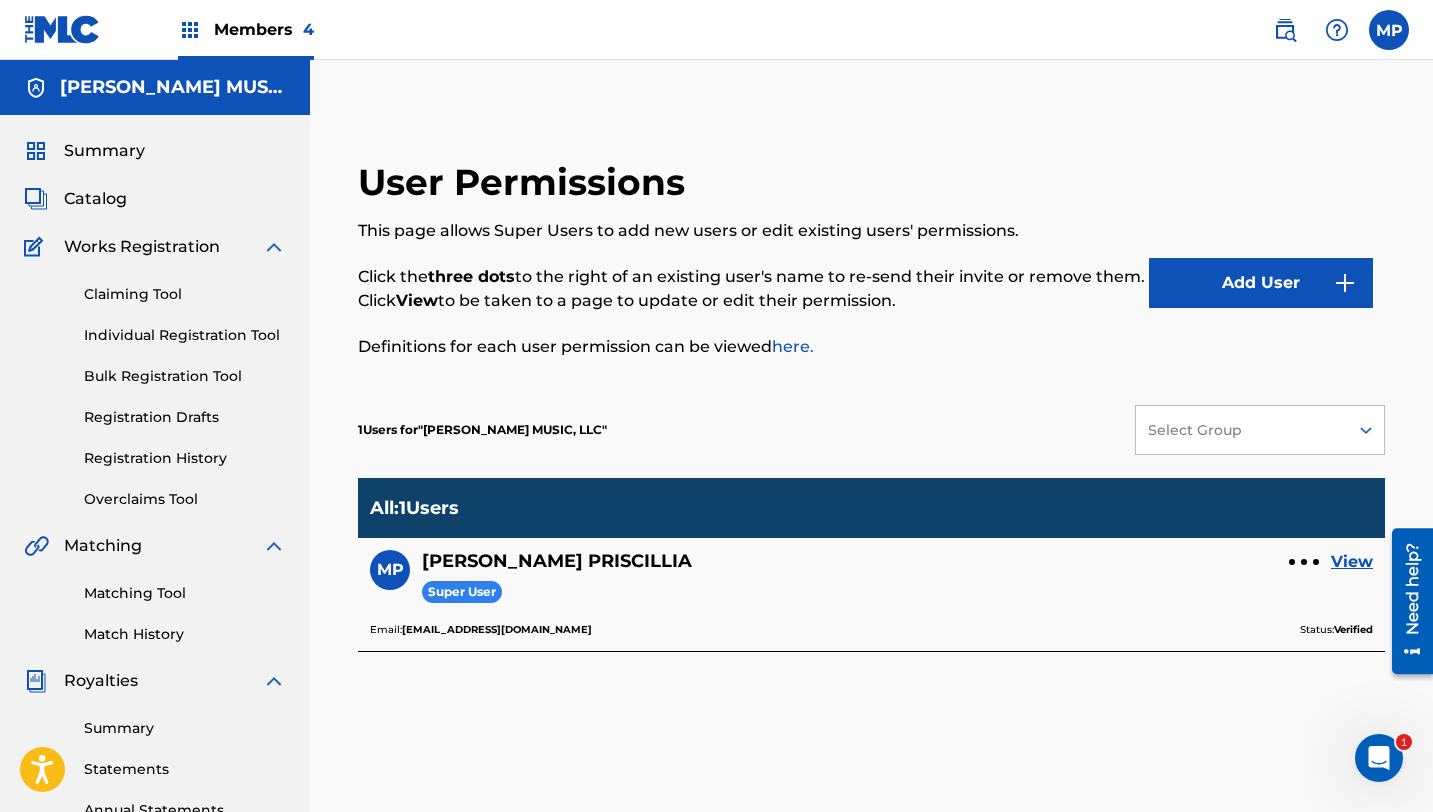click on "Members    4" at bounding box center (264, 29) 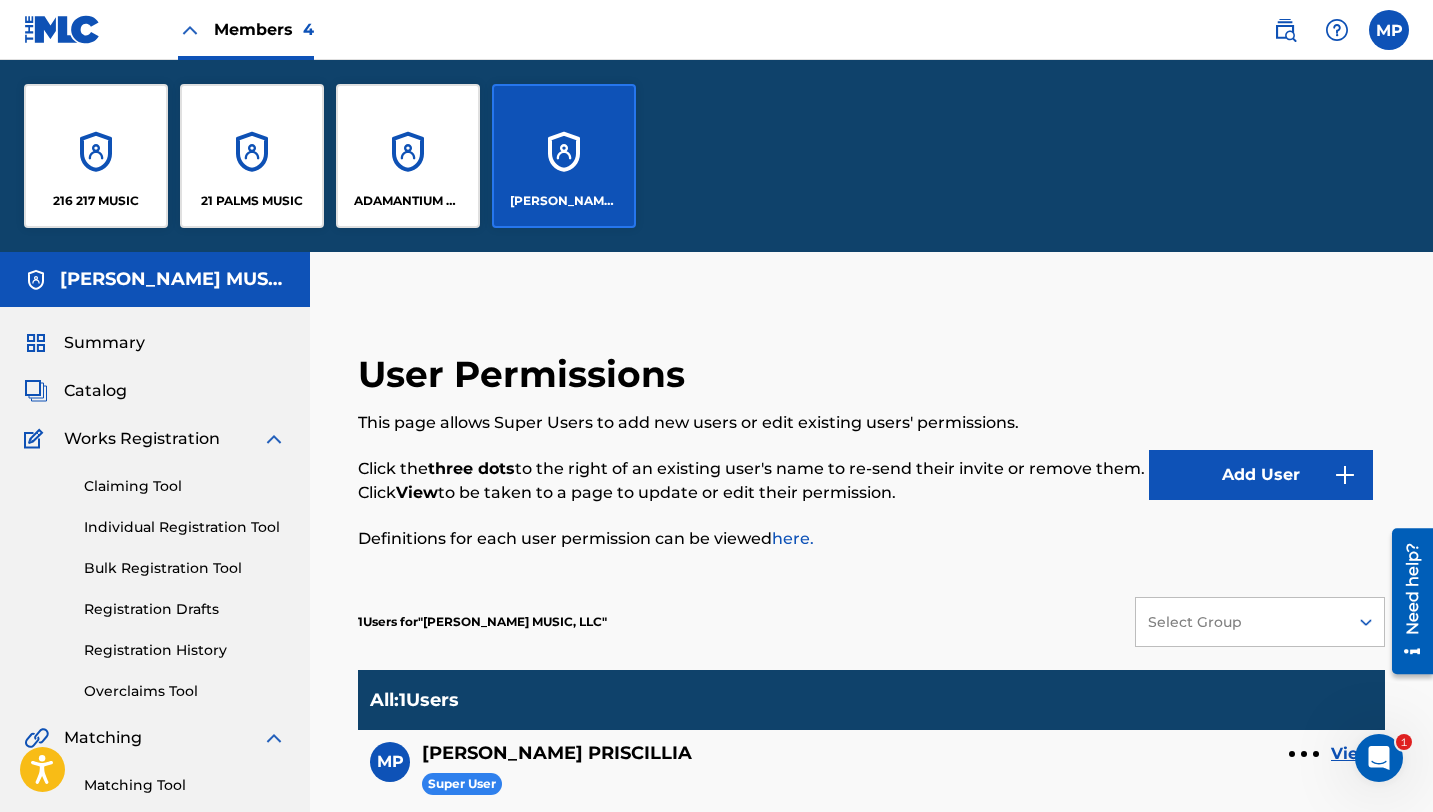 click on "ADAMANTIUM X PUBLISHING" at bounding box center [408, 156] 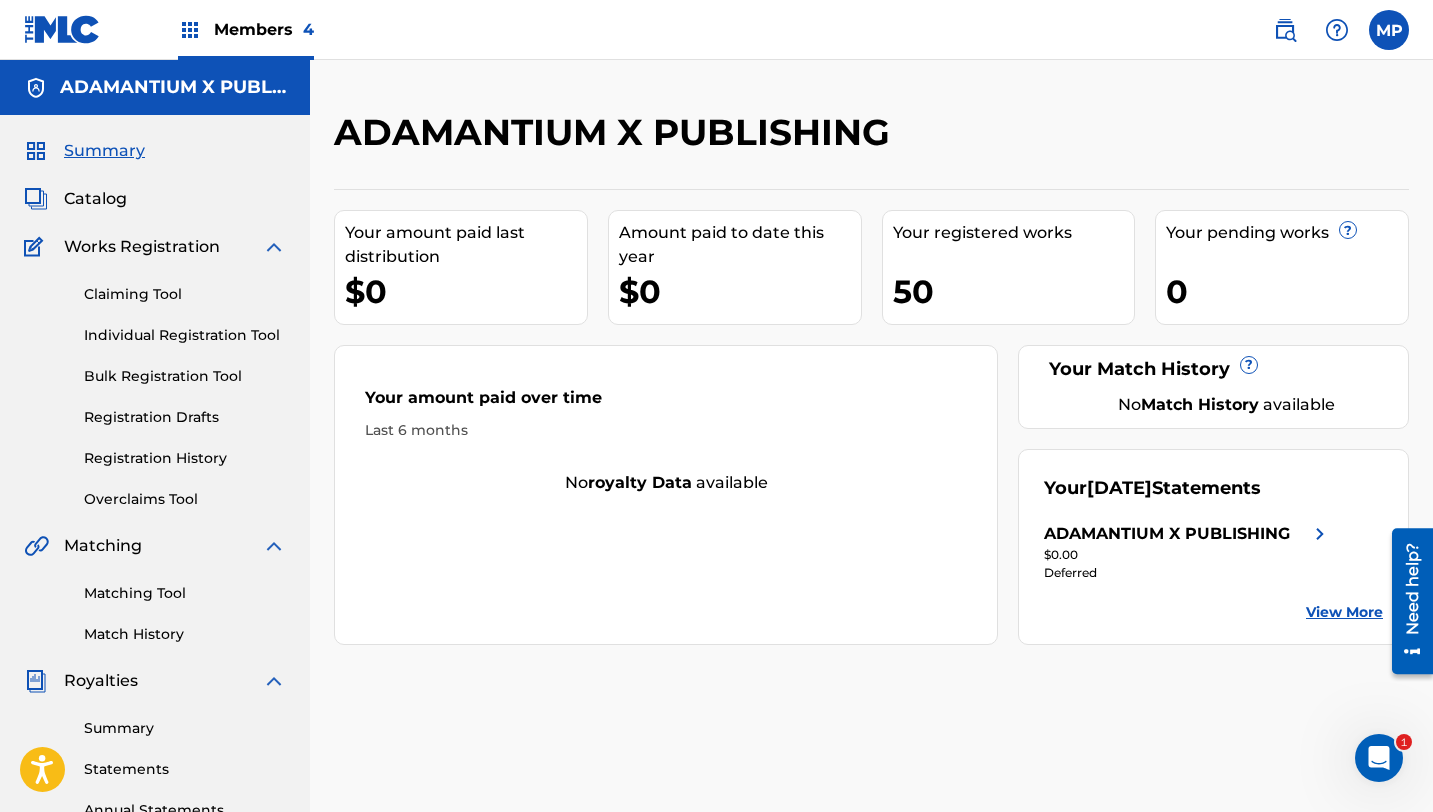 click on "Members    4" at bounding box center [264, 29] 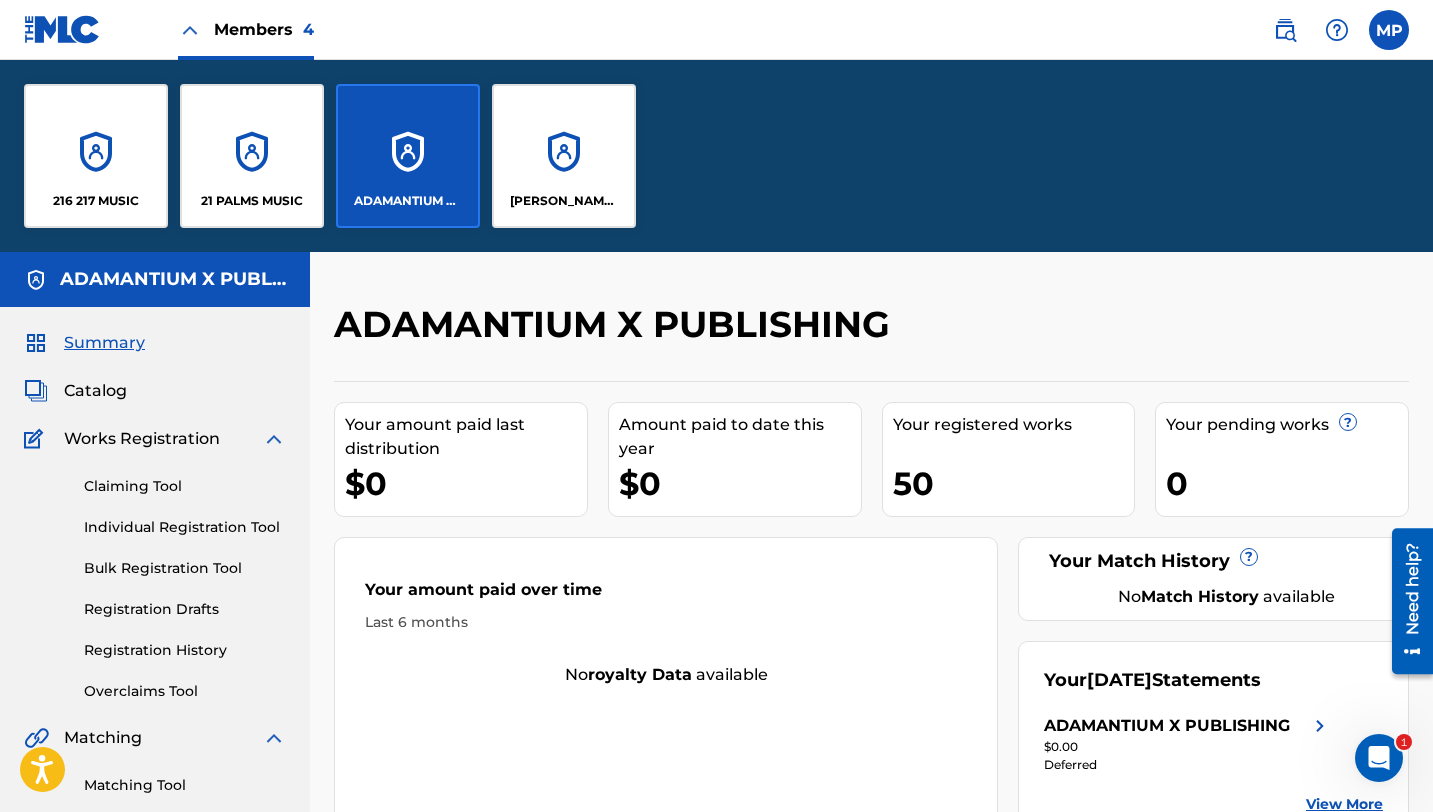 click on "21 PALMS MUSIC" at bounding box center (252, 156) 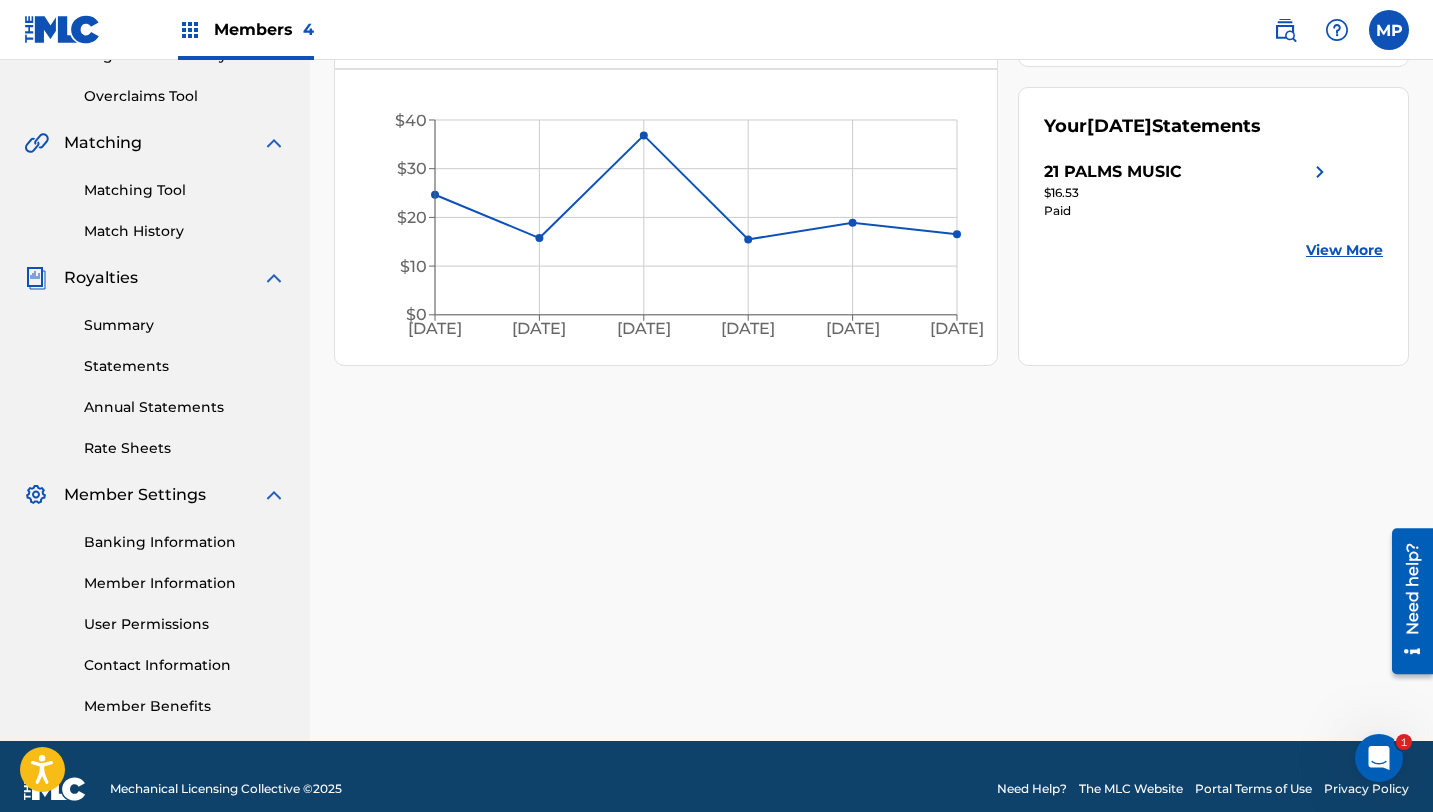 scroll, scrollTop: 428, scrollLeft: 0, axis: vertical 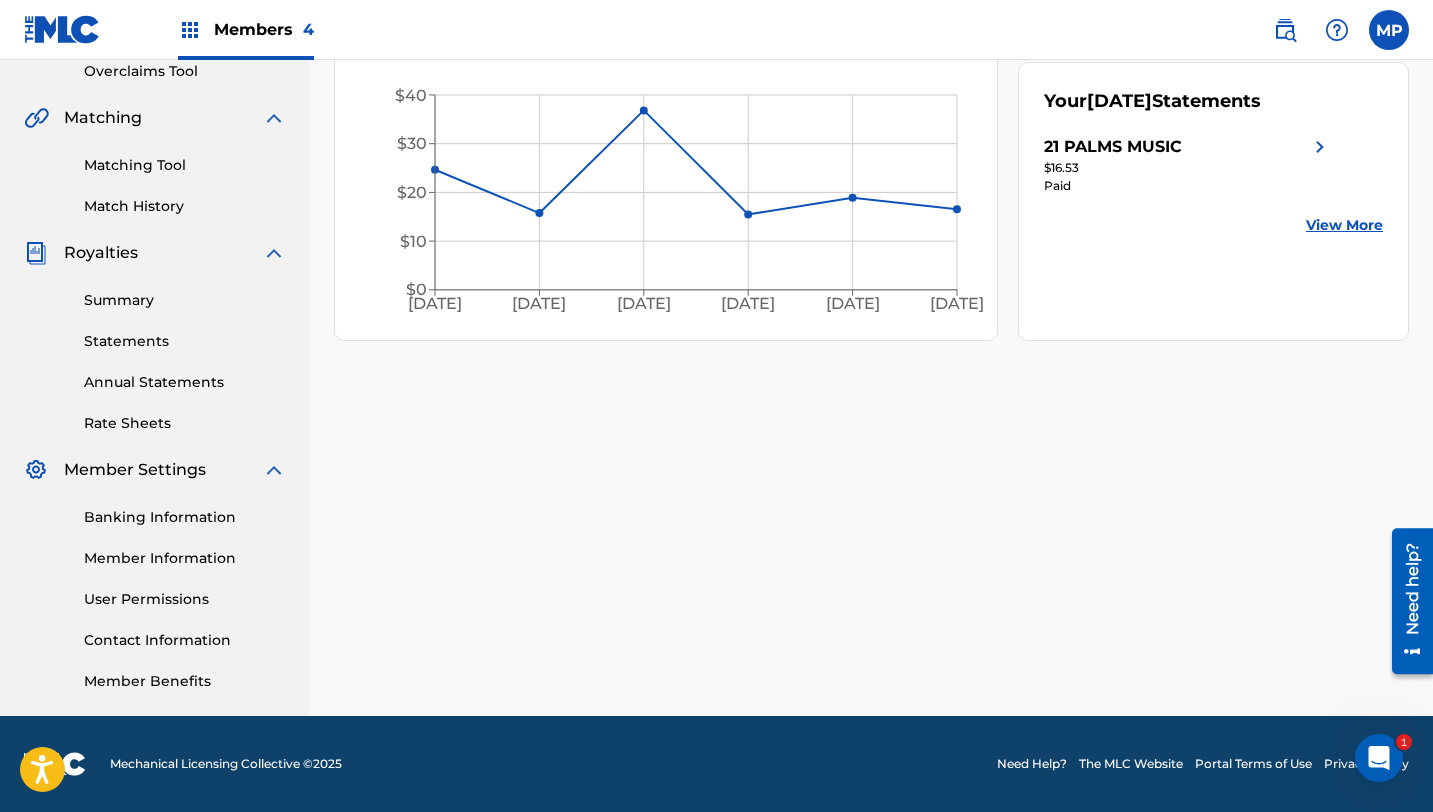 click on "User Permissions" at bounding box center [185, 599] 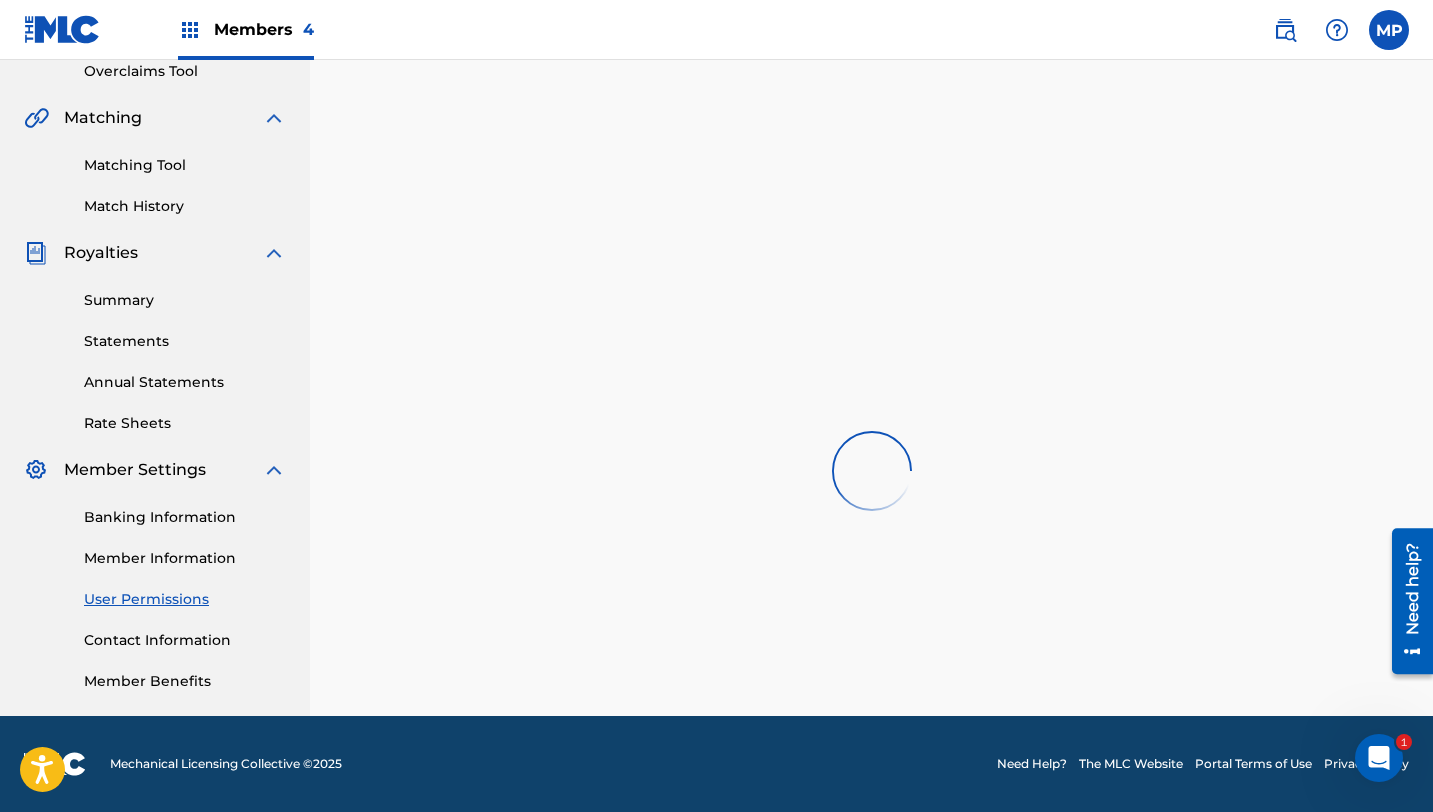 scroll, scrollTop: 0, scrollLeft: 0, axis: both 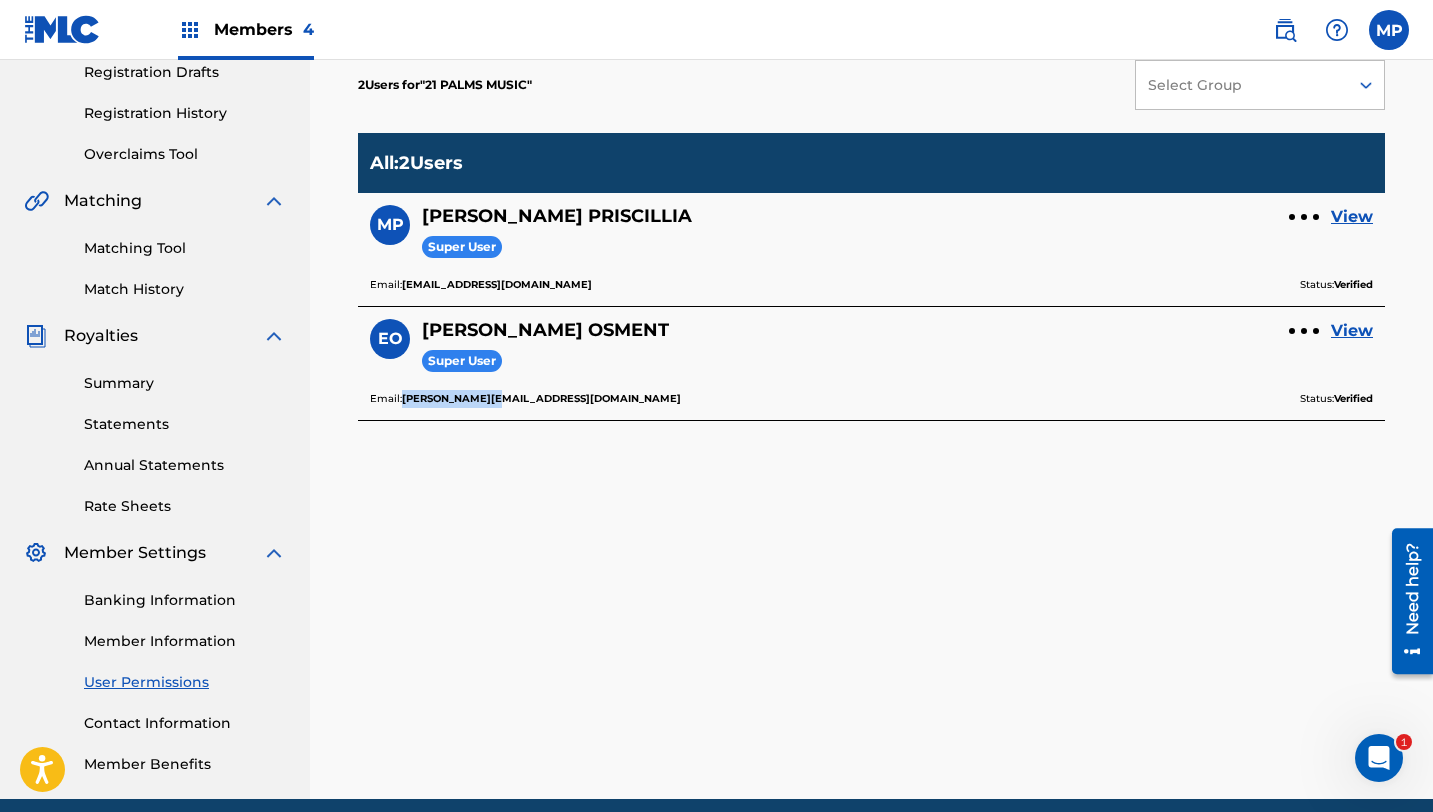 drag, startPoint x: 405, startPoint y: 398, endPoint x: 503, endPoint y: 393, distance: 98.12747 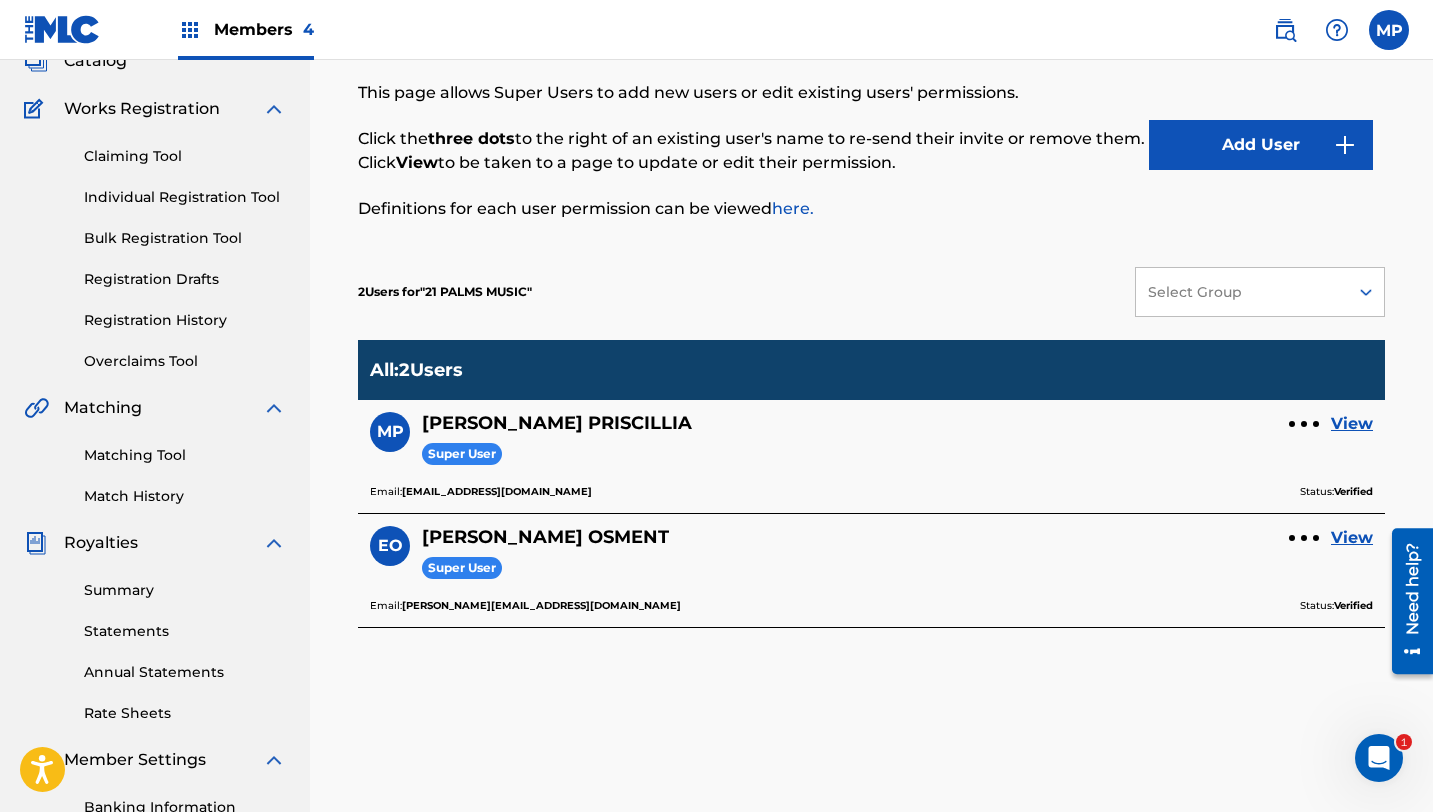 scroll, scrollTop: 45, scrollLeft: 0, axis: vertical 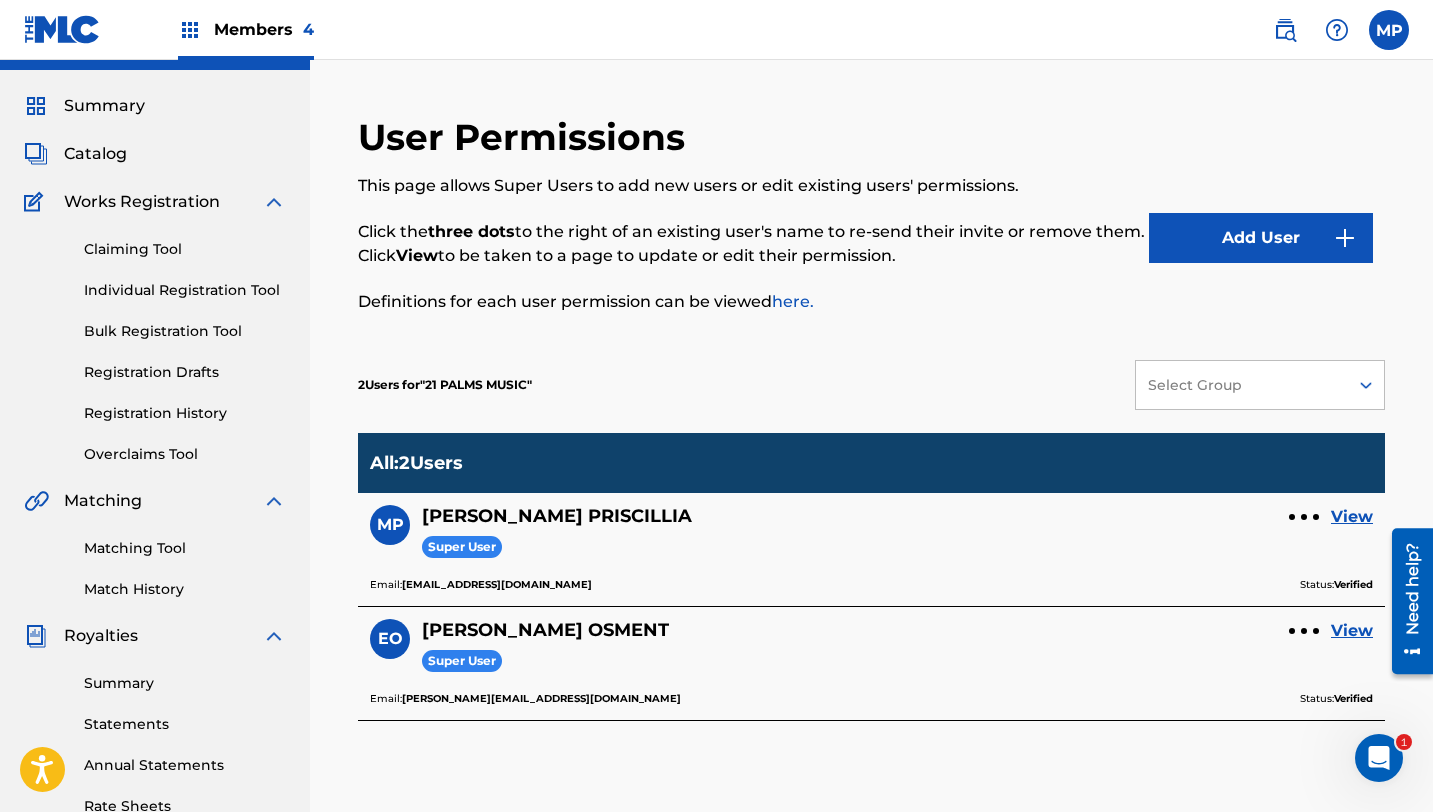 click on "Summary Catalog Works Registration Claiming Tool Individual Registration Tool Bulk Registration Tool Registration Drafts Registration History Overclaims Tool Matching Matching Tool Match History Royalties Summary Statements Annual Statements Rate Sheets Member Settings Banking Information Member Information User Permissions Contact Information Member Benefits" at bounding box center (155, 584) 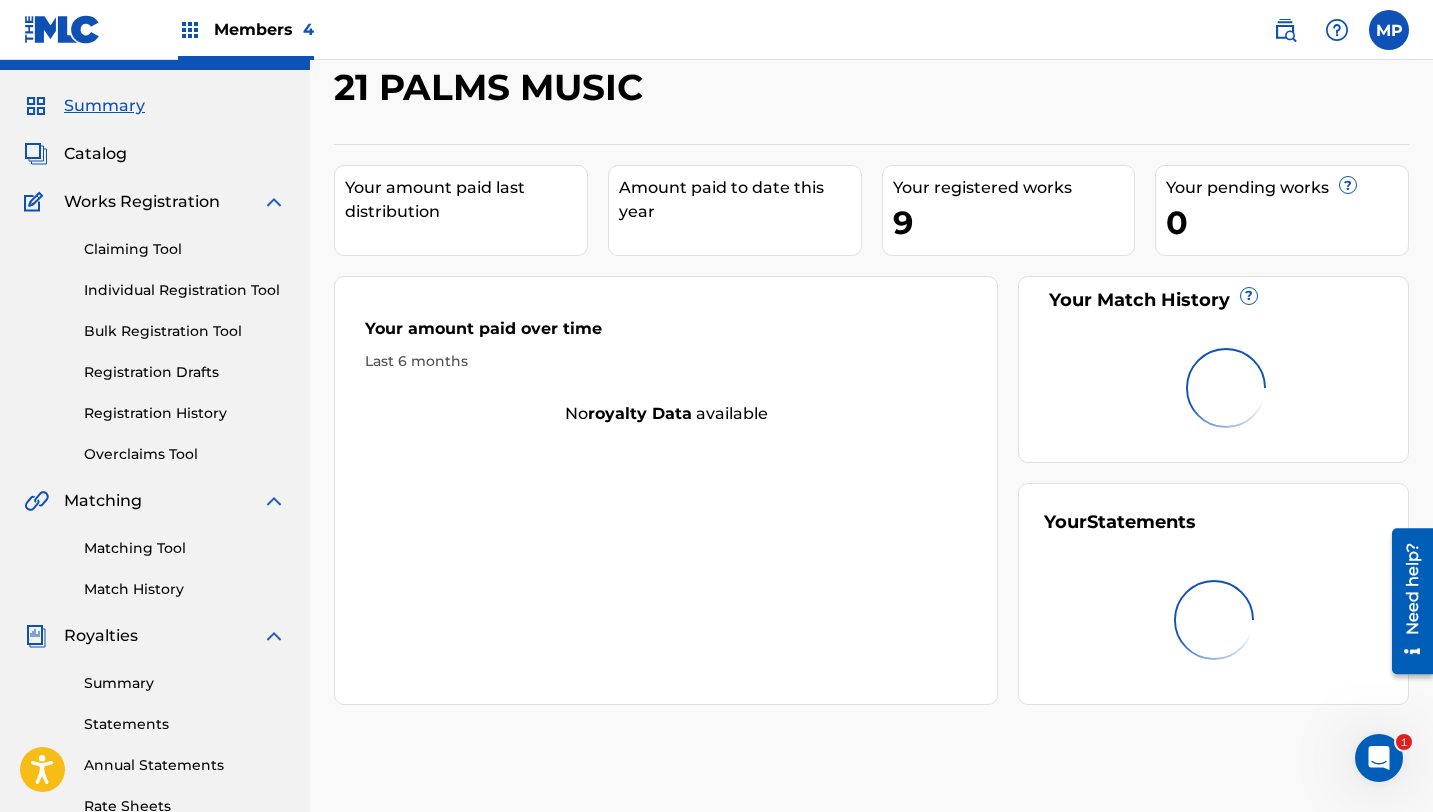 scroll, scrollTop: 0, scrollLeft: 0, axis: both 